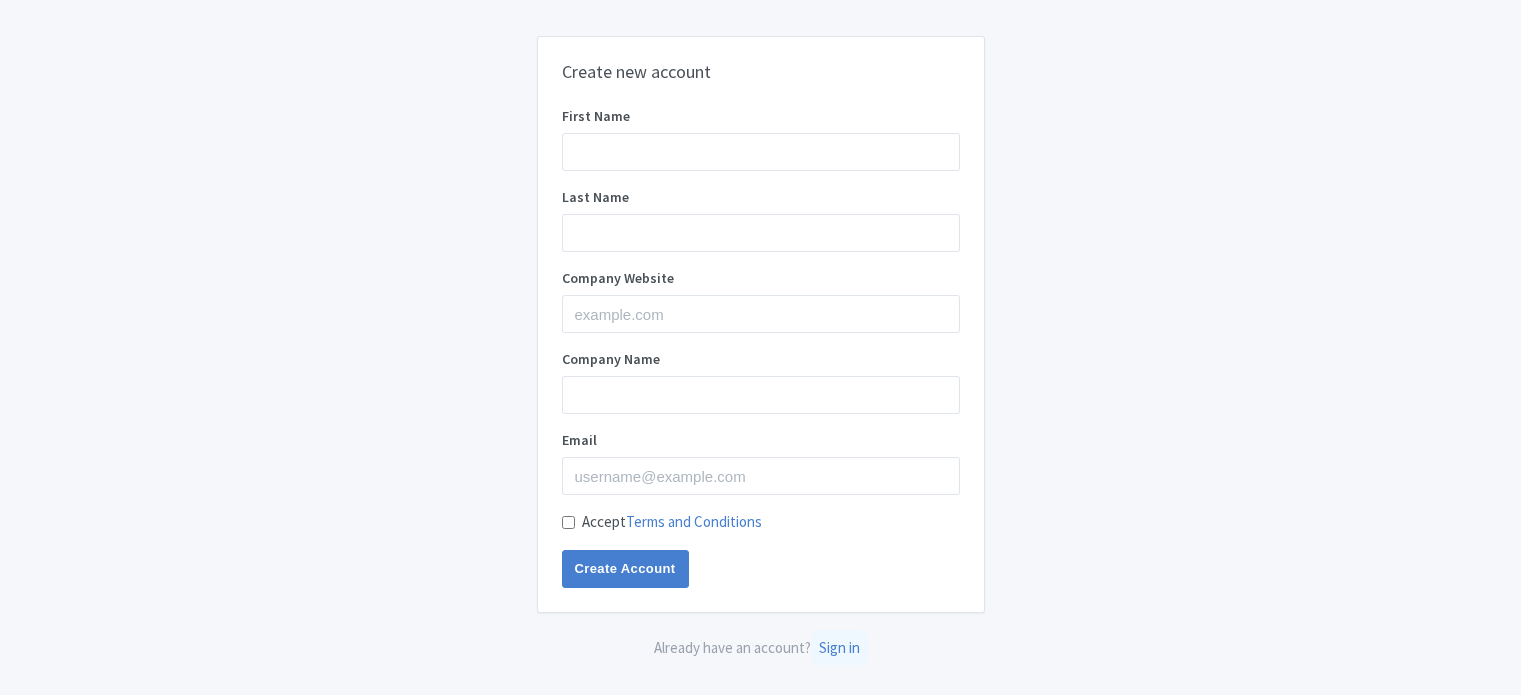 scroll, scrollTop: 0, scrollLeft: 0, axis: both 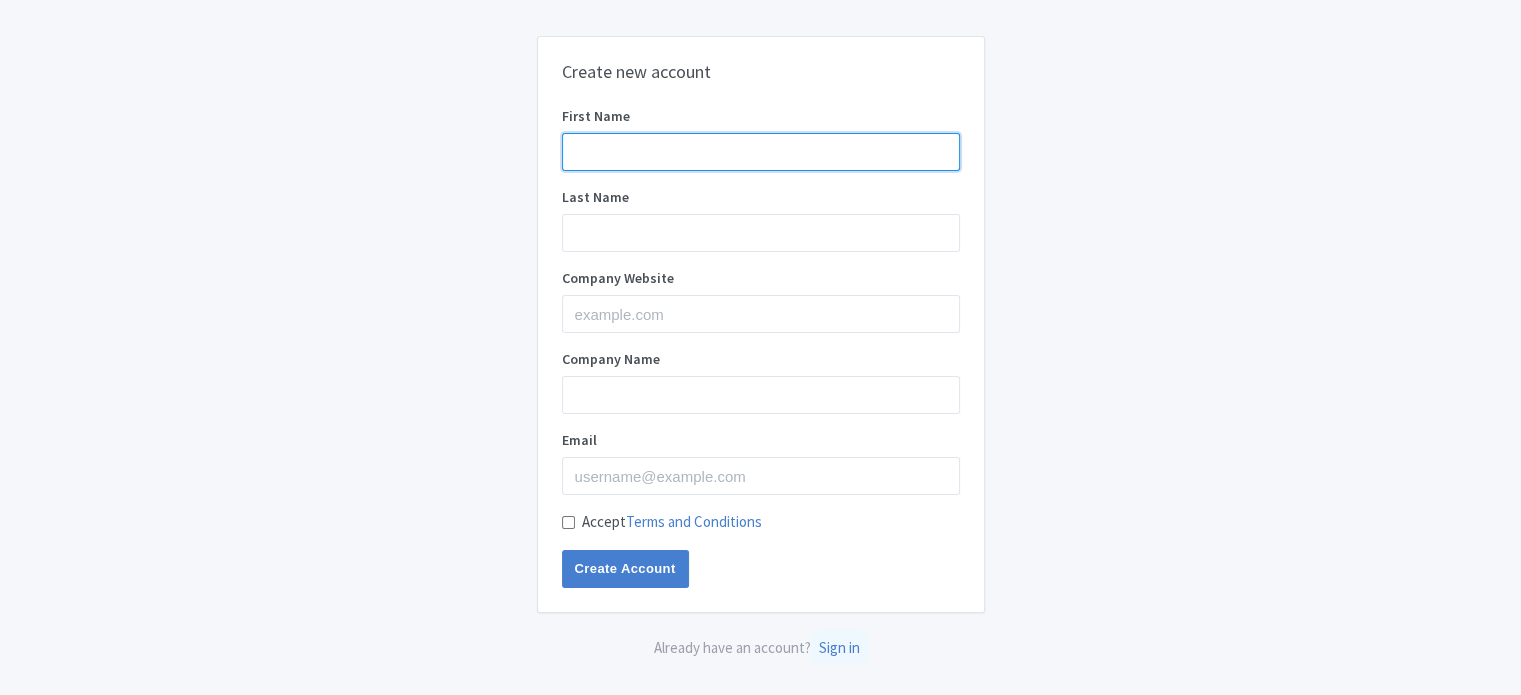click on "First Name" at bounding box center (761, 152) 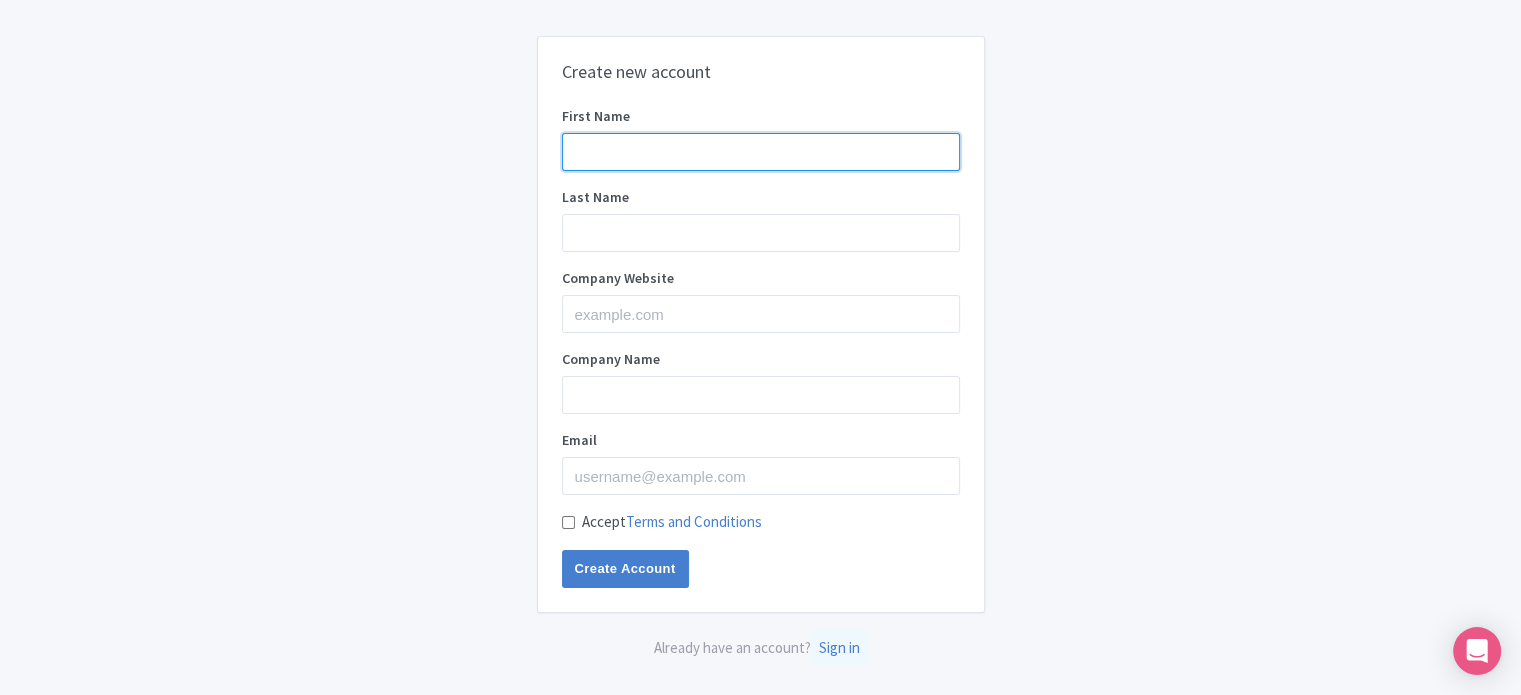 type on "Parth" 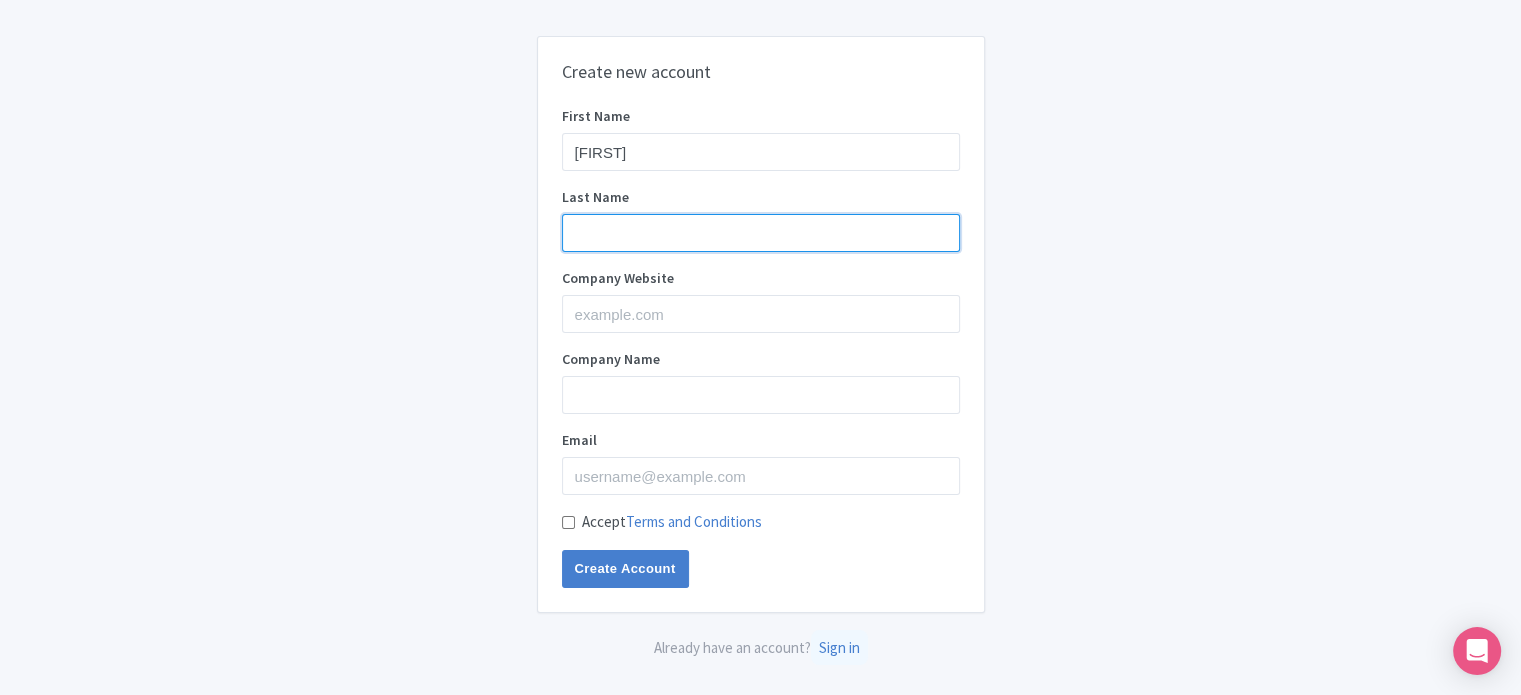 click on "Last Name" at bounding box center (761, 233) 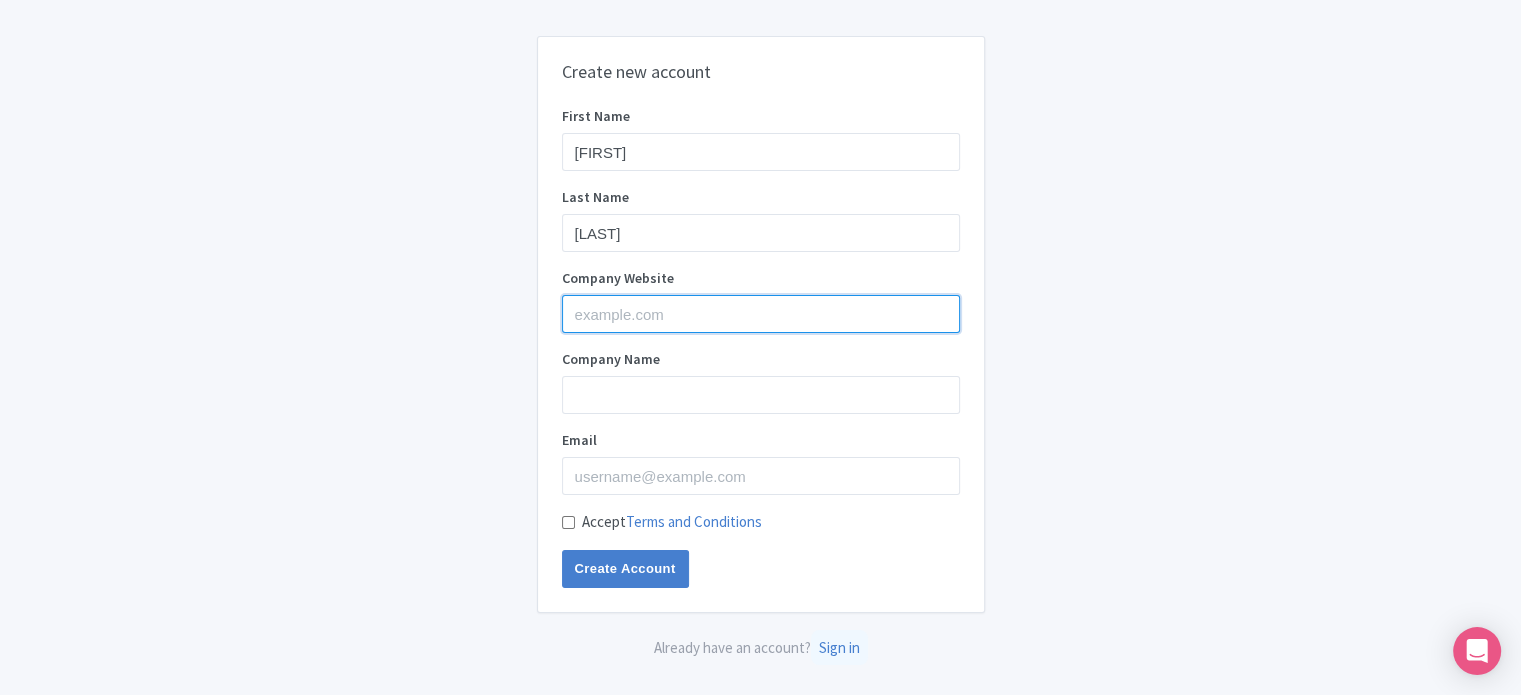 click on "Company Website" at bounding box center [761, 314] 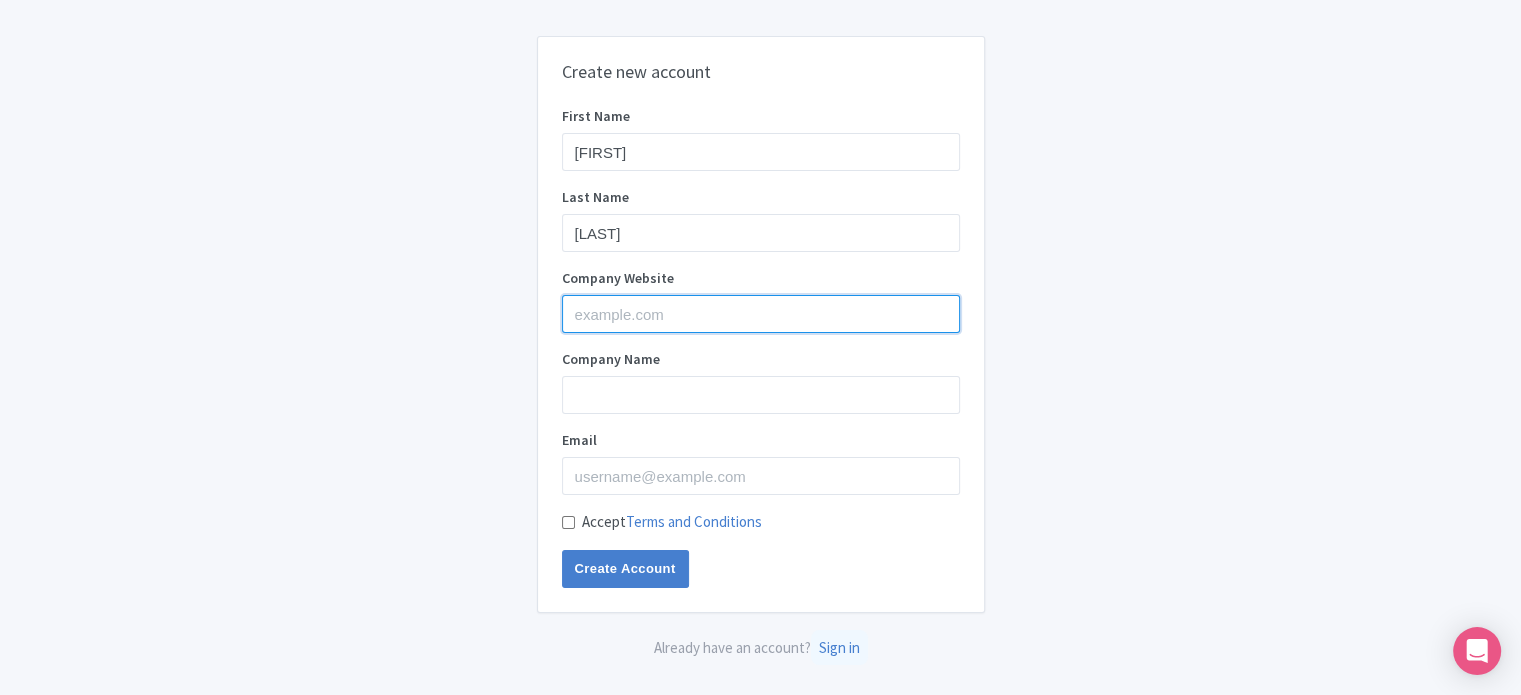 type on "Ticketex.co" 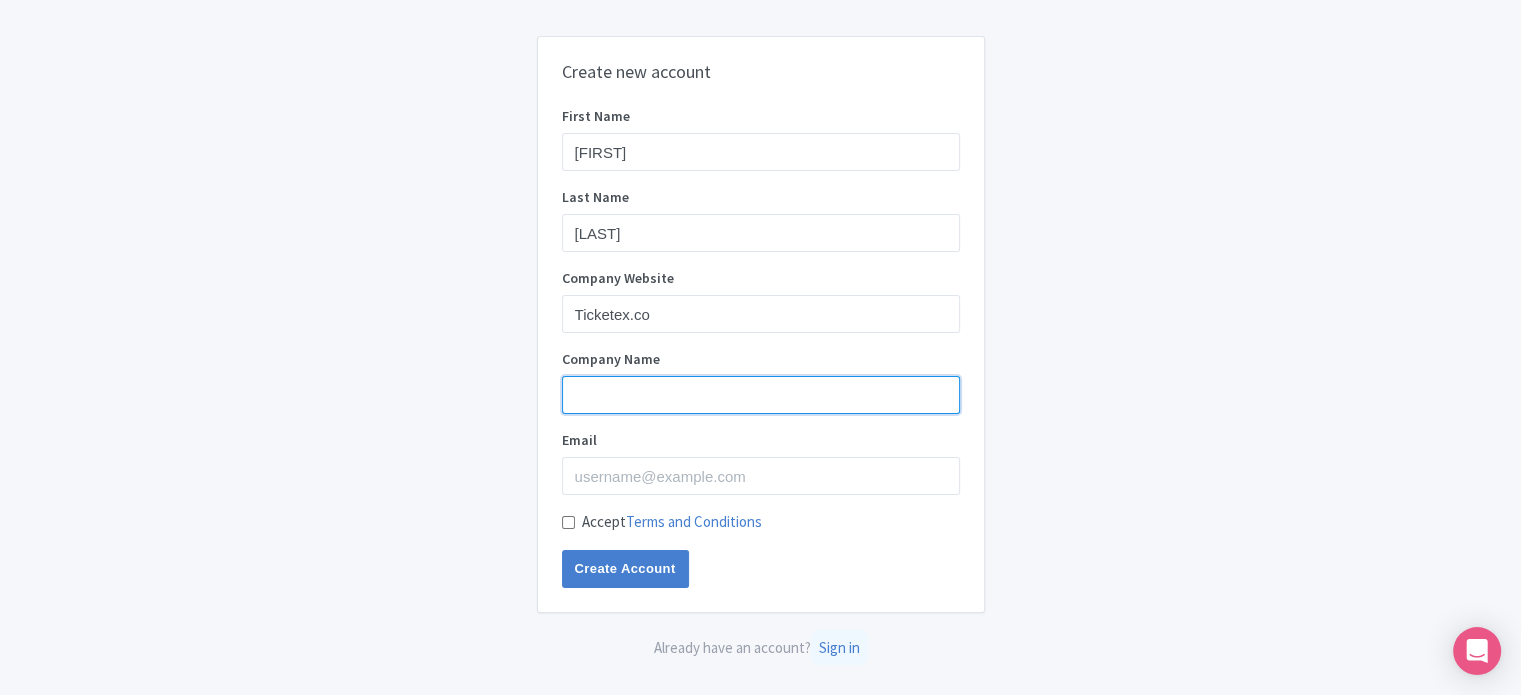 type on "Ticketex.co" 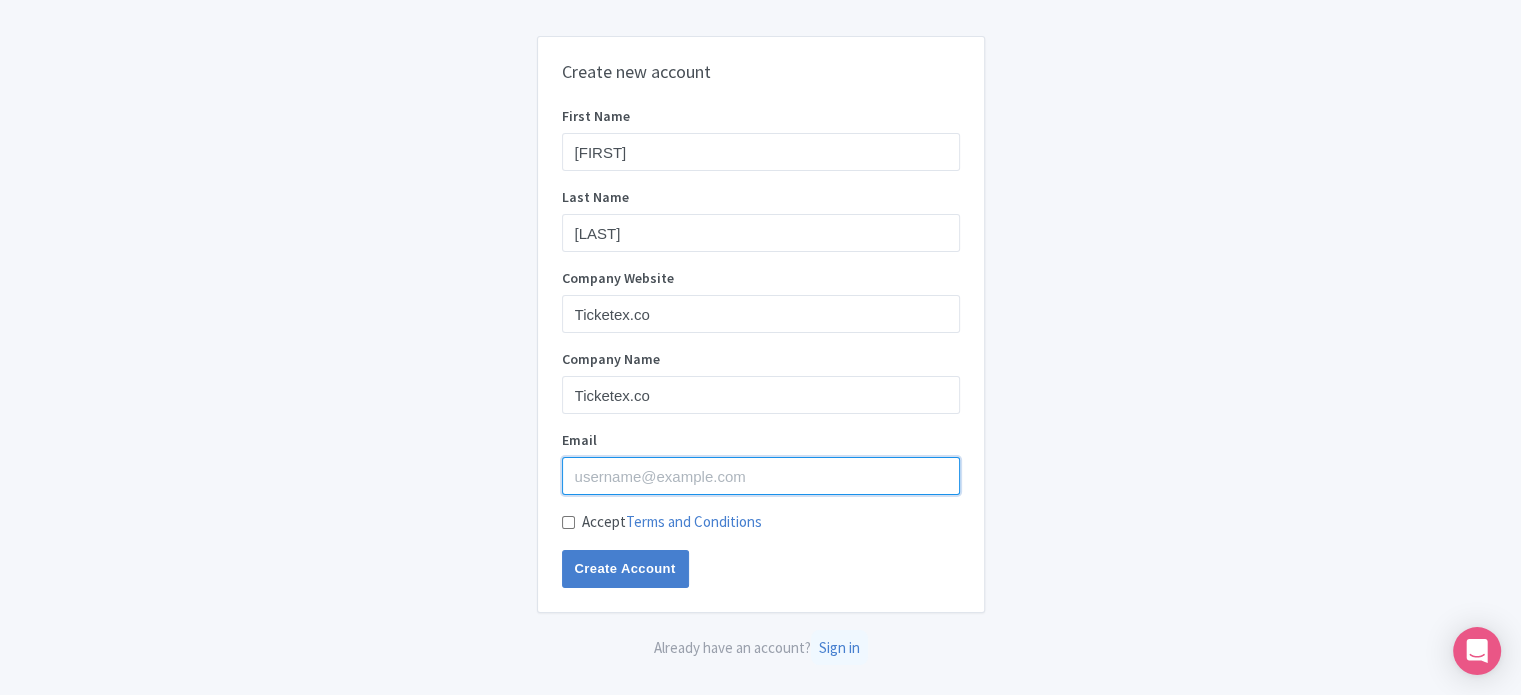 type on "Parth@ticketex.co" 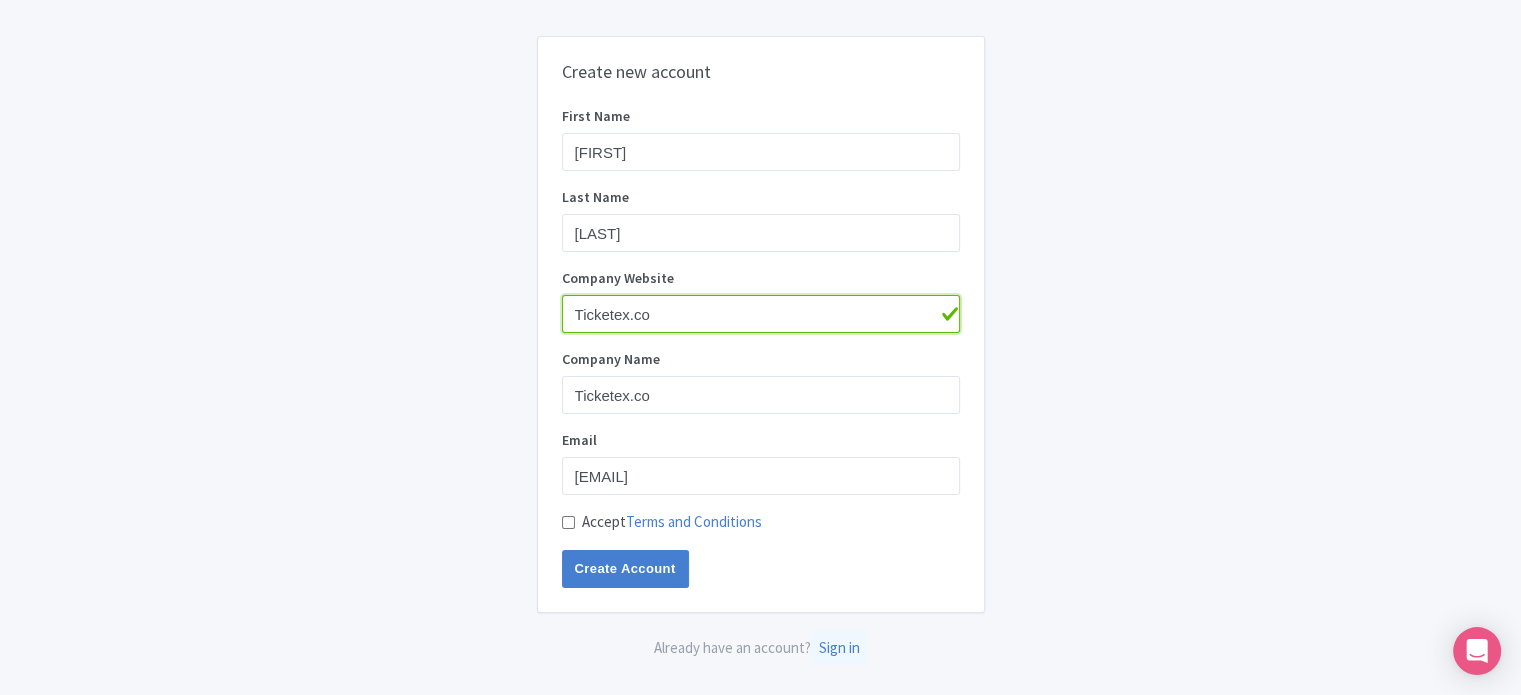 click on "Ticketex.co" at bounding box center (761, 314) 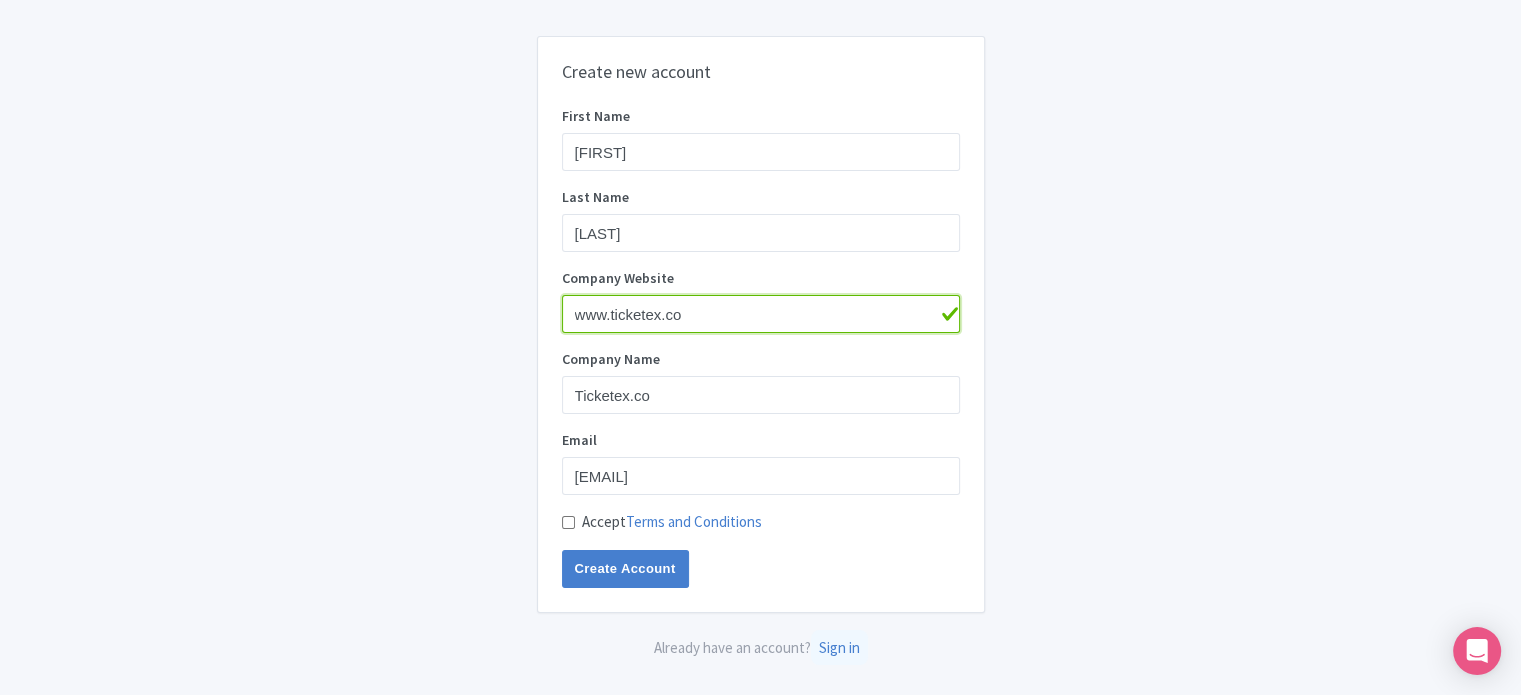type on "www.ticketex.co" 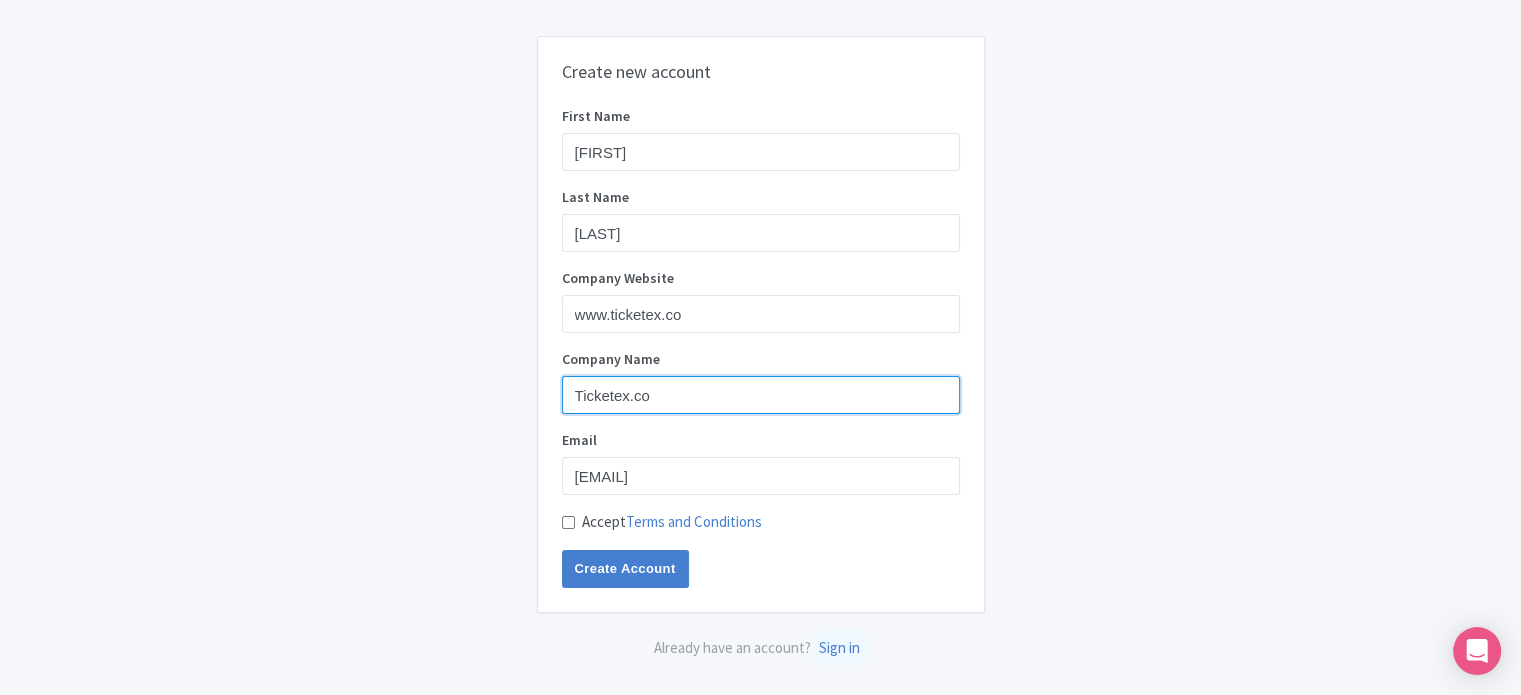 click on "Ticketex.co" at bounding box center (761, 395) 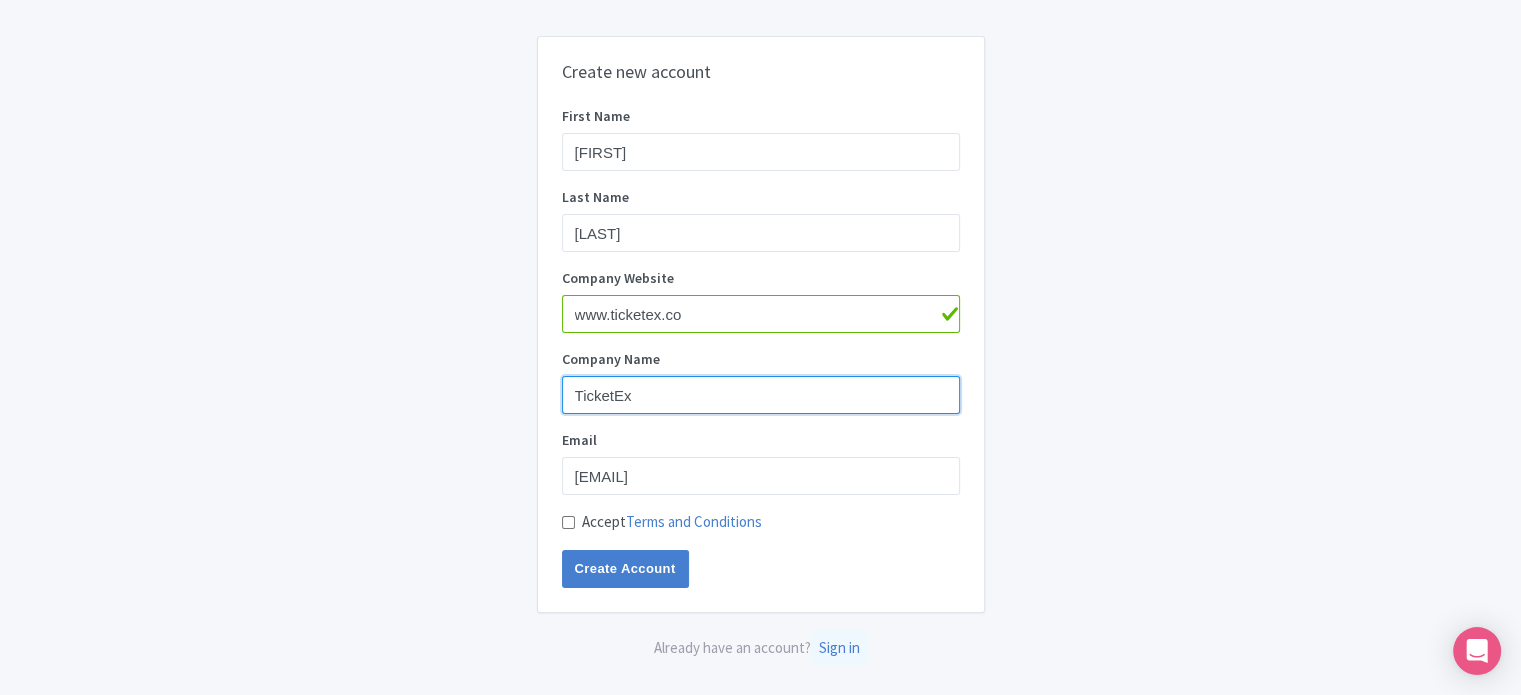 type on "TicketEx" 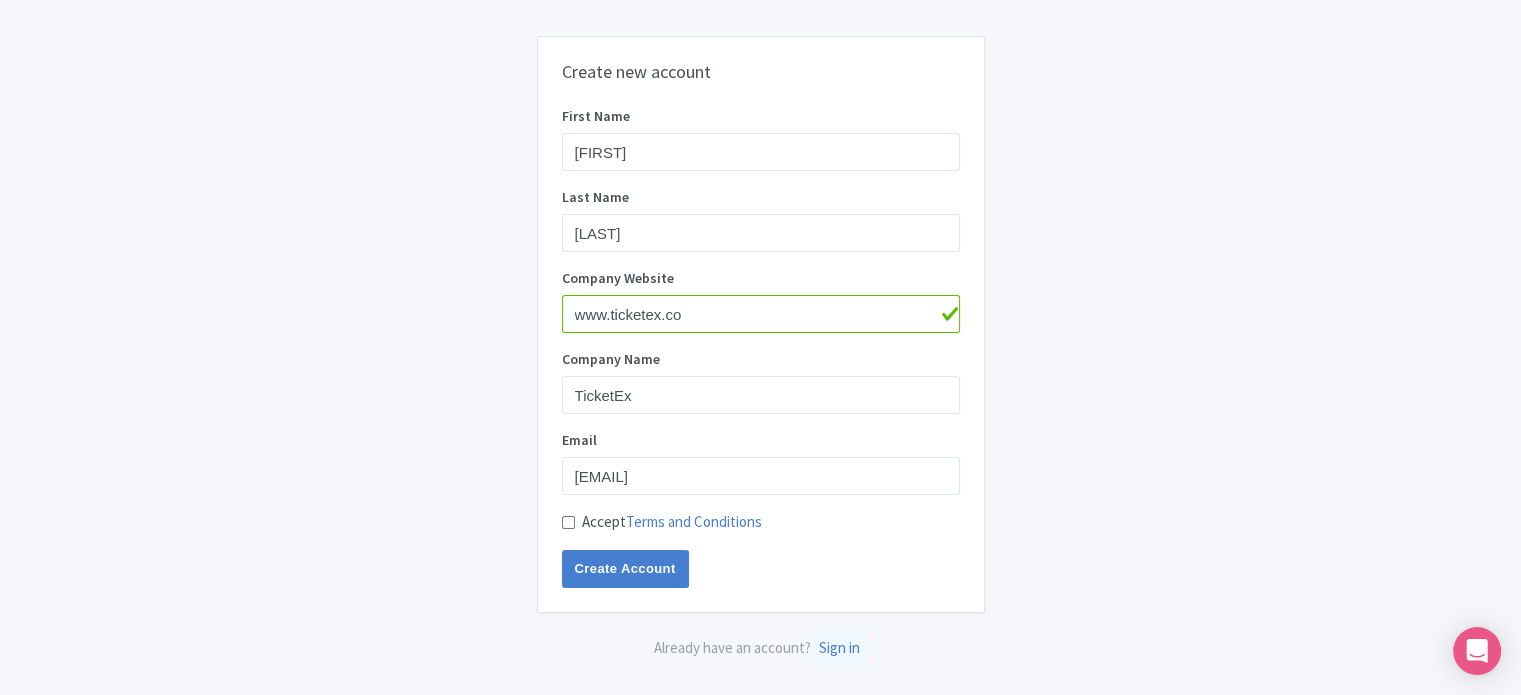 click on "First Name
Parth
Last Name
Sharma
Company Website
www.ticketex.co
Company Name
TicketEx
Email
Parth@ticketex.co
Accept  Terms and Conditions
Create Account" at bounding box center (761, 347) 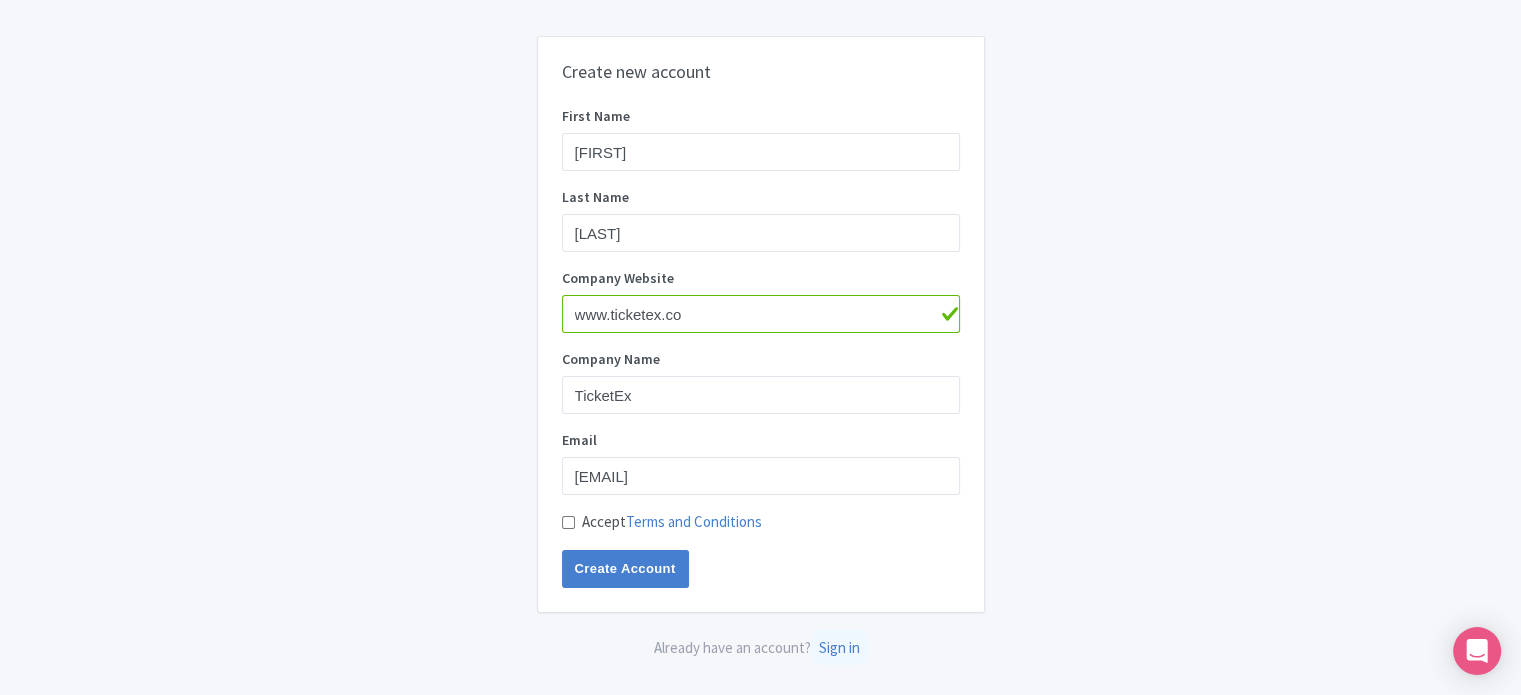 click on "Accept  Terms and Conditions" at bounding box center [568, 522] 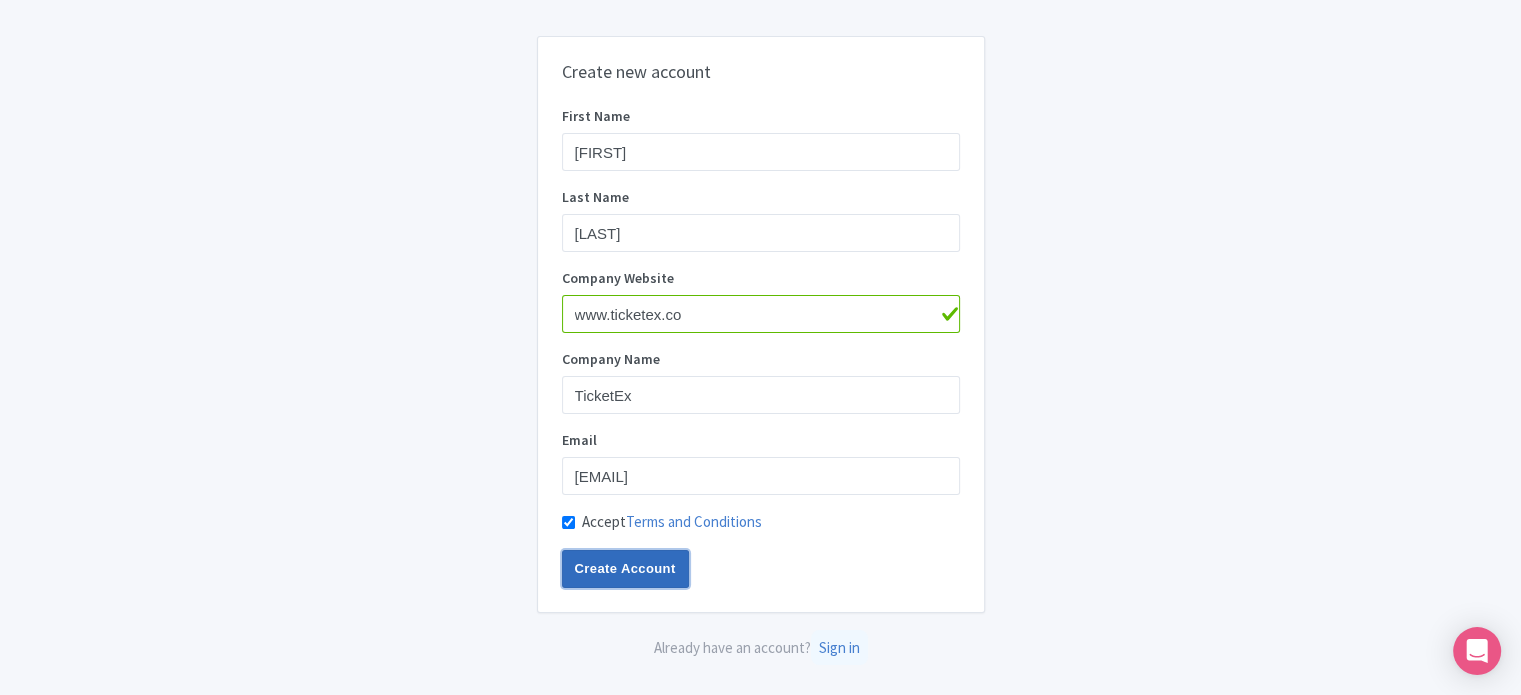 click on "Create Account" at bounding box center [625, 569] 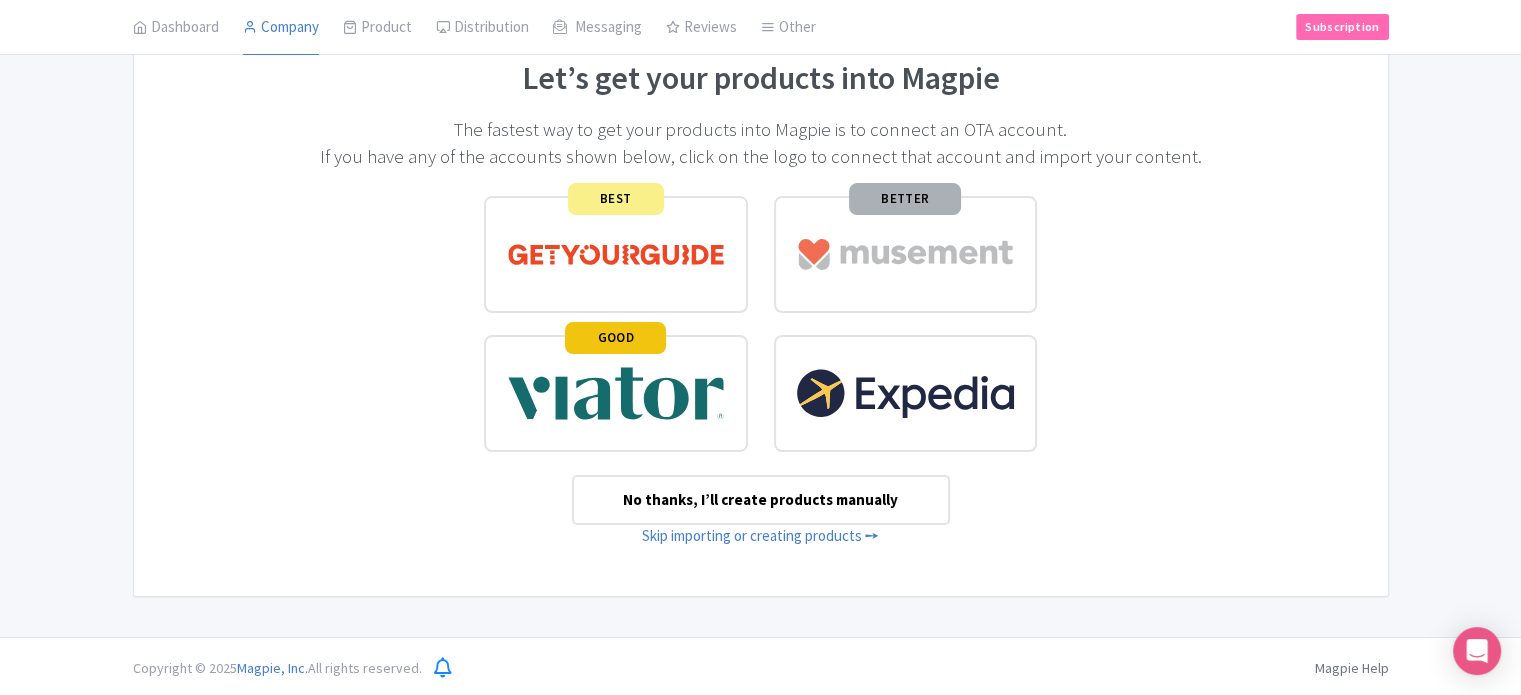scroll, scrollTop: 131, scrollLeft: 0, axis: vertical 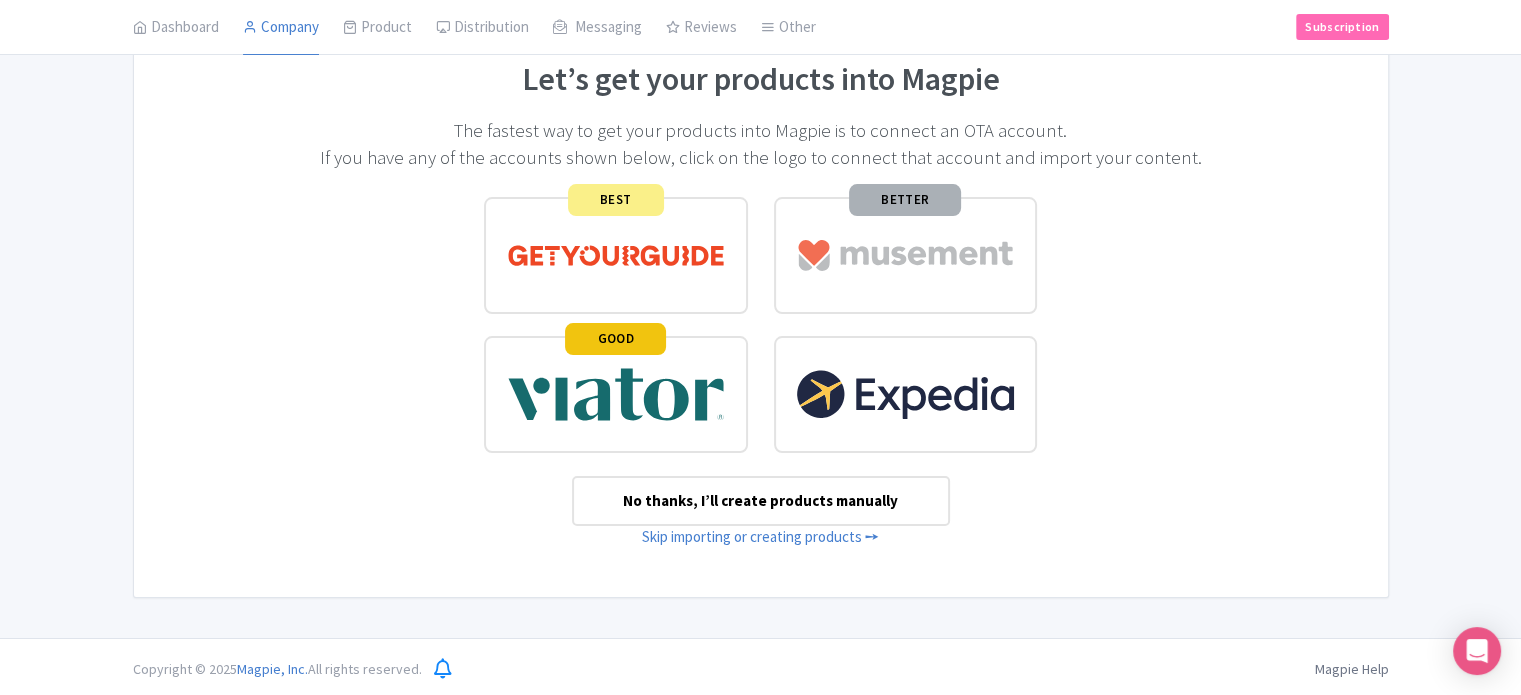 click on "No thanks, I’ll create products manually" at bounding box center [761, 501] 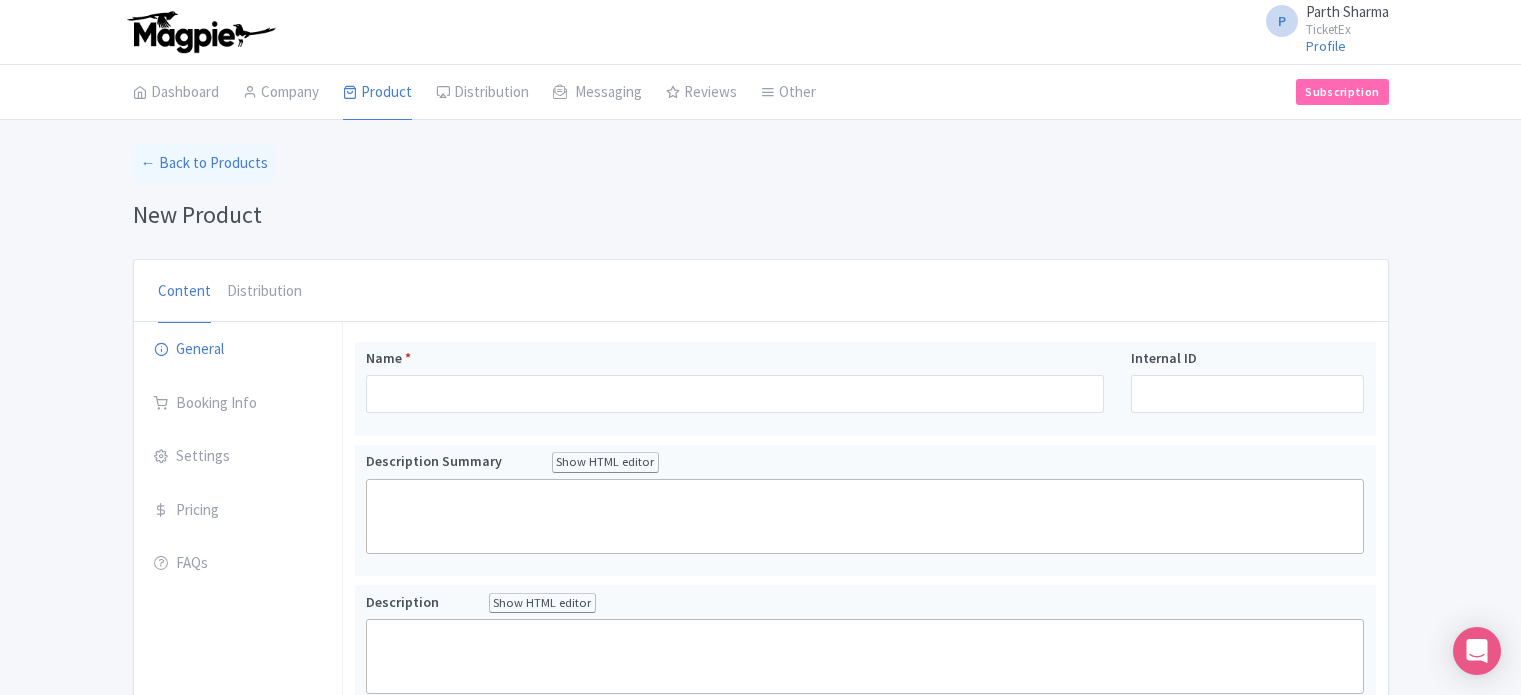 scroll, scrollTop: 0, scrollLeft: 0, axis: both 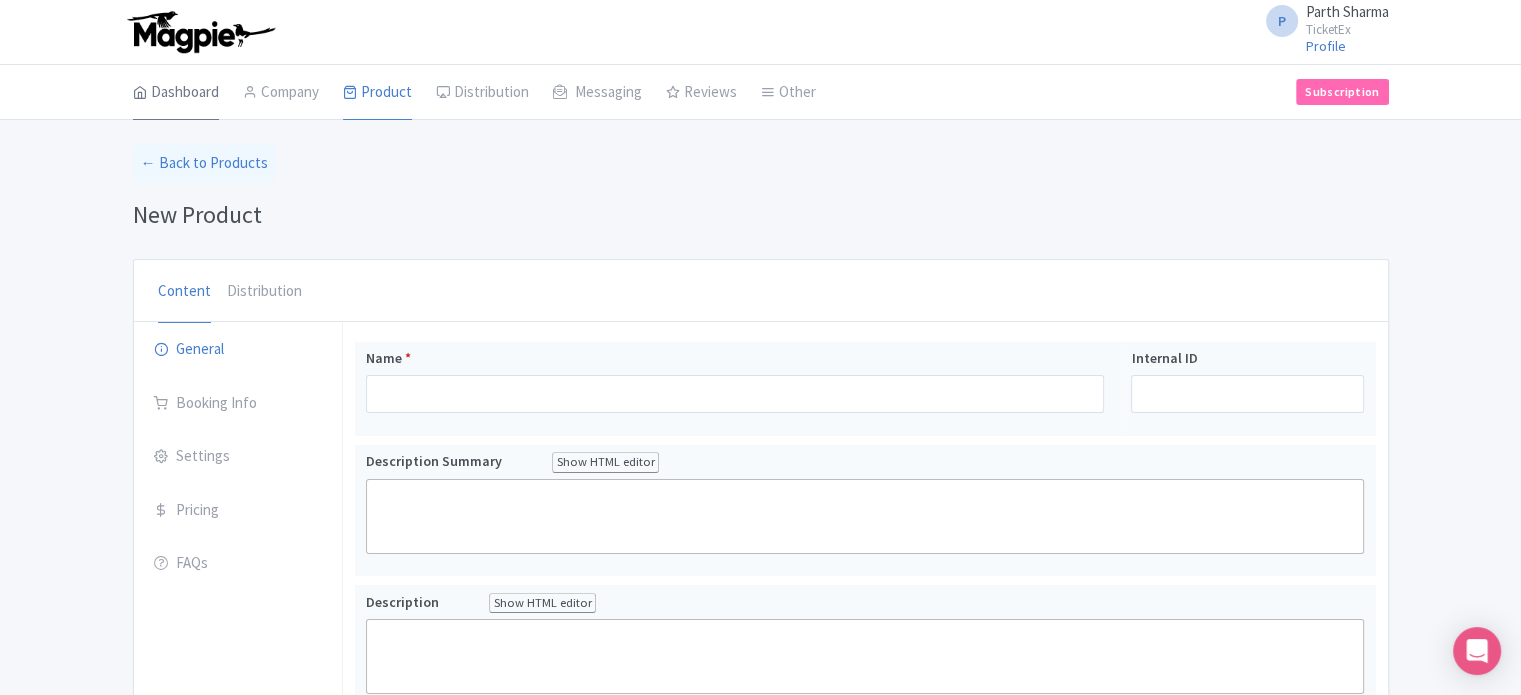 click on "Dashboard" at bounding box center (176, 93) 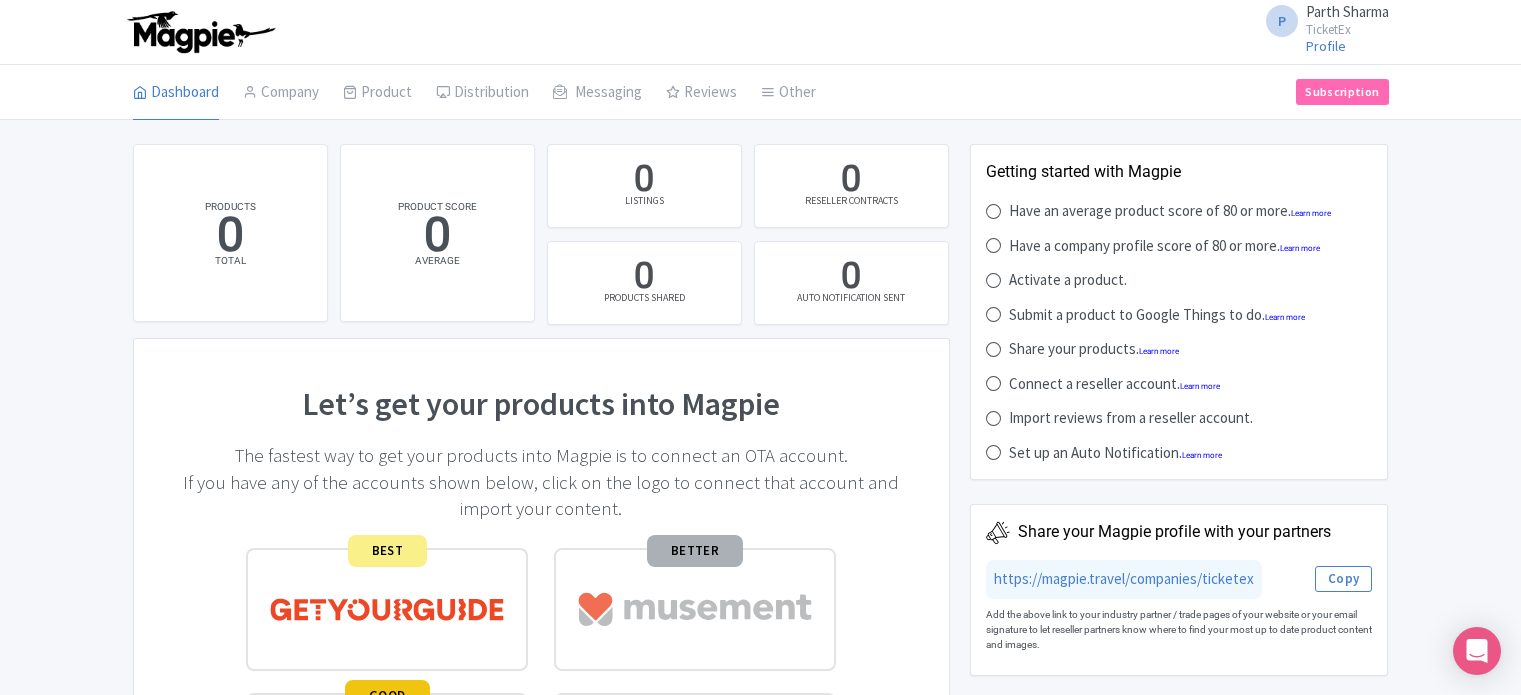 scroll, scrollTop: 0, scrollLeft: 0, axis: both 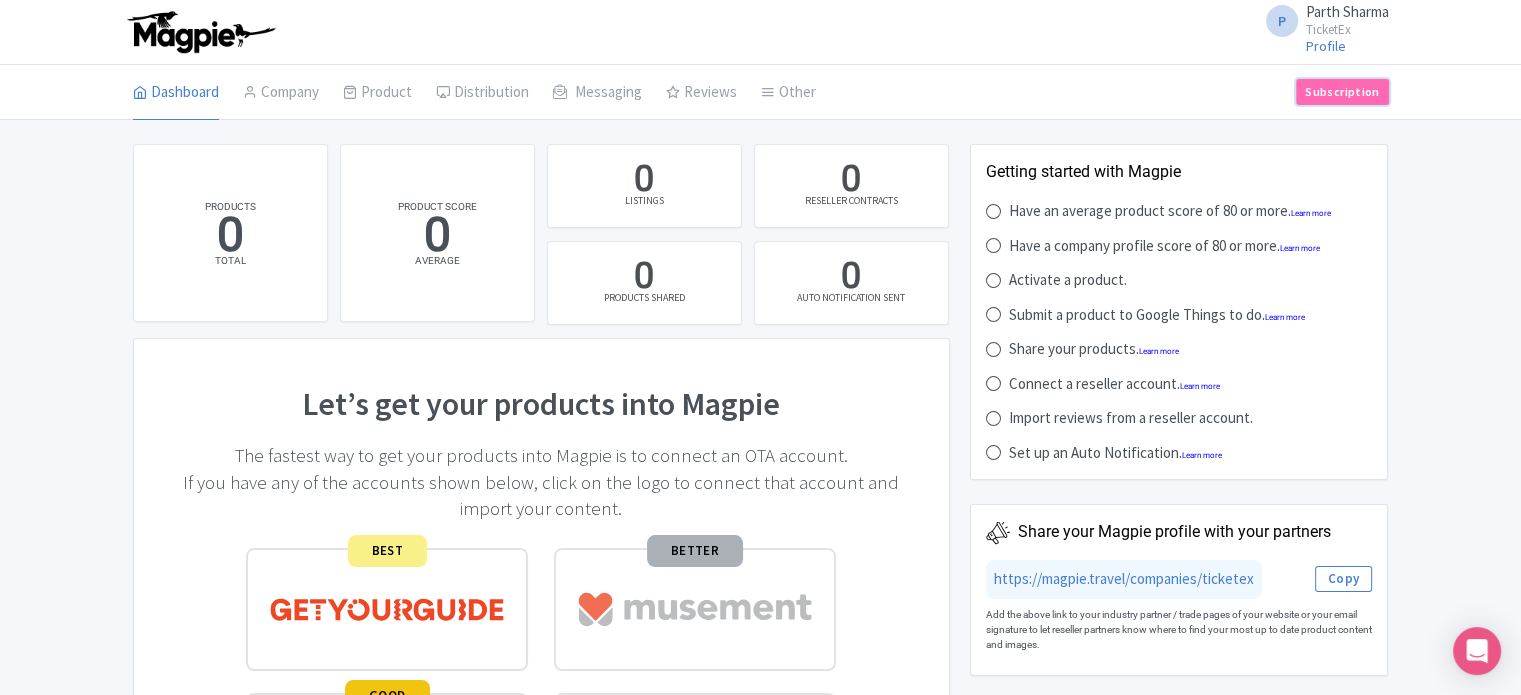 click on "Subscription" at bounding box center (1342, 92) 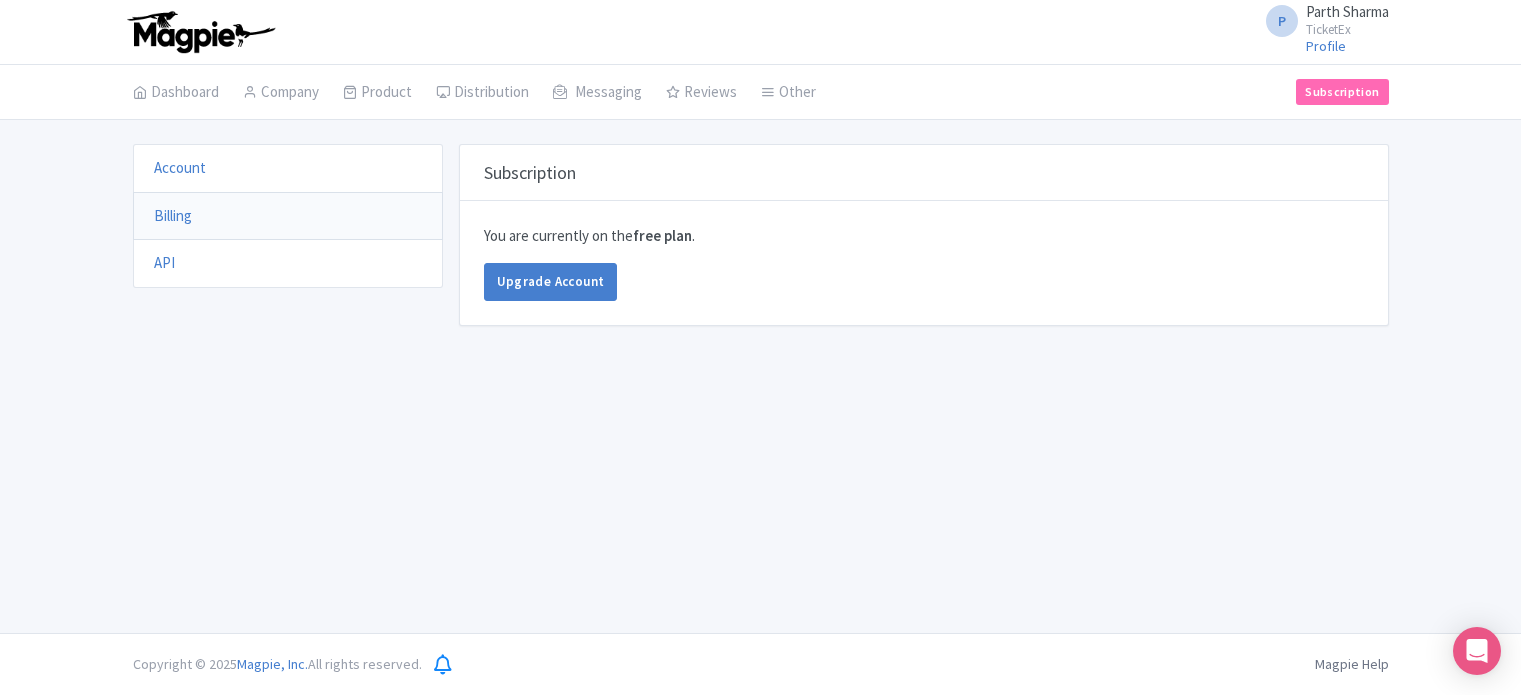 scroll, scrollTop: 0, scrollLeft: 0, axis: both 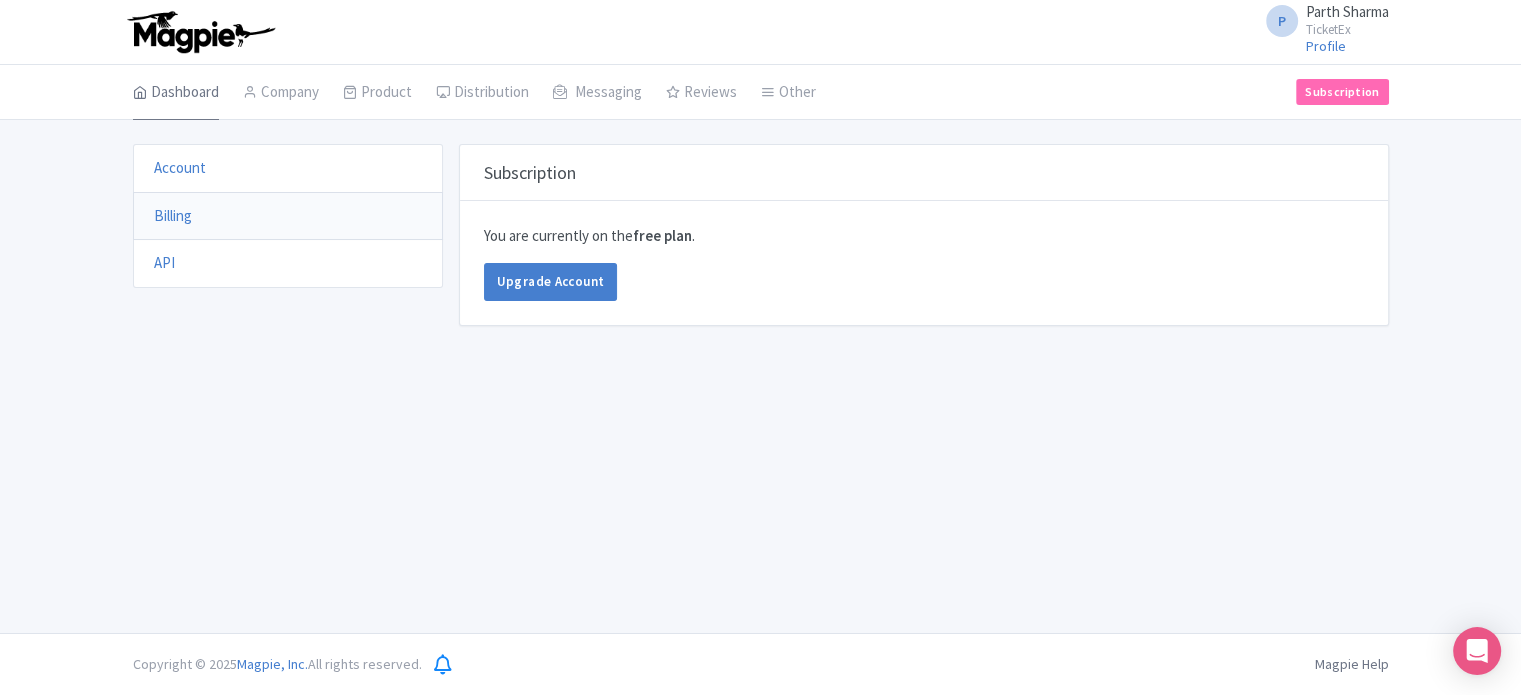 click on "Dashboard" at bounding box center [176, 93] 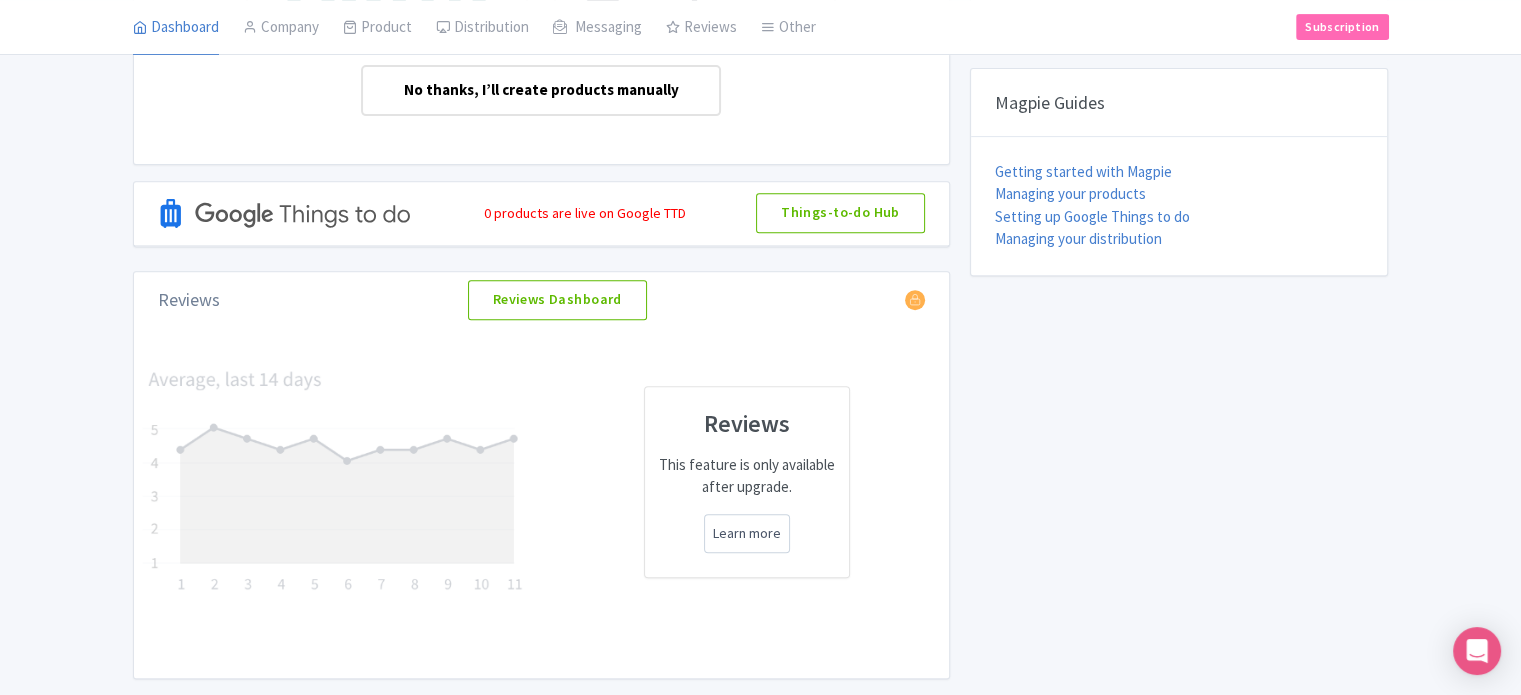 scroll, scrollTop: 803, scrollLeft: 0, axis: vertical 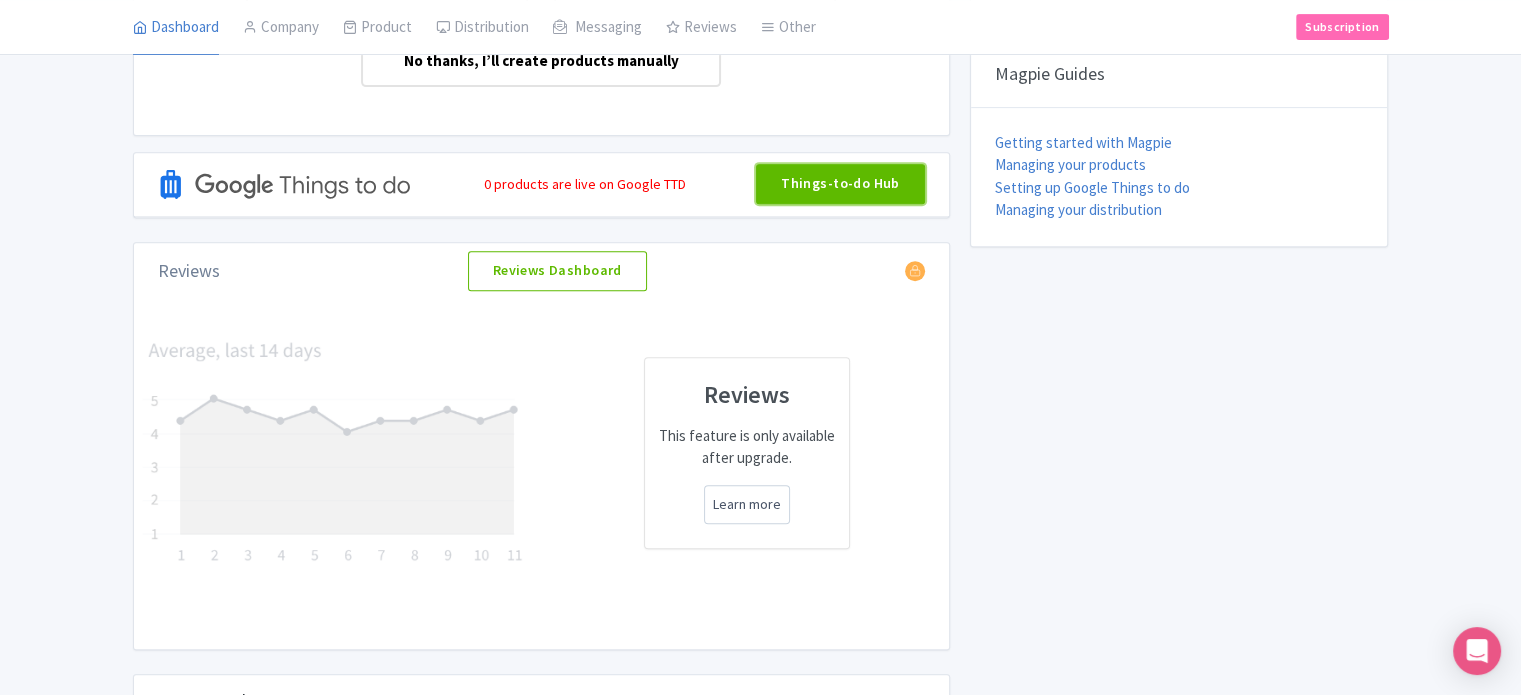click on "Things-to-do Hub" at bounding box center (840, 184) 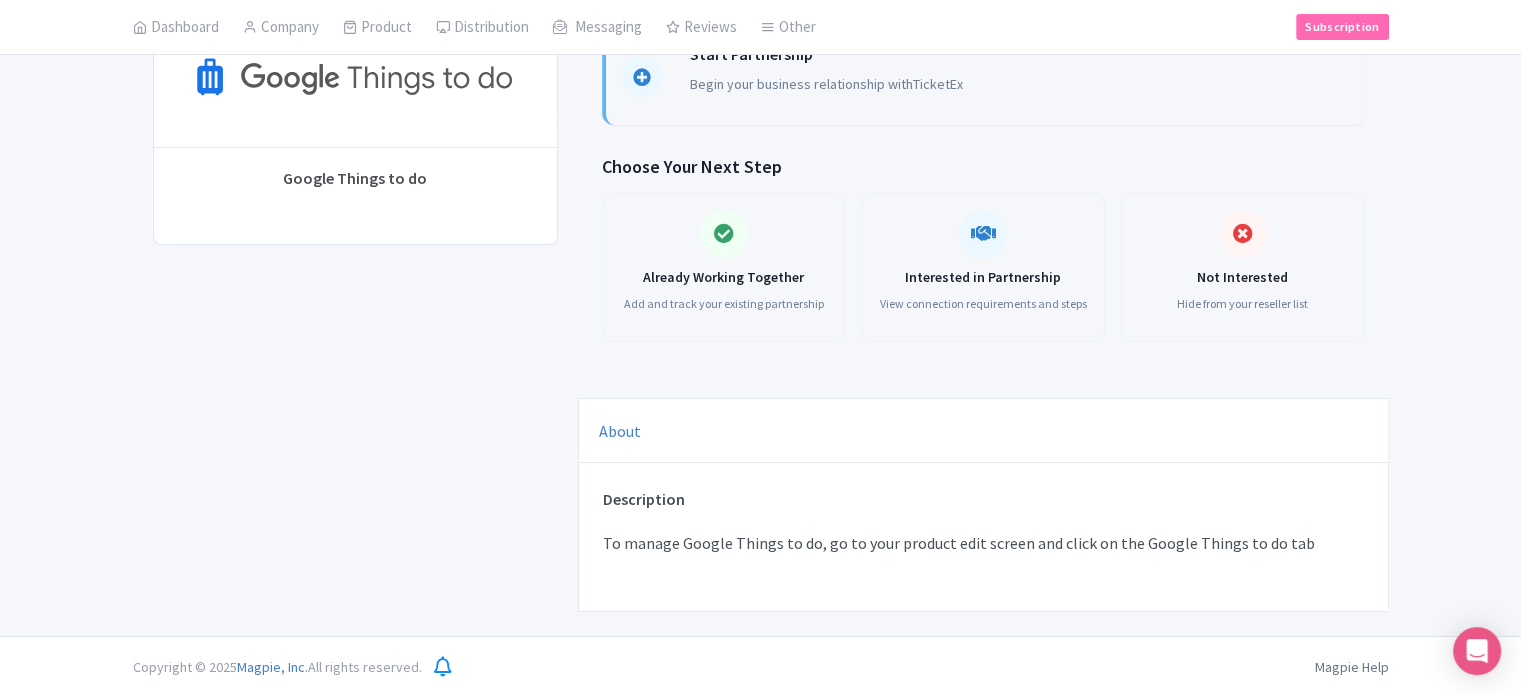 scroll, scrollTop: 0, scrollLeft: 0, axis: both 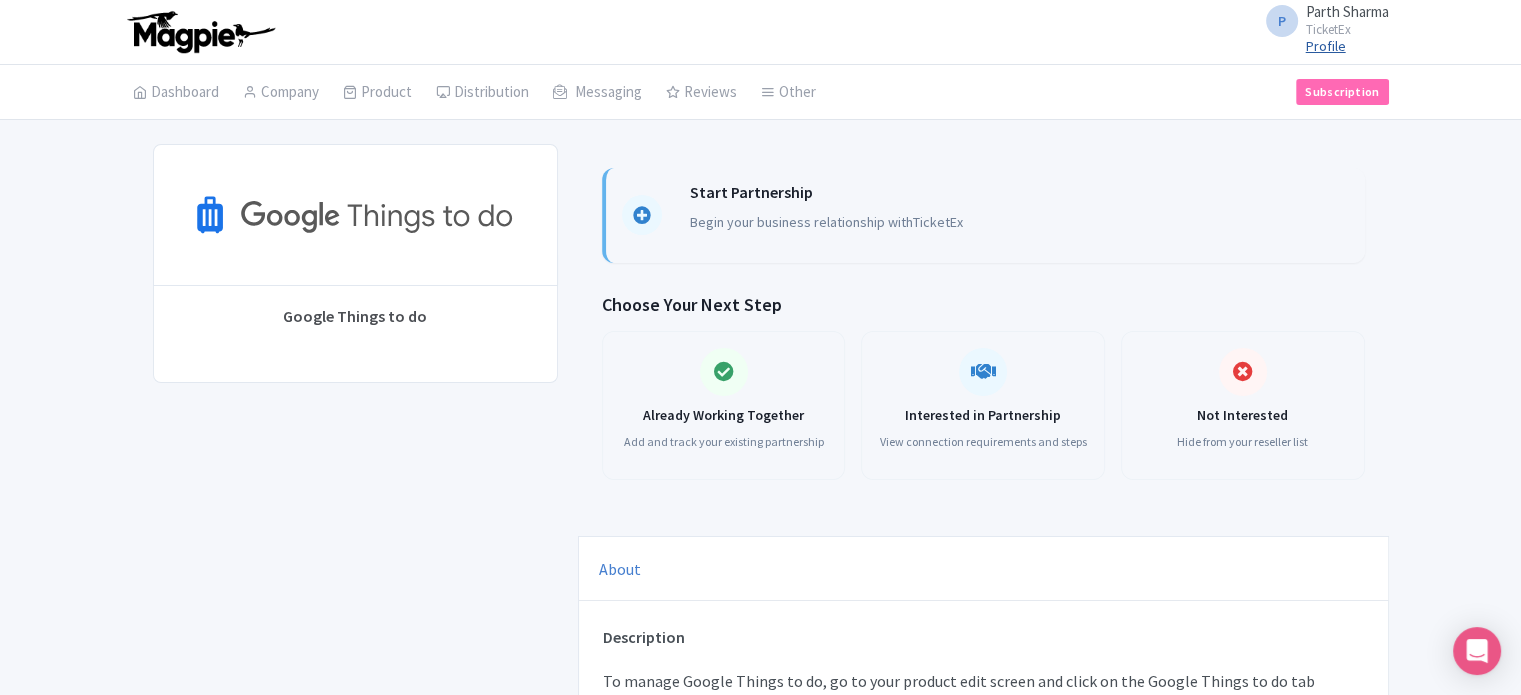 click on "Profile" at bounding box center (1326, 46) 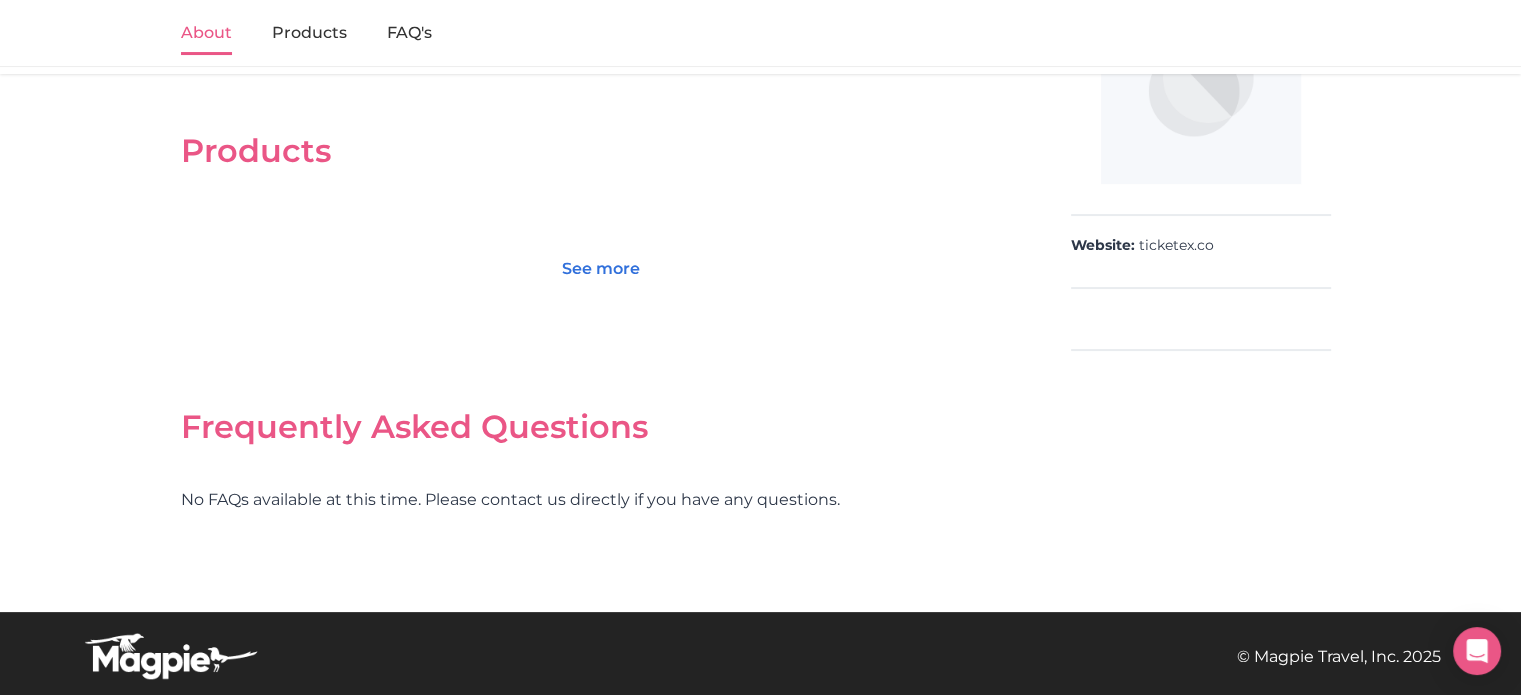 scroll, scrollTop: 0, scrollLeft: 0, axis: both 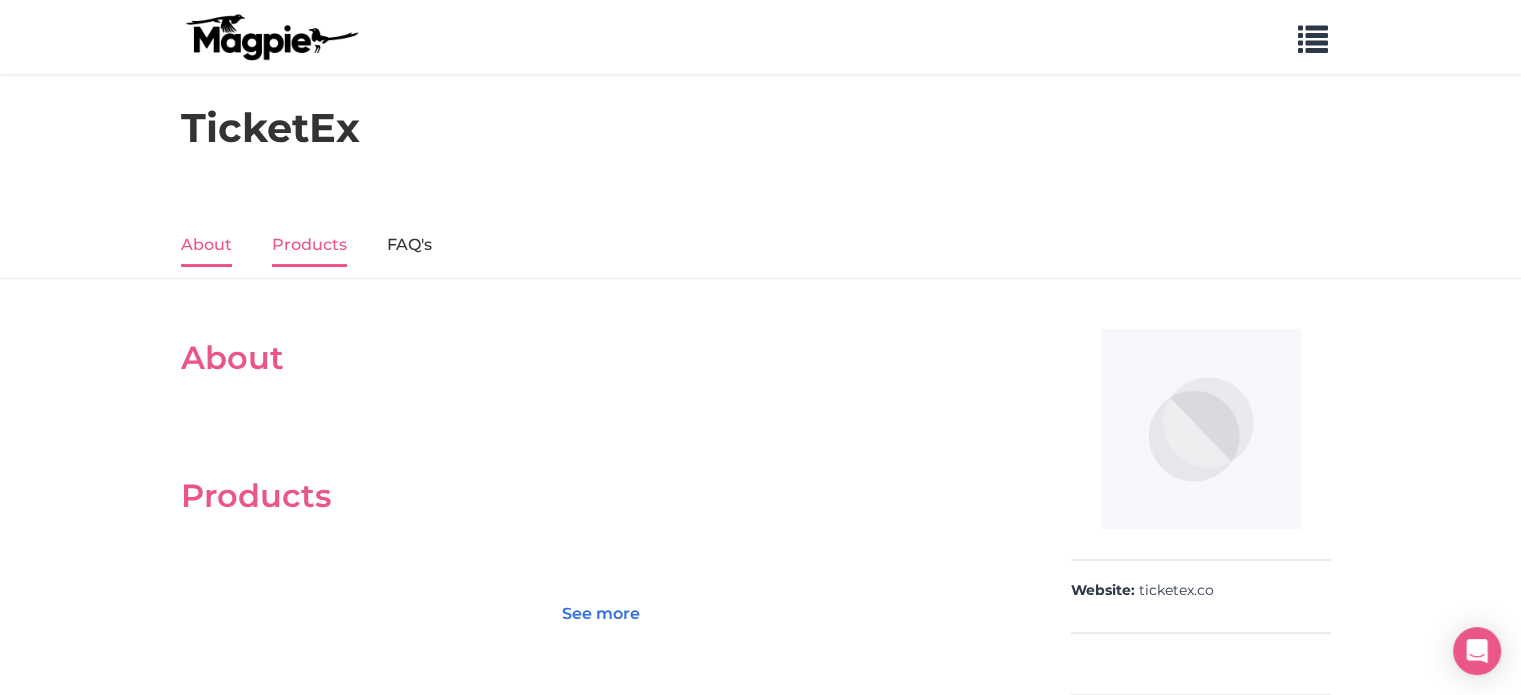 click on "Products" at bounding box center [309, 246] 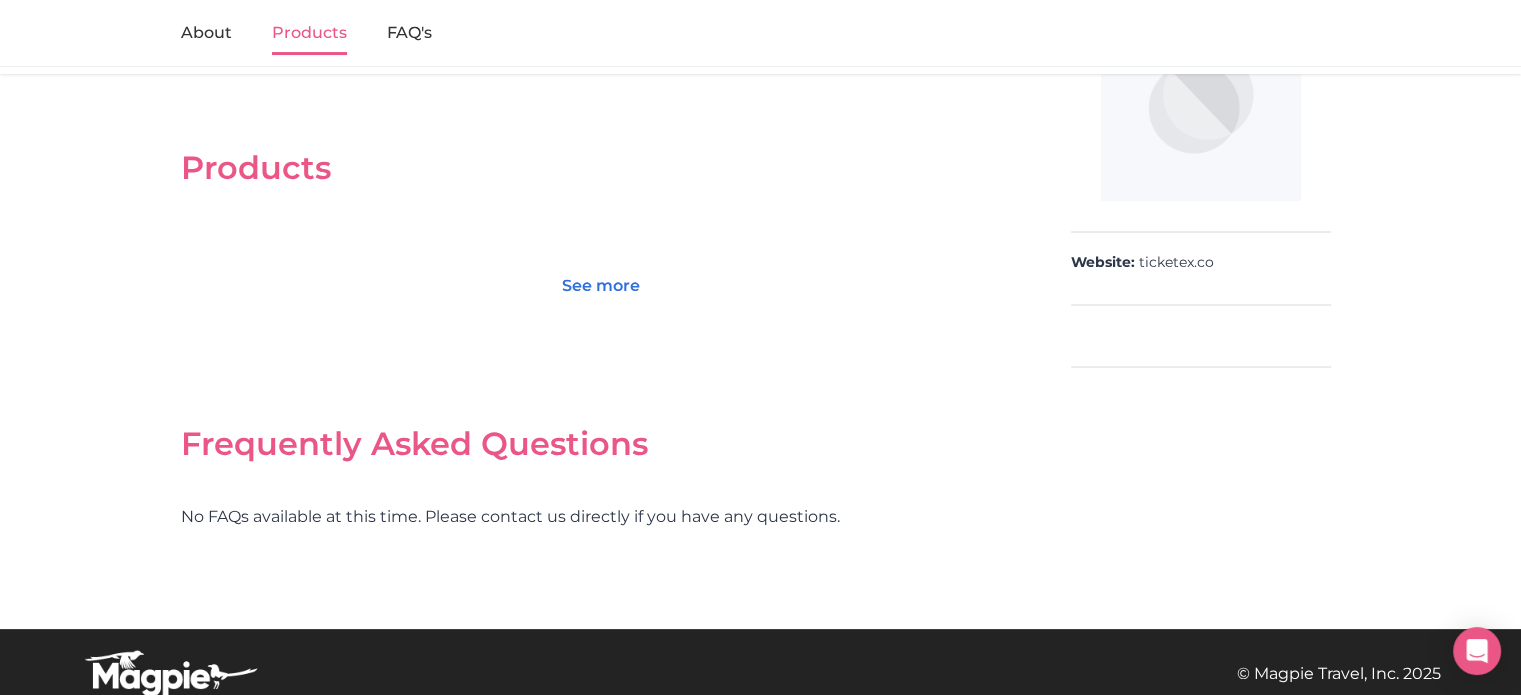 scroll, scrollTop: 345, scrollLeft: 0, axis: vertical 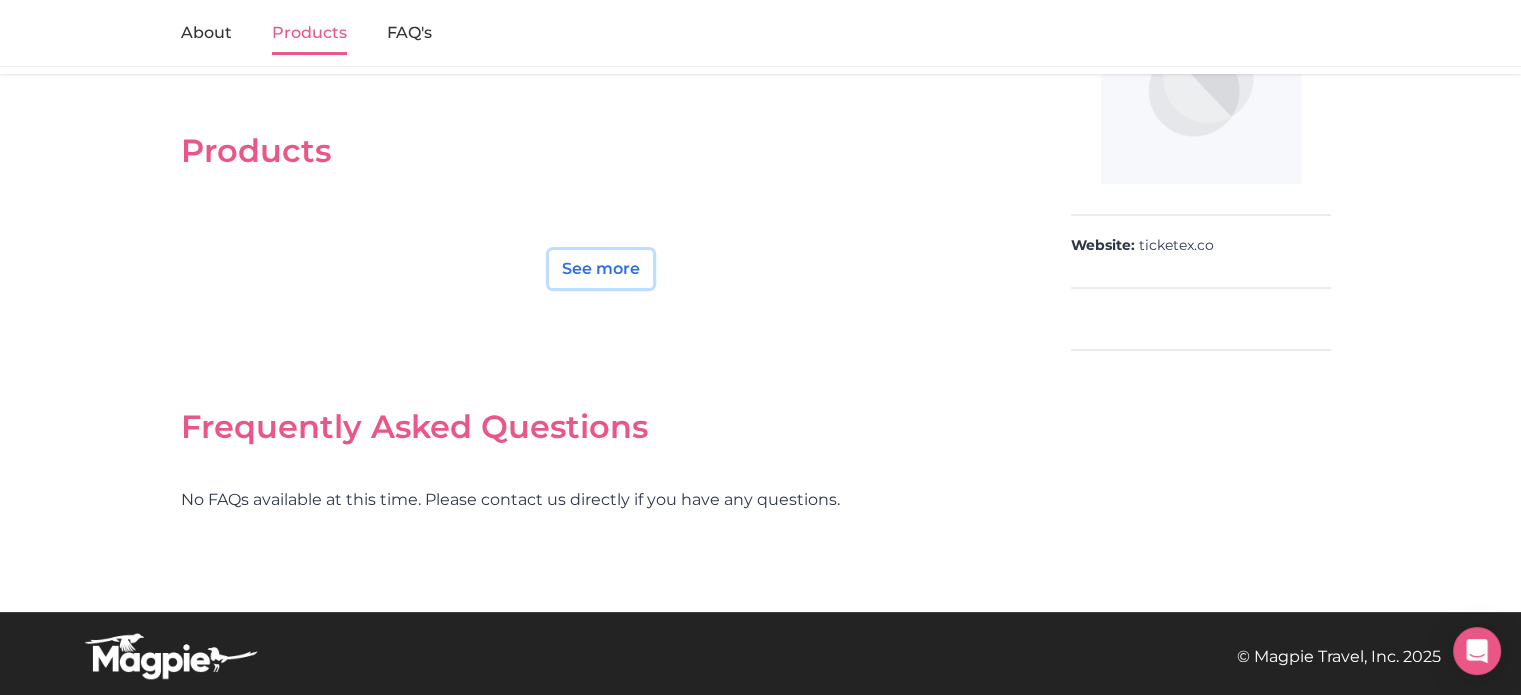 click on "See more" at bounding box center (601, 269) 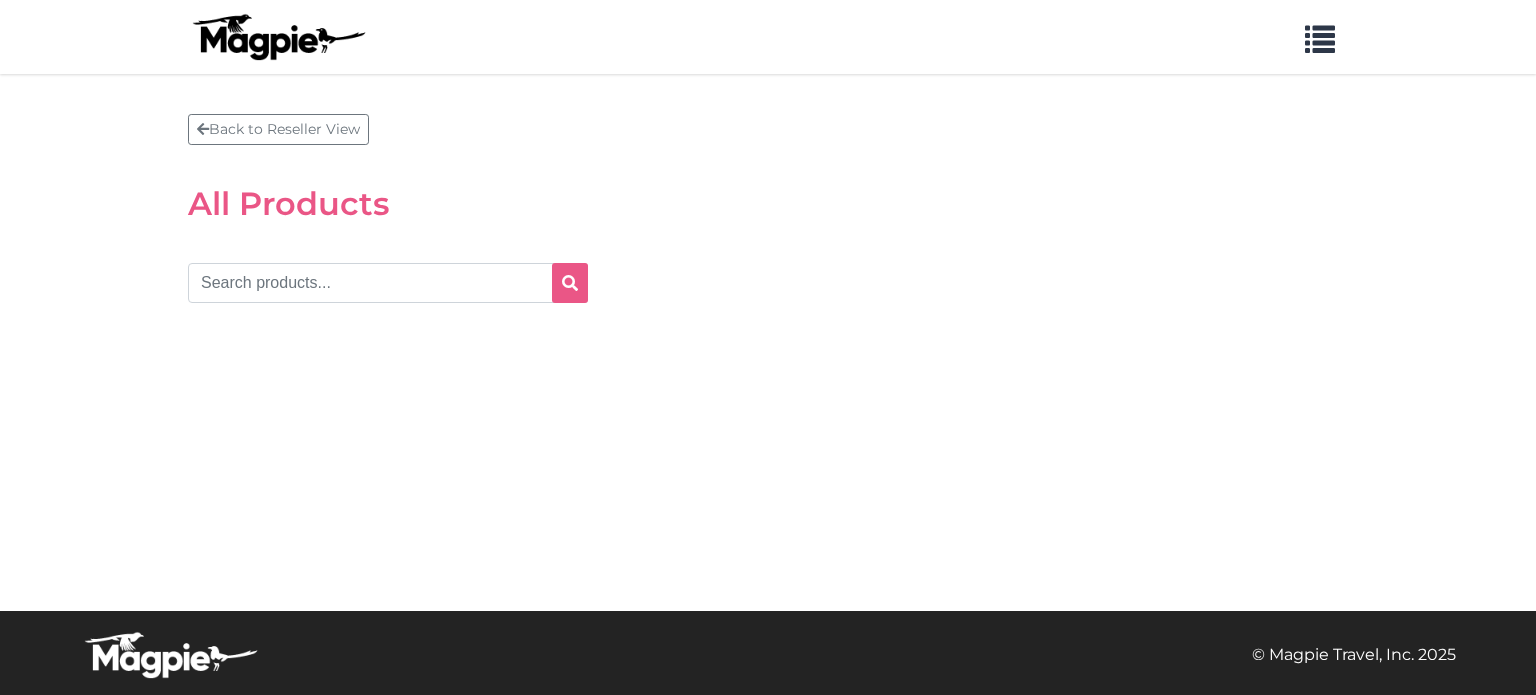 scroll, scrollTop: 0, scrollLeft: 0, axis: both 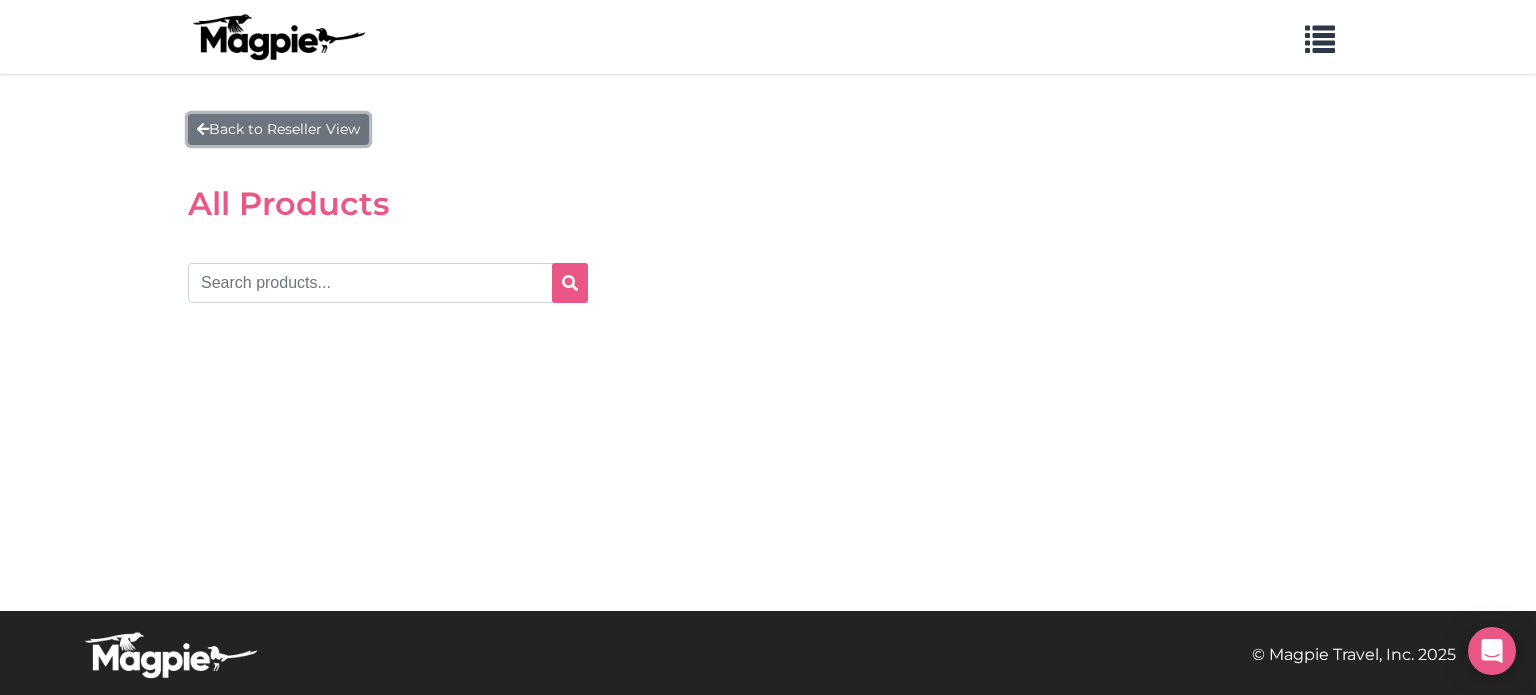 click on "Back to Reseller View" at bounding box center (278, 129) 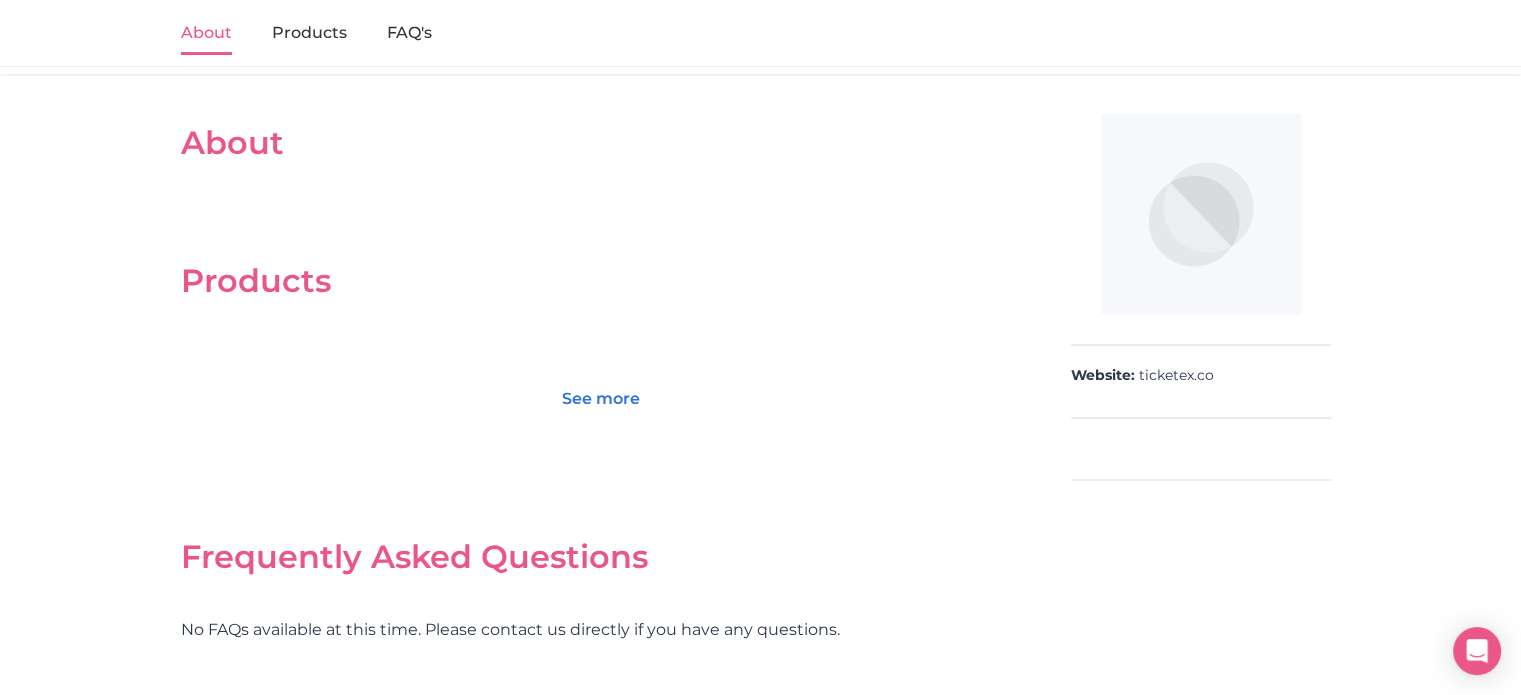 scroll, scrollTop: 0, scrollLeft: 0, axis: both 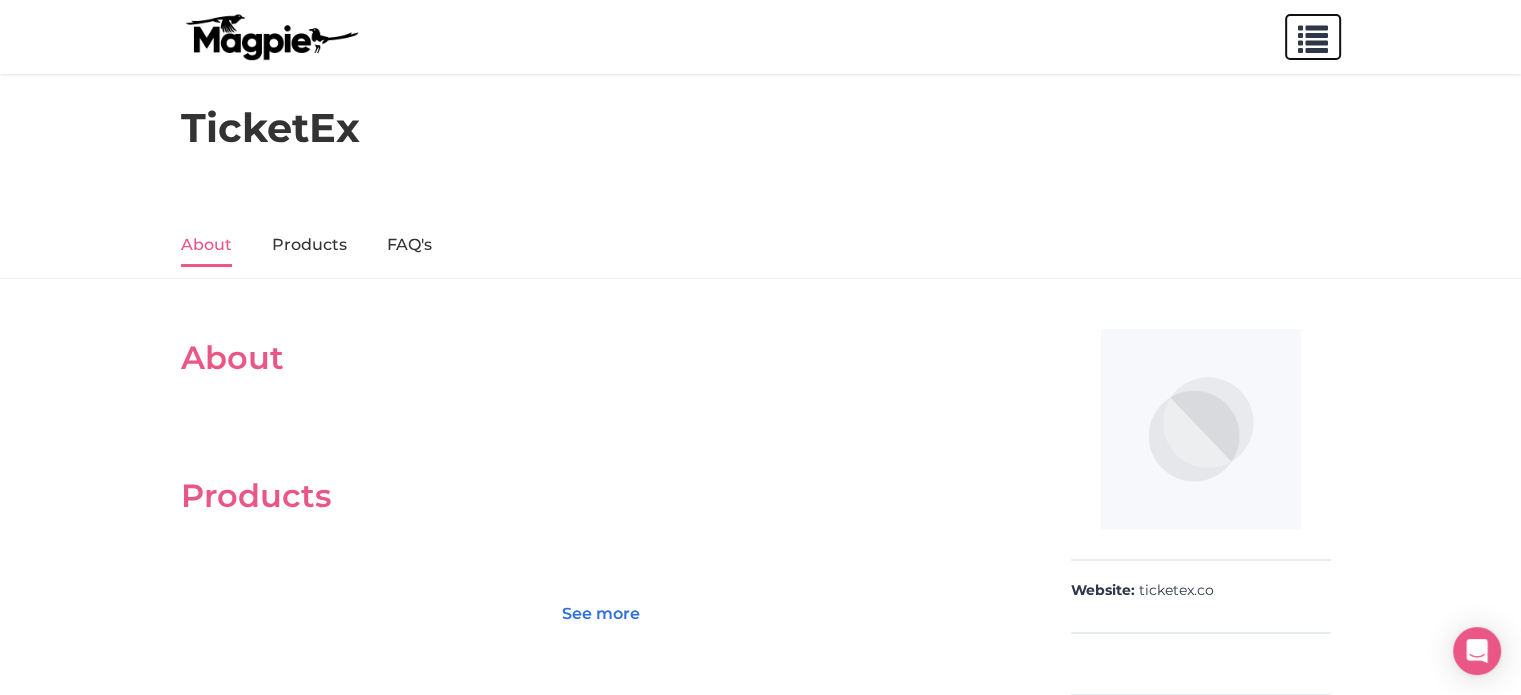 click at bounding box center (1313, 35) 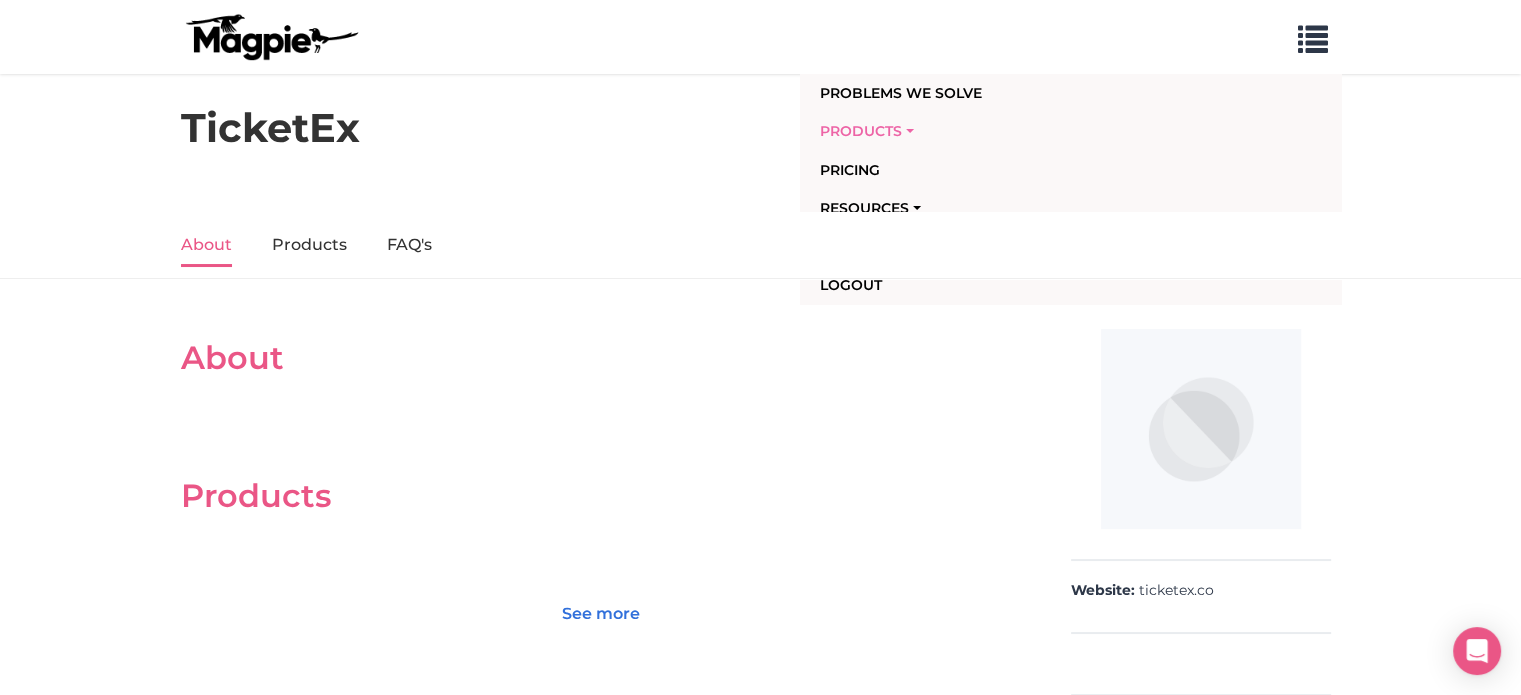 click on "Products" at bounding box center [955, 131] 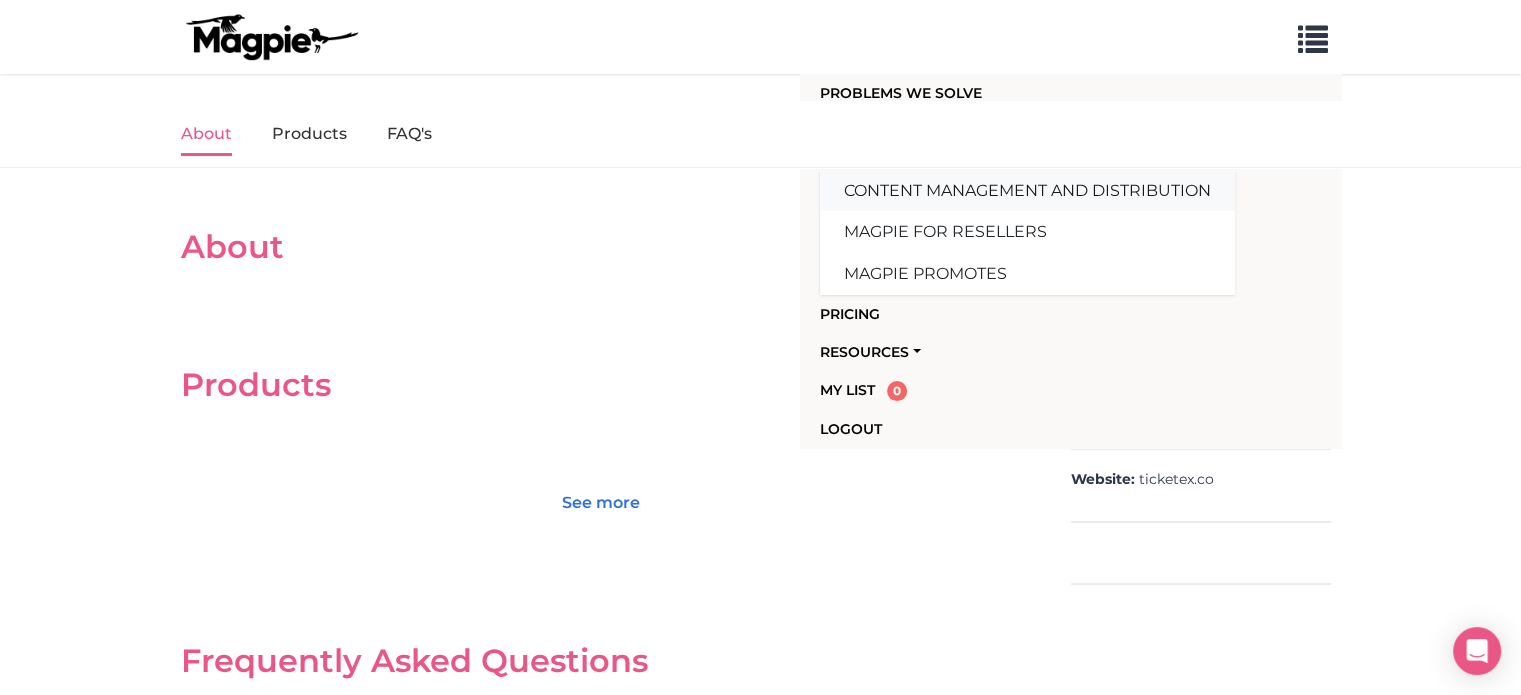 scroll, scrollTop: 0, scrollLeft: 0, axis: both 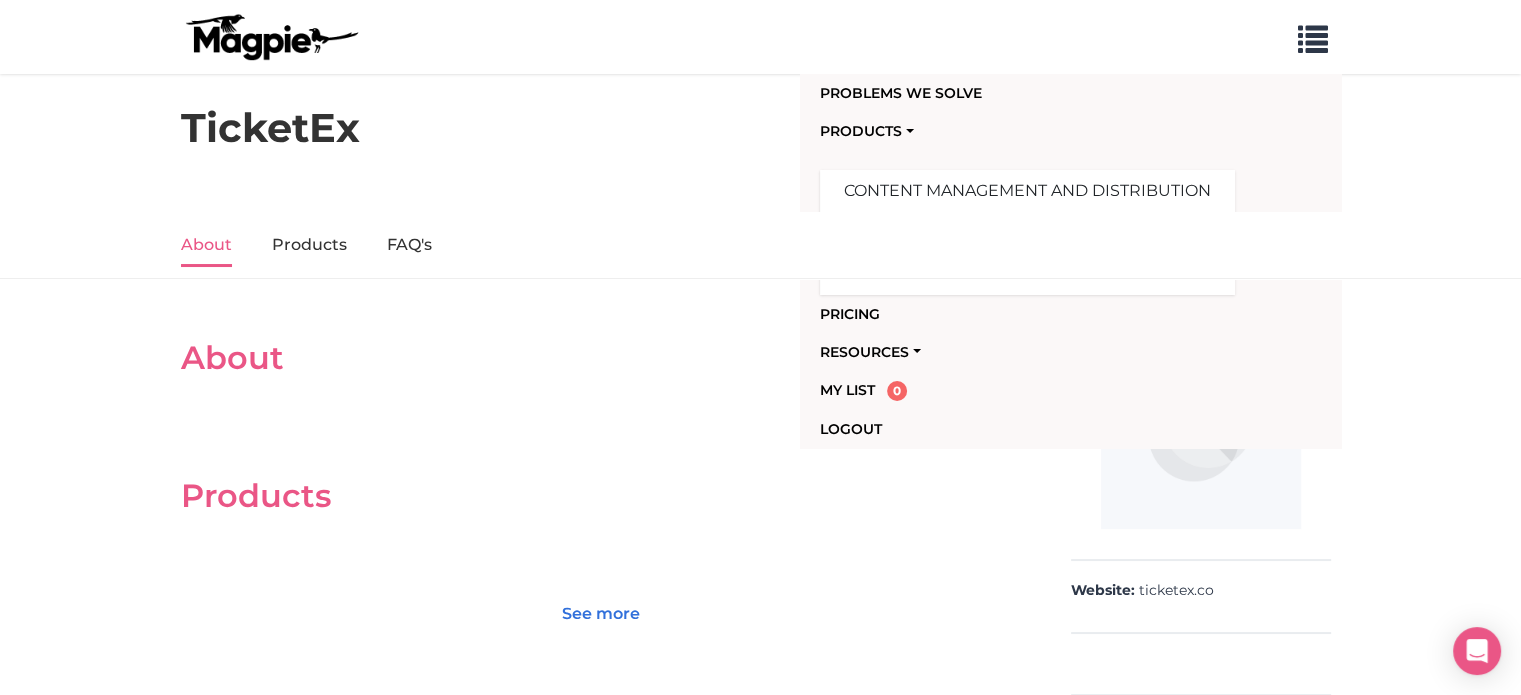 click on "Problems we solve
Products
Content Management and Distribution
Magpie for Resellers
Magpie Promotes
Pricing
Resources
Work with resellers
Customer Support
Our Story
API Documentation
Blog
My List
0
Logout" at bounding box center [1070, 261] 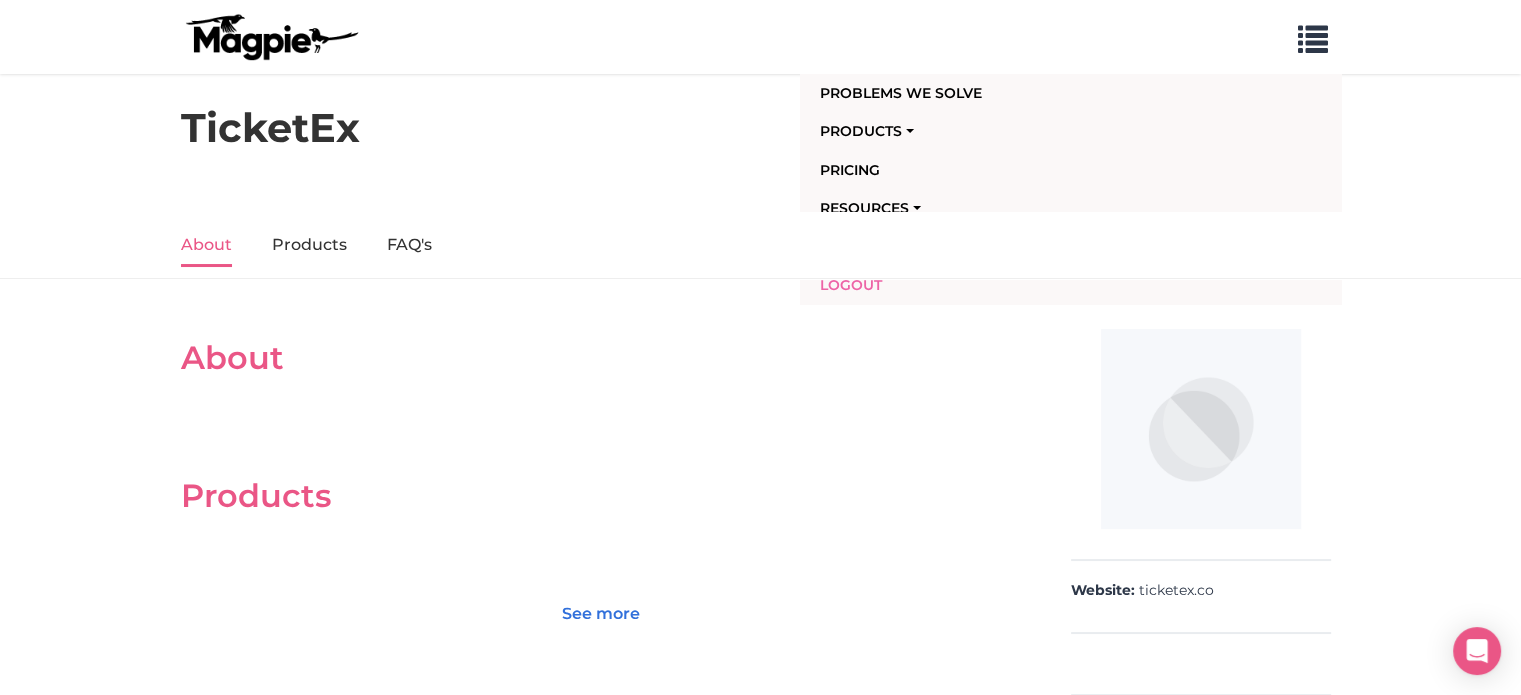 click on "Logout" at bounding box center (955, 285) 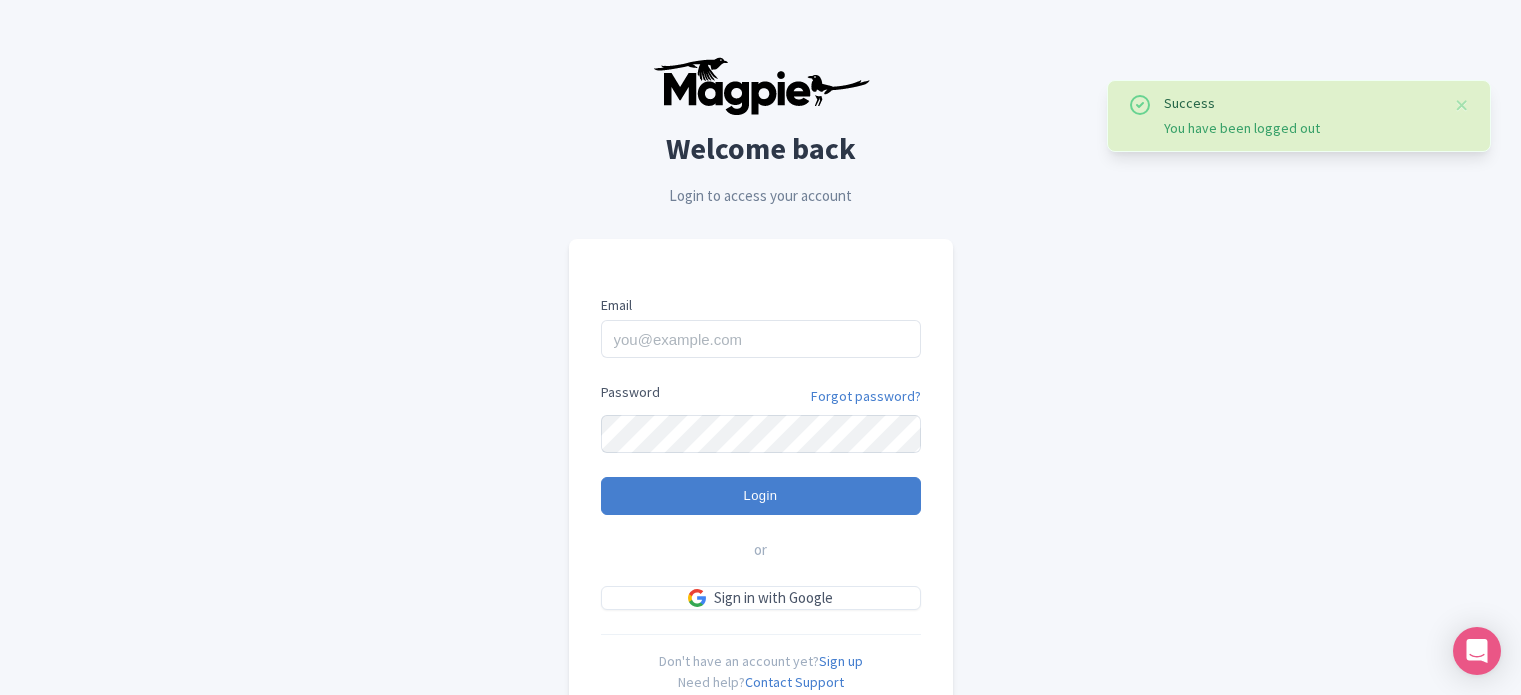 scroll, scrollTop: 0, scrollLeft: 0, axis: both 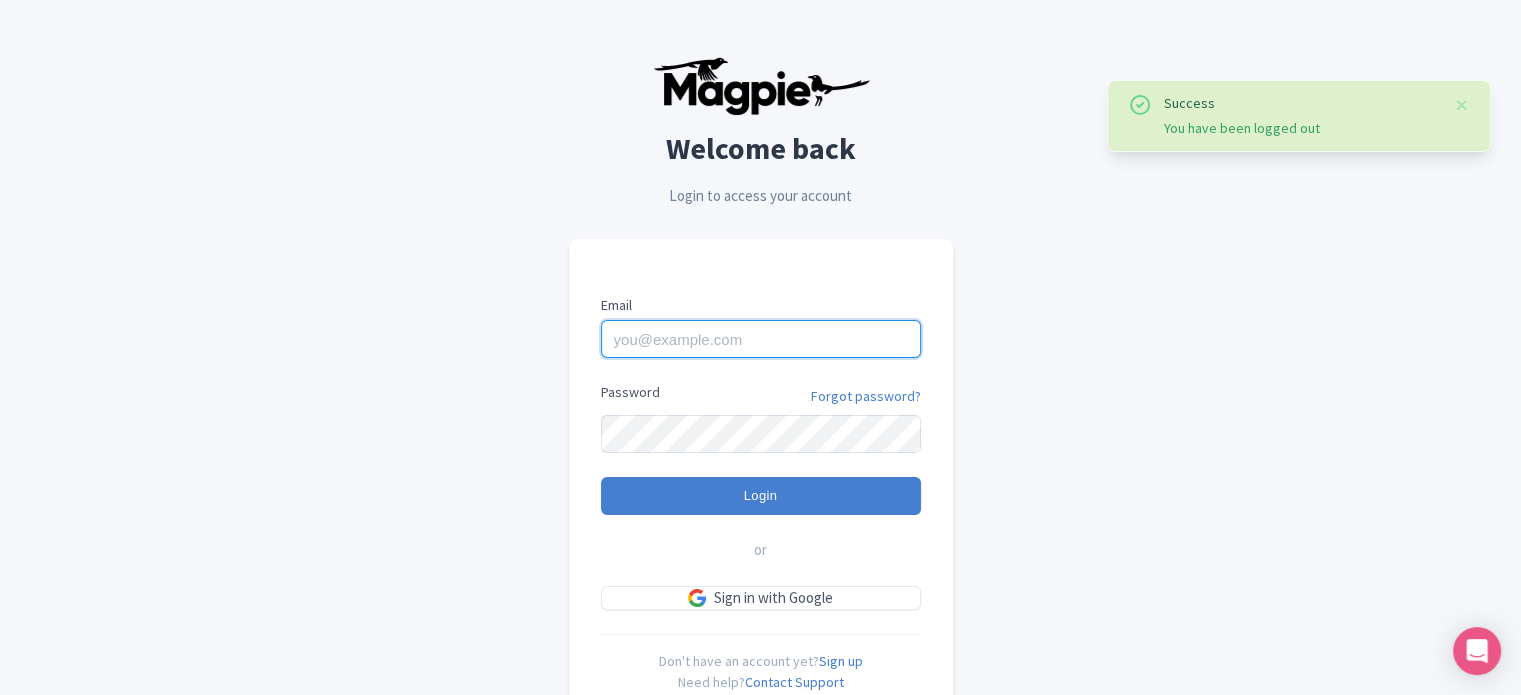 click on "Email" at bounding box center [761, 339] 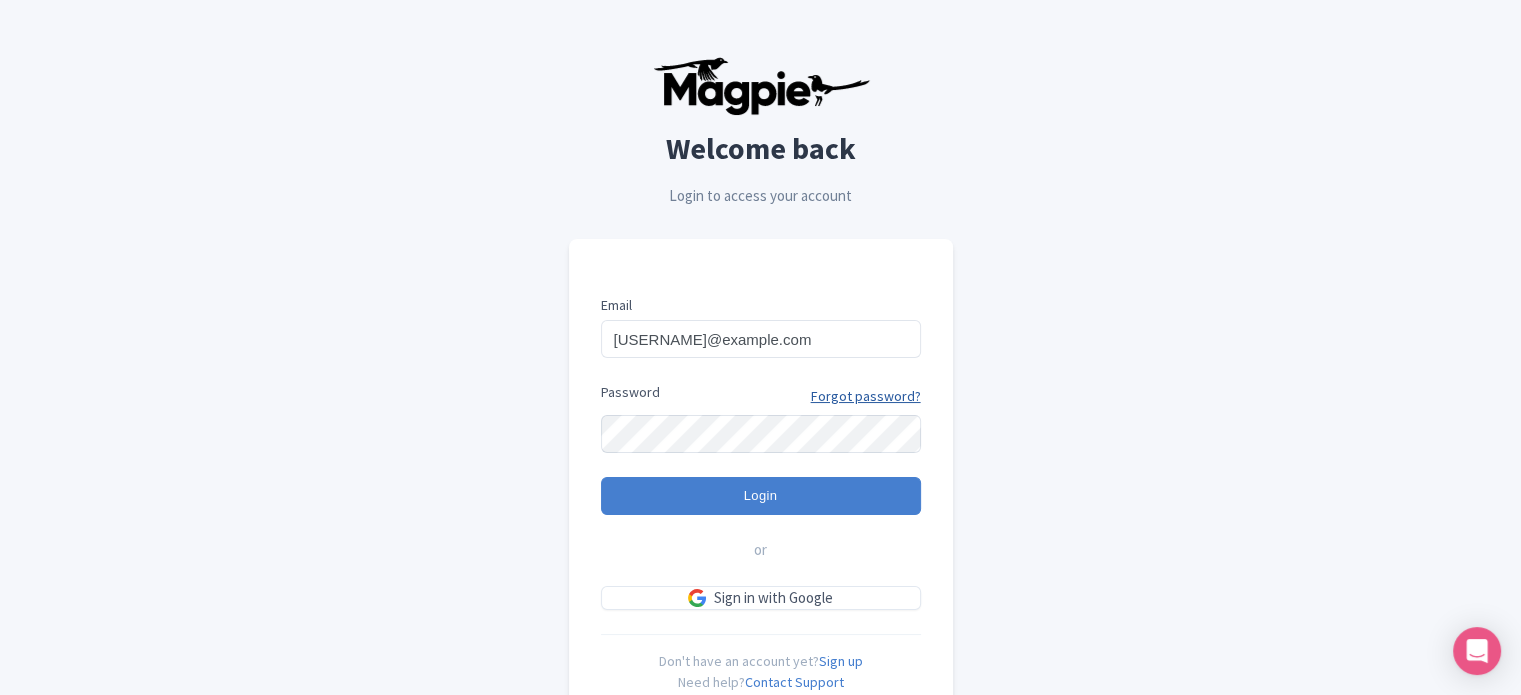 click on "Forgot password?" at bounding box center (866, 396) 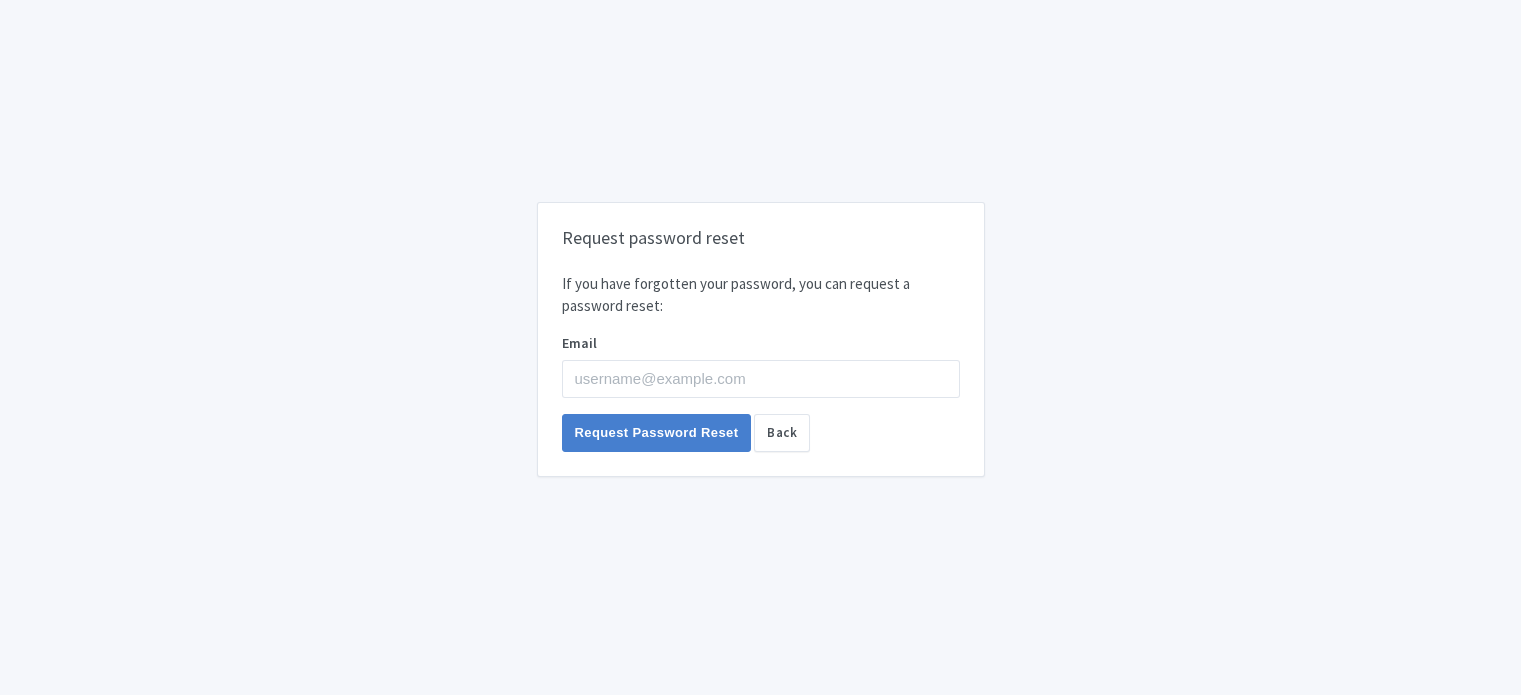 scroll, scrollTop: 0, scrollLeft: 0, axis: both 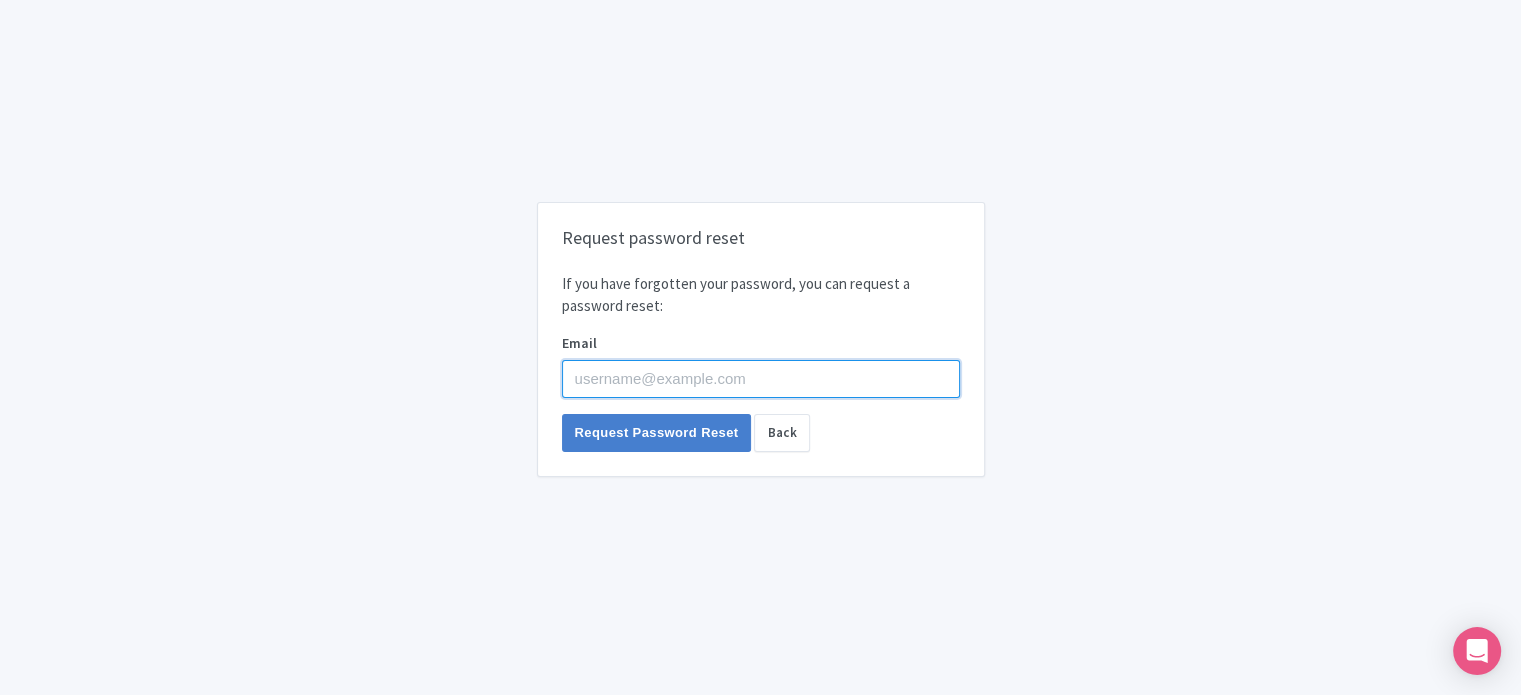 click on "Email" at bounding box center [761, 379] 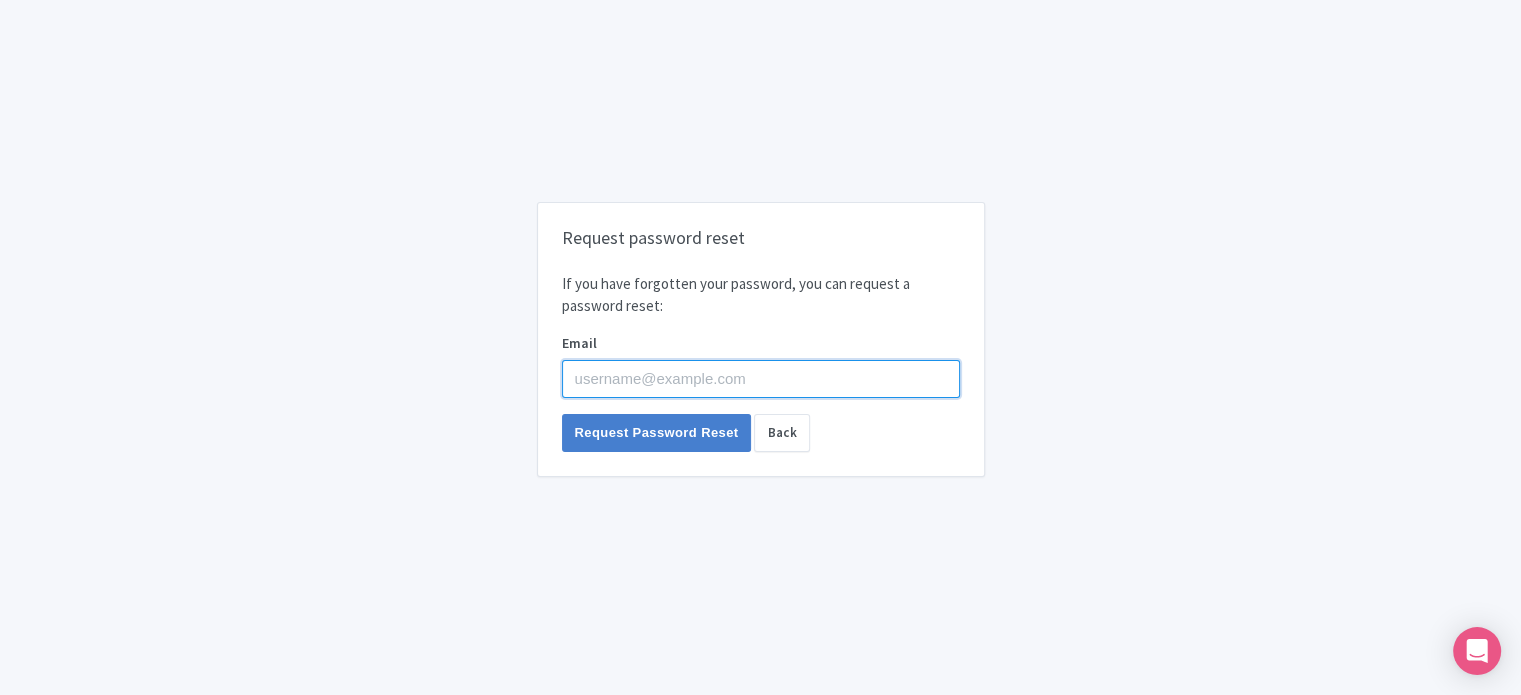 type on "[USERNAME]@example.com" 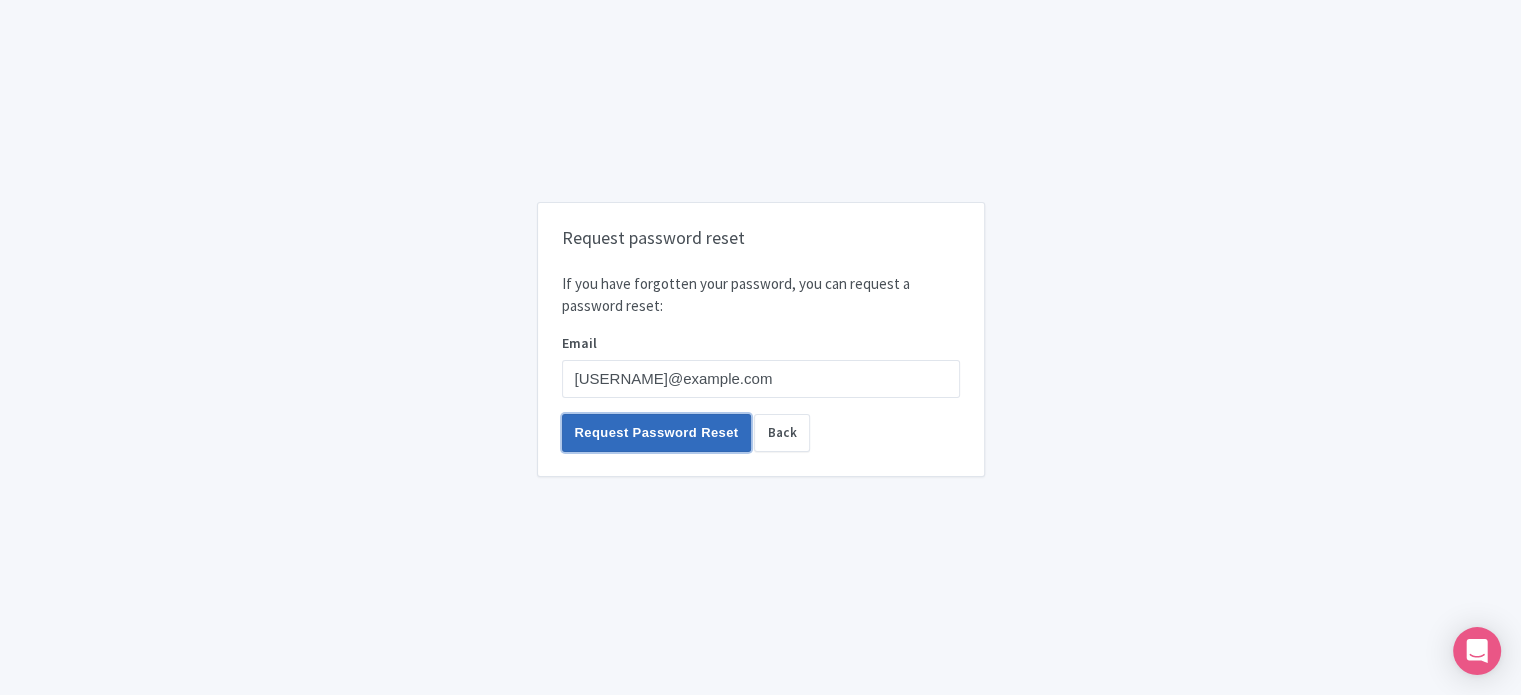 click on "Request Password Reset" at bounding box center (657, 433) 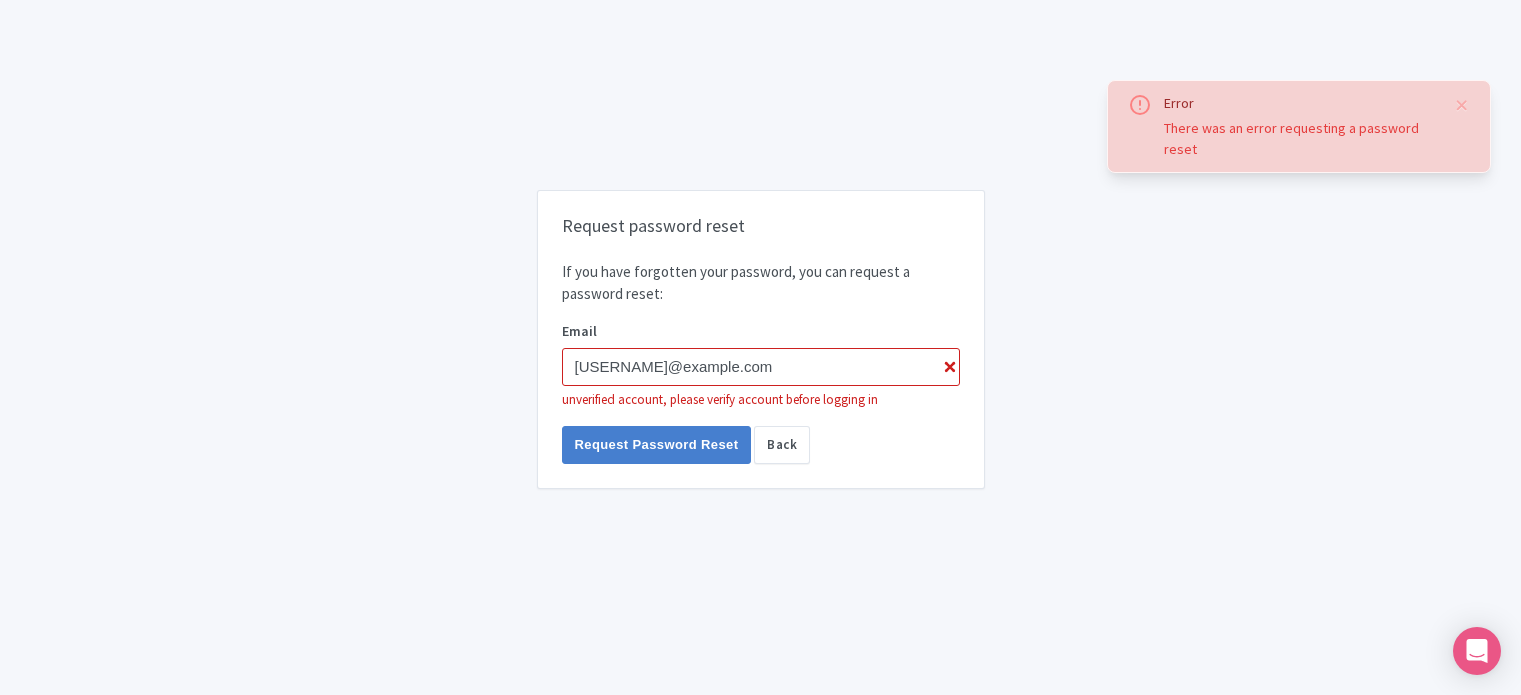 scroll, scrollTop: 0, scrollLeft: 0, axis: both 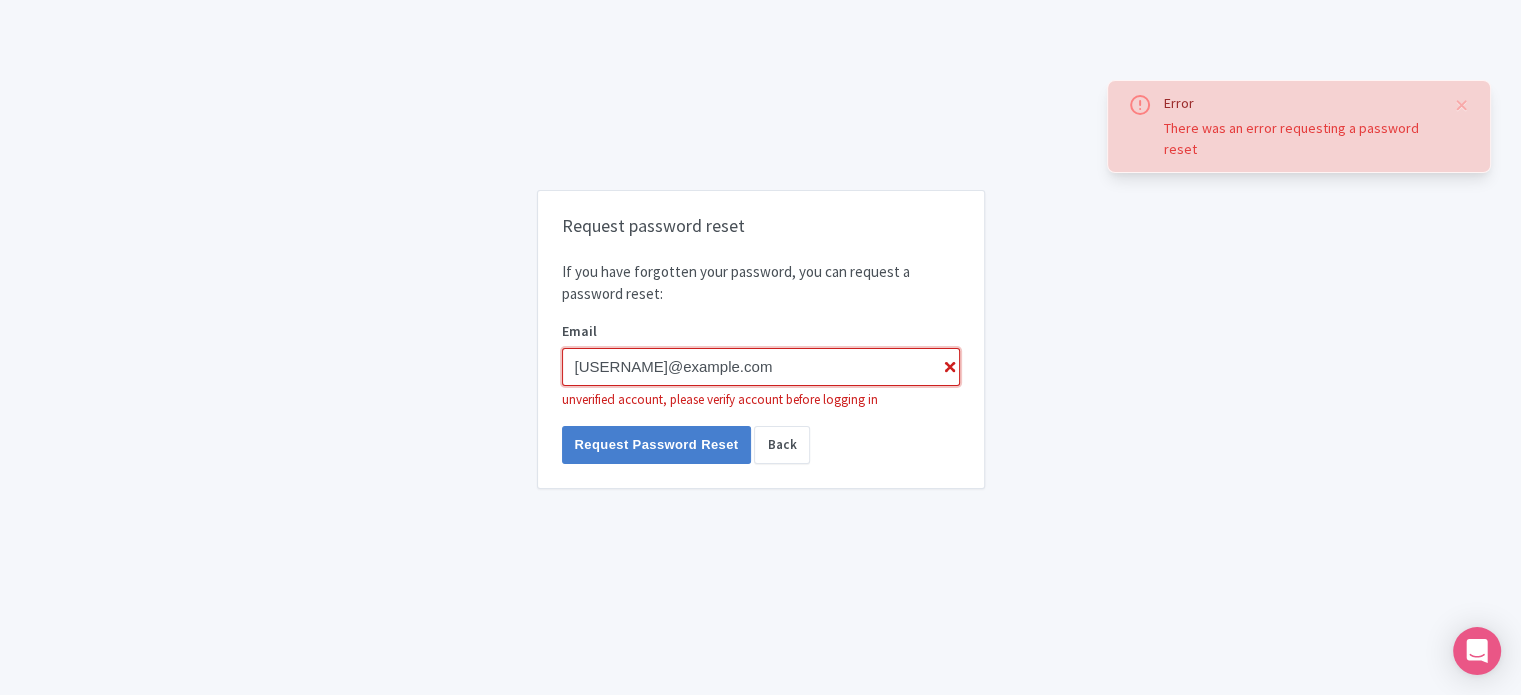 click on "[USERNAME]@example.com" at bounding box center [761, 367] 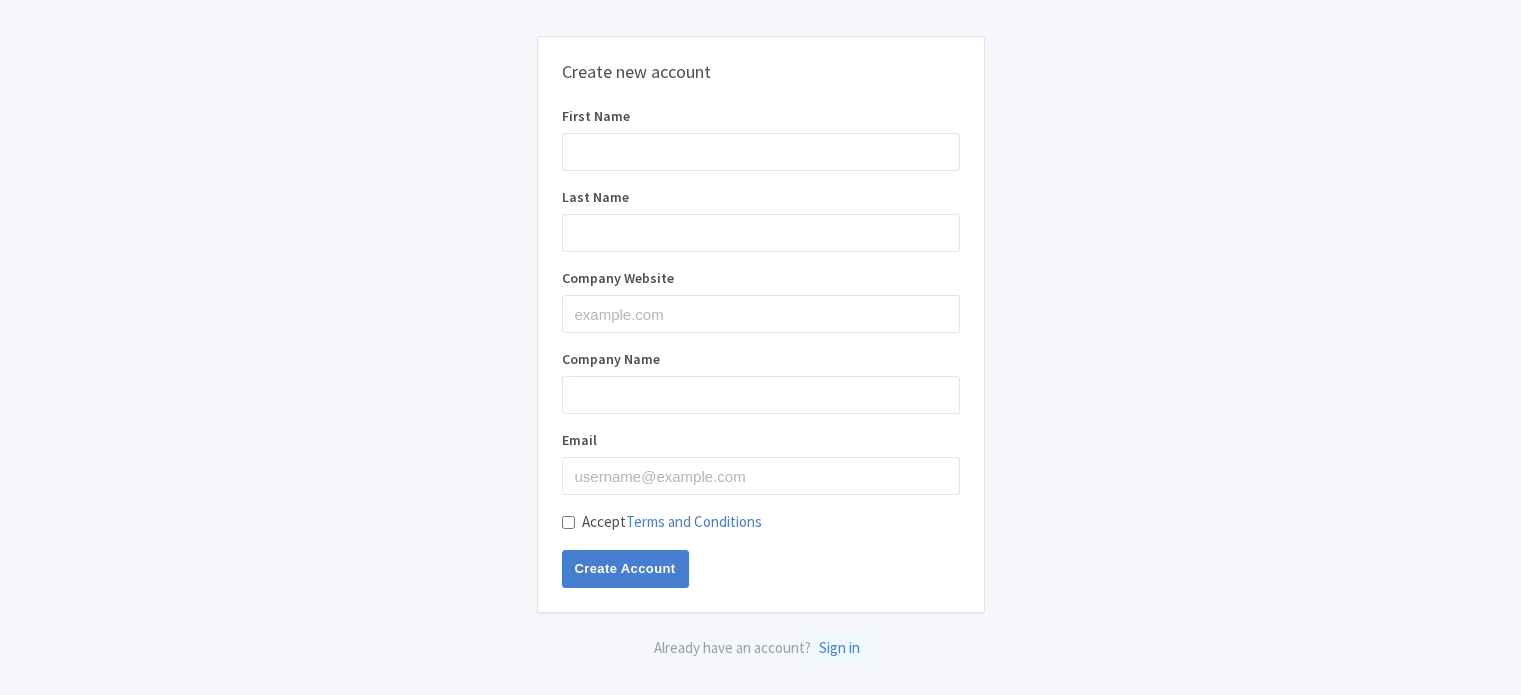 scroll, scrollTop: 0, scrollLeft: 0, axis: both 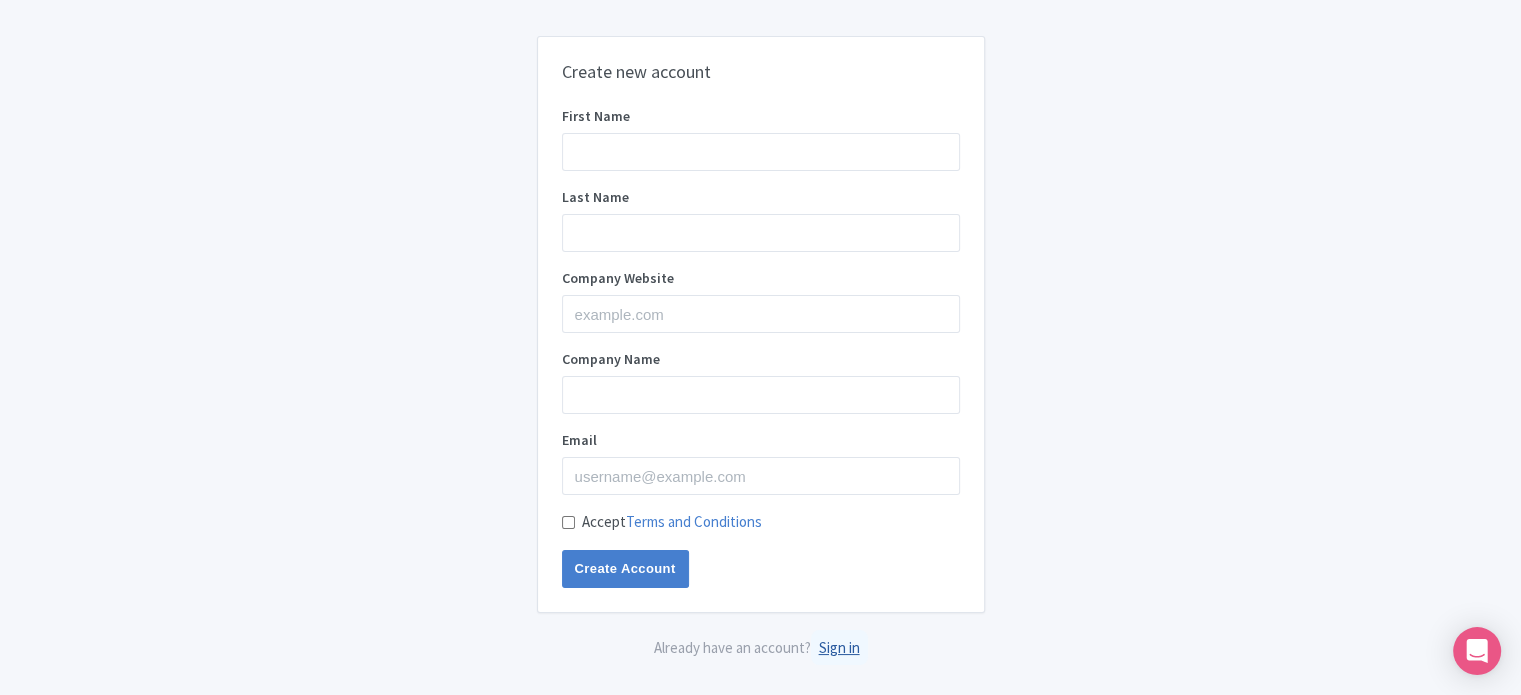 click on "Sign in" at bounding box center [839, 647] 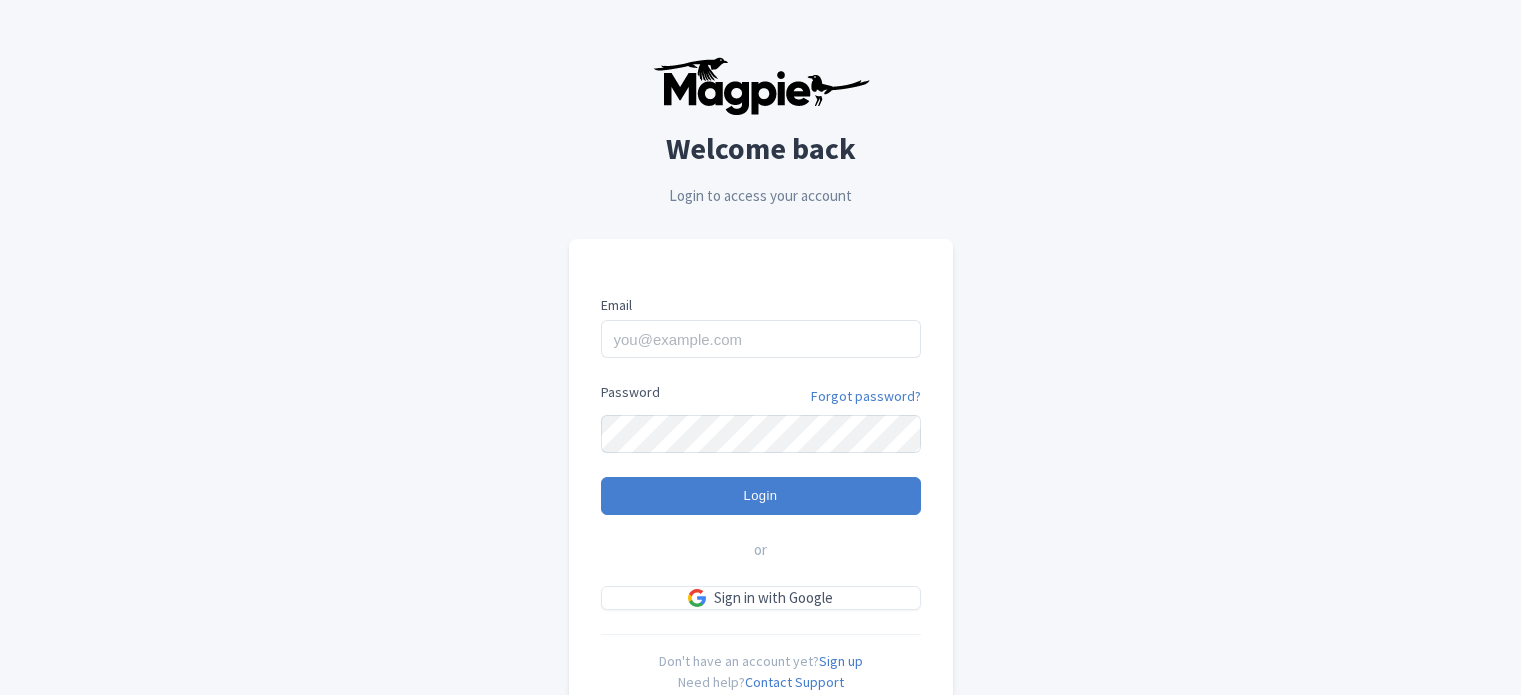 scroll, scrollTop: 0, scrollLeft: 0, axis: both 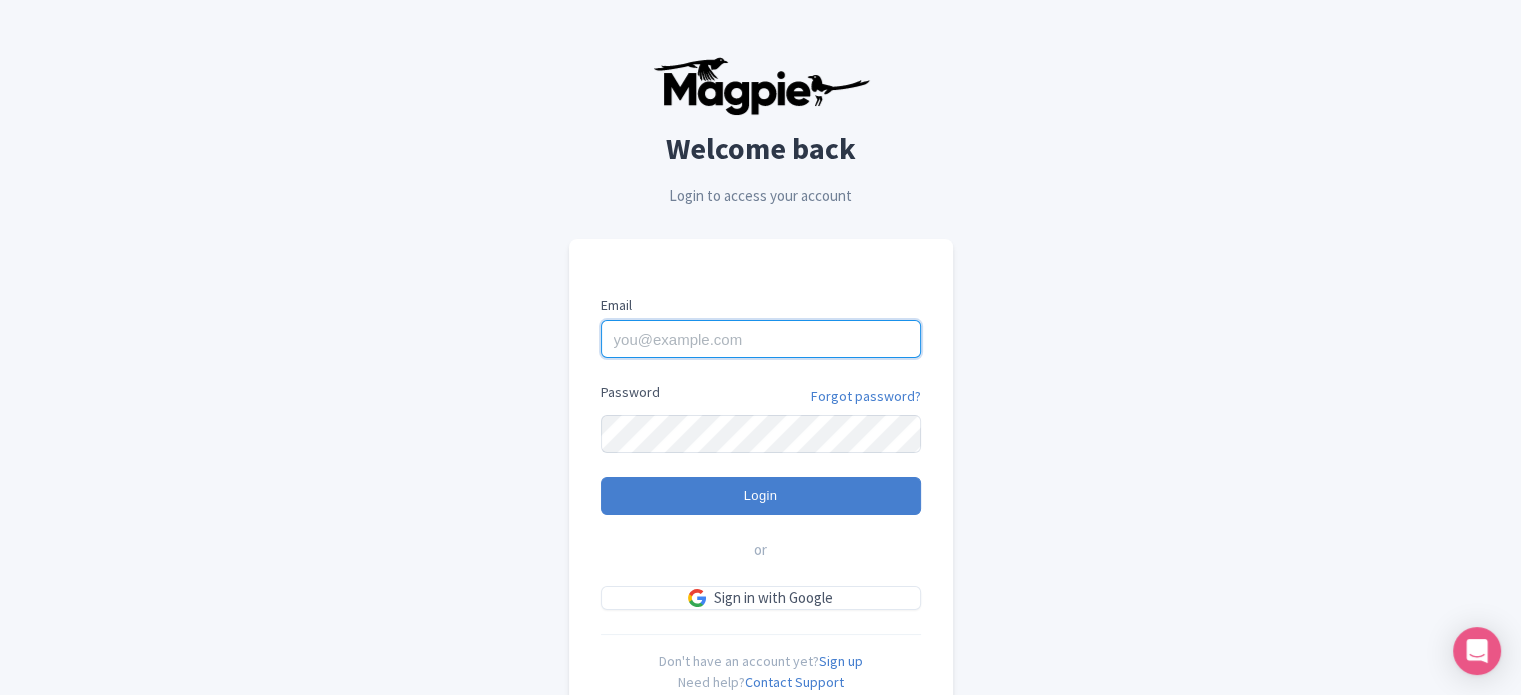 click on "Email" at bounding box center [761, 339] 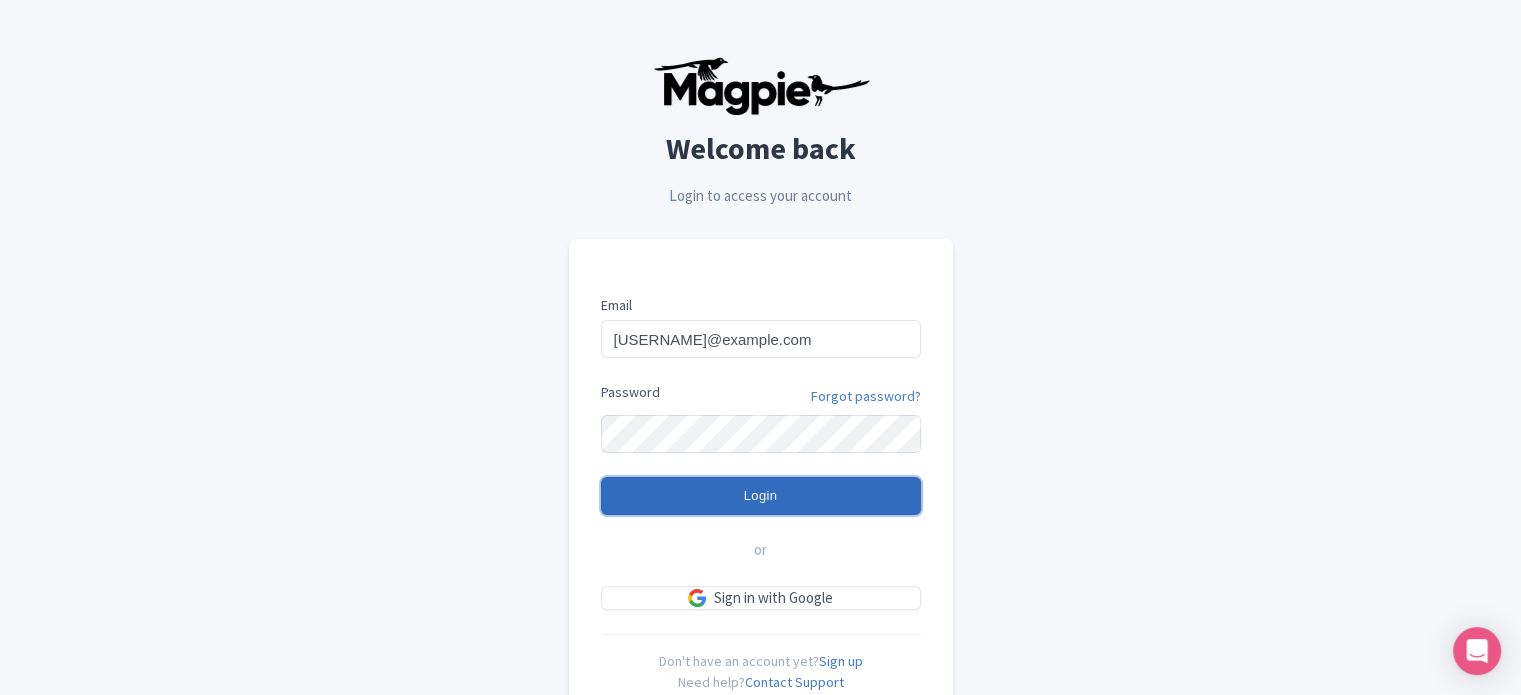click on "Login" at bounding box center (761, 496) 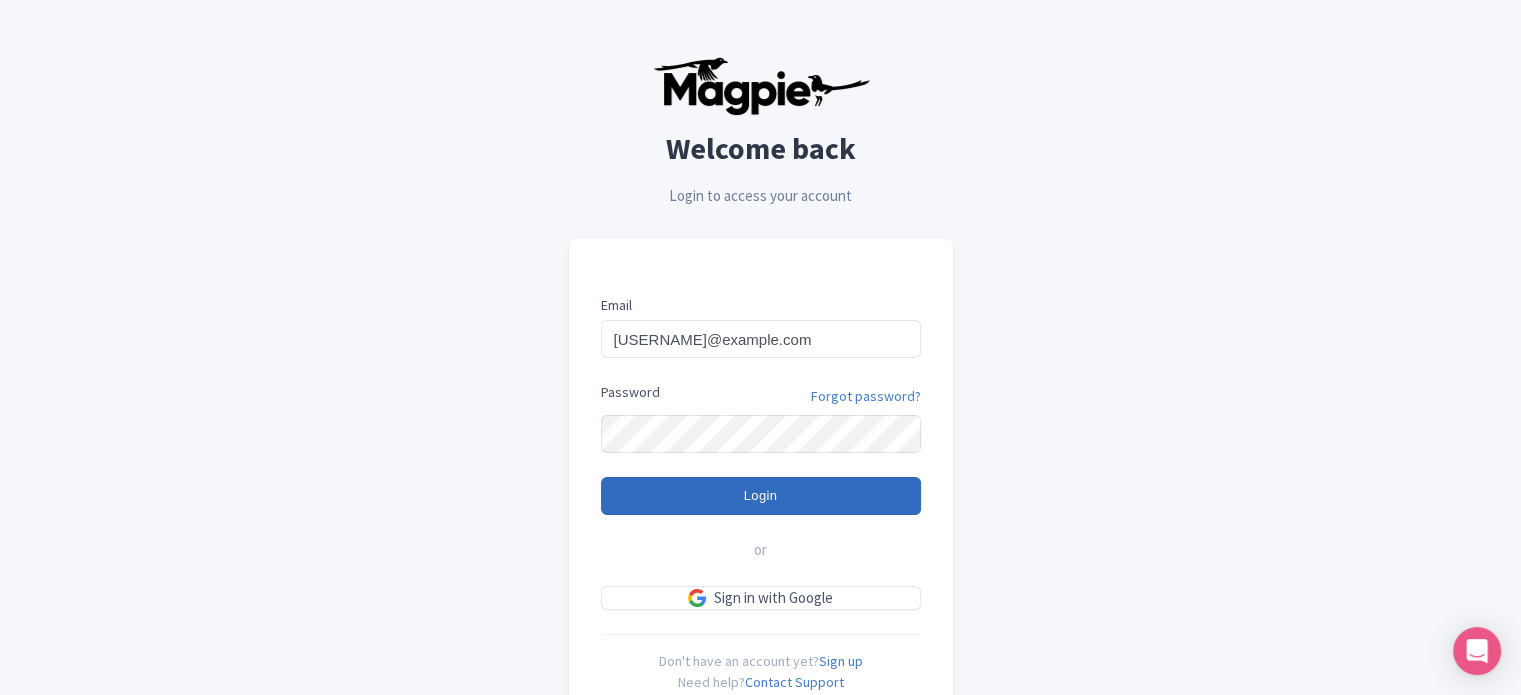 type on "Logging in..." 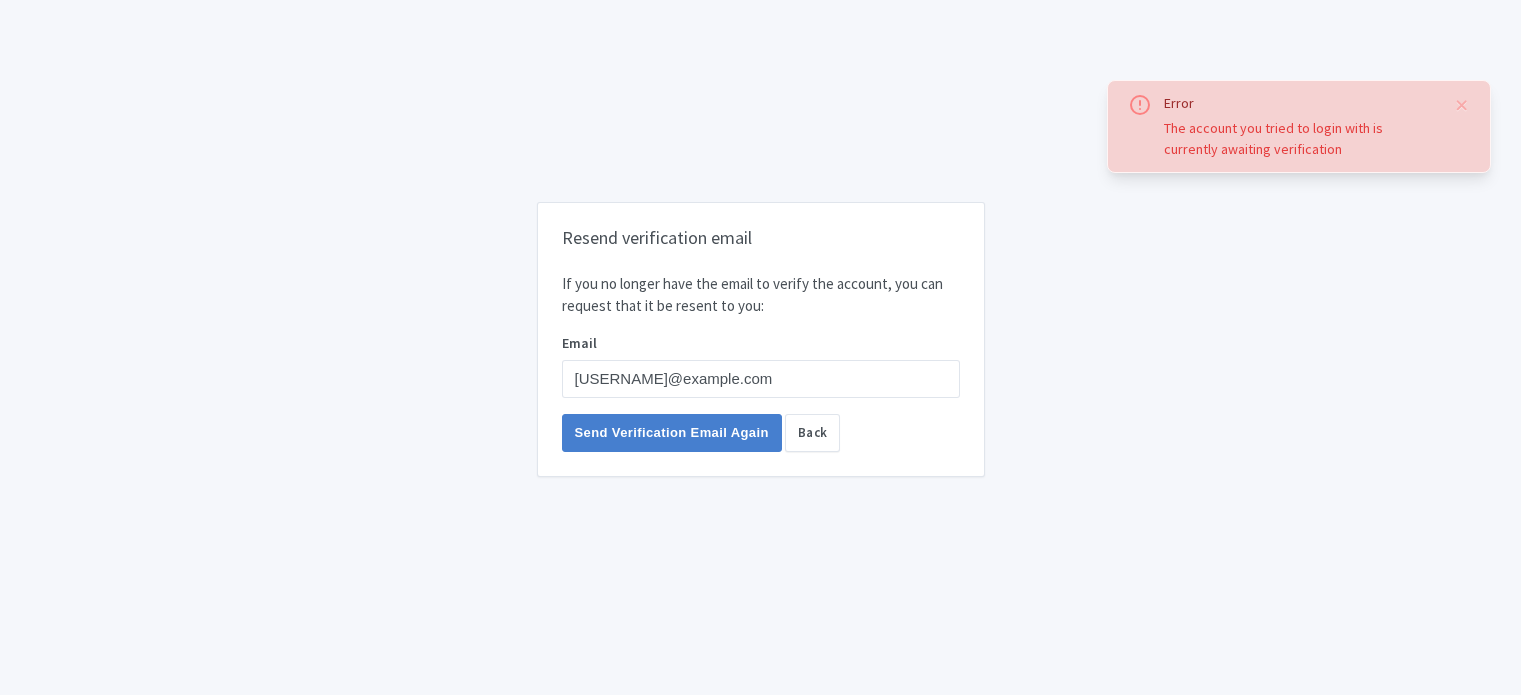 scroll, scrollTop: 0, scrollLeft: 0, axis: both 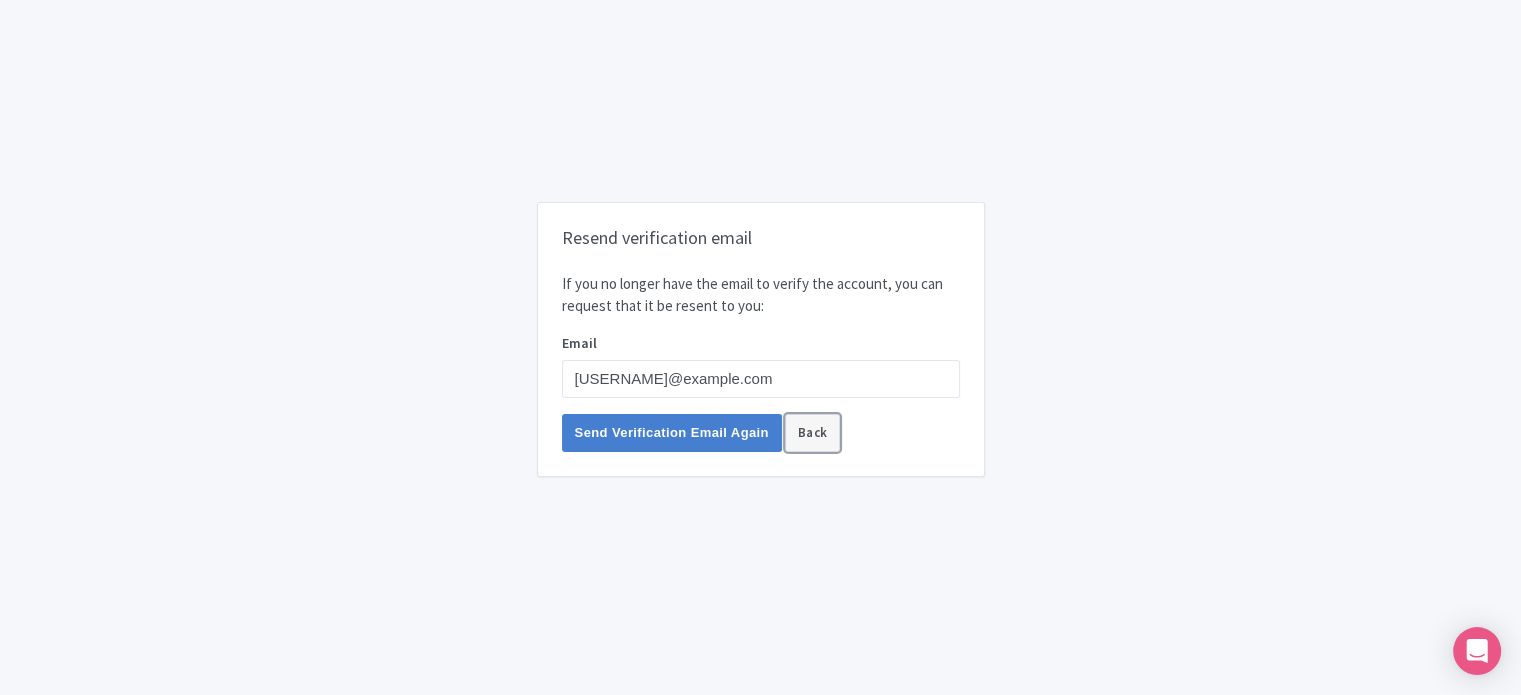 click on "Back" at bounding box center [813, 433] 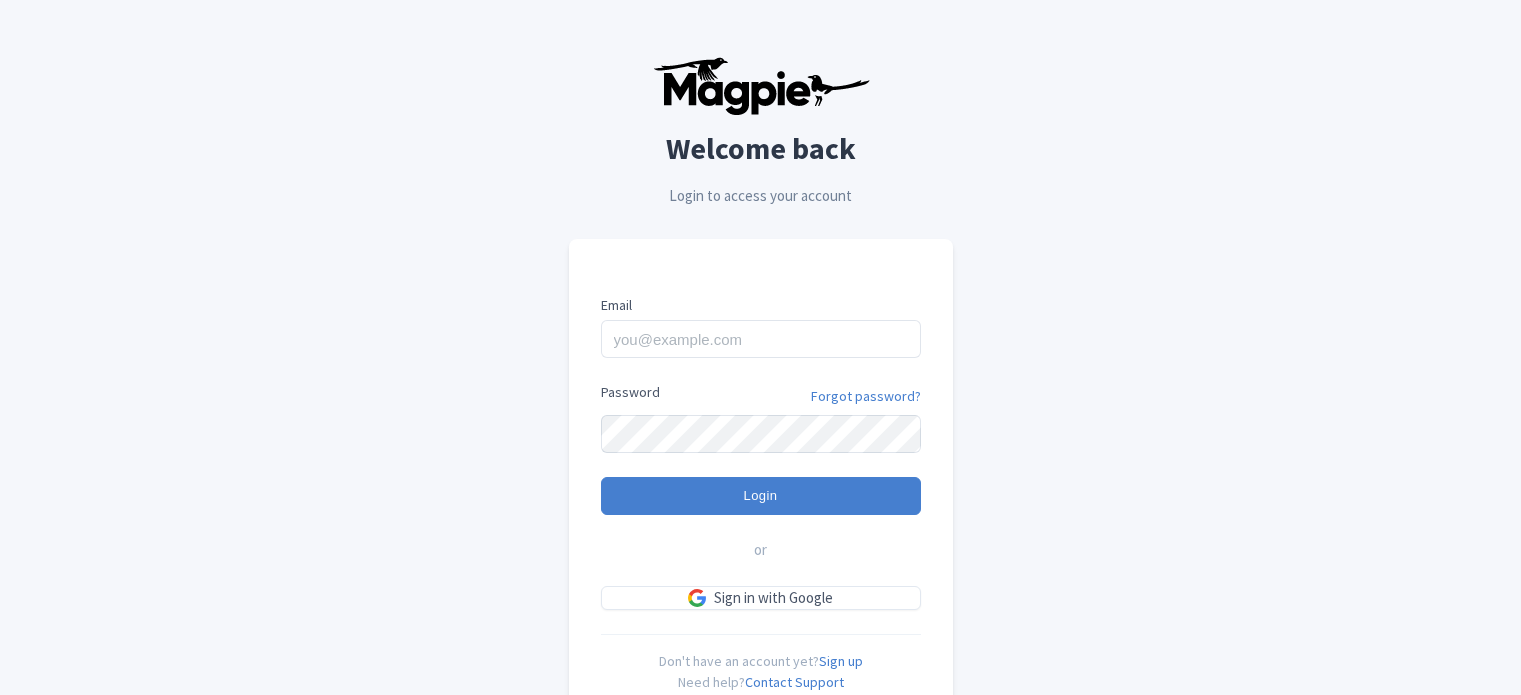 scroll, scrollTop: 0, scrollLeft: 0, axis: both 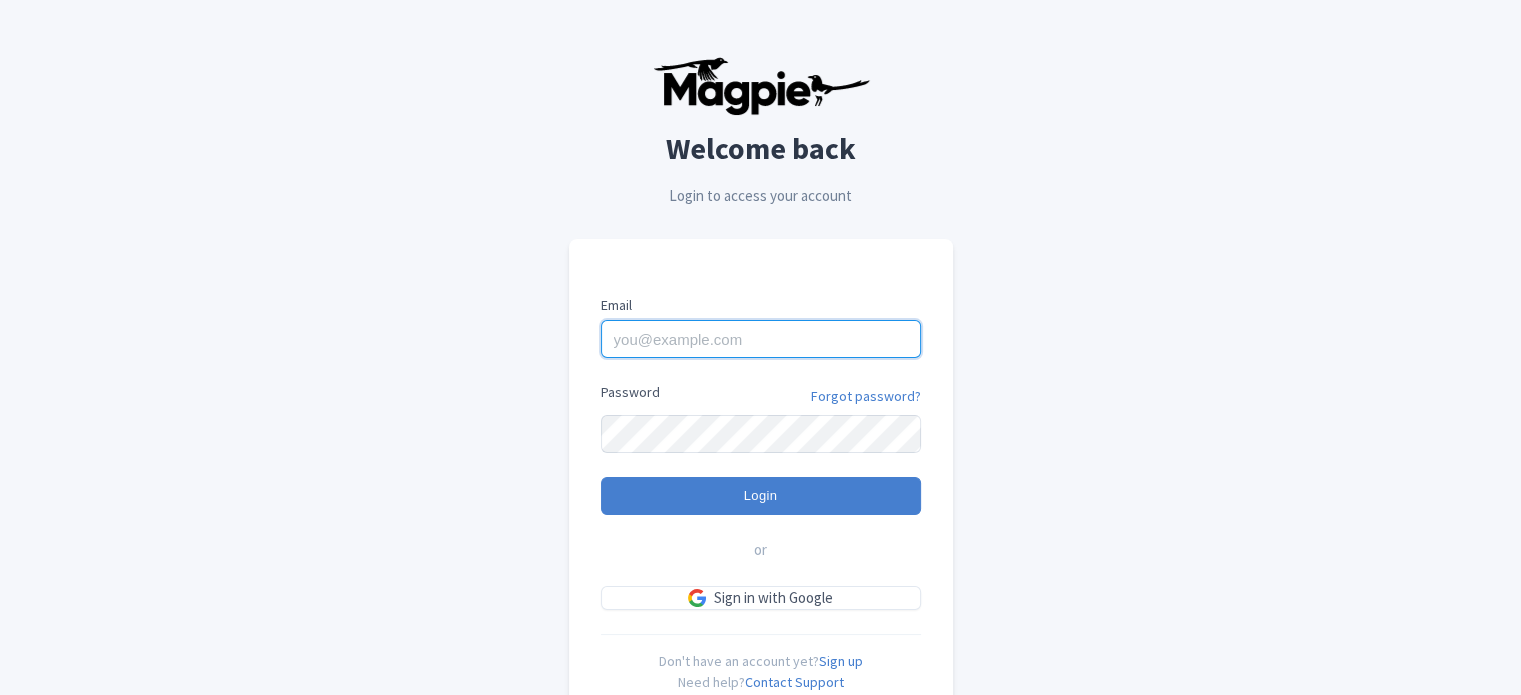 click on "Email" at bounding box center (761, 339) 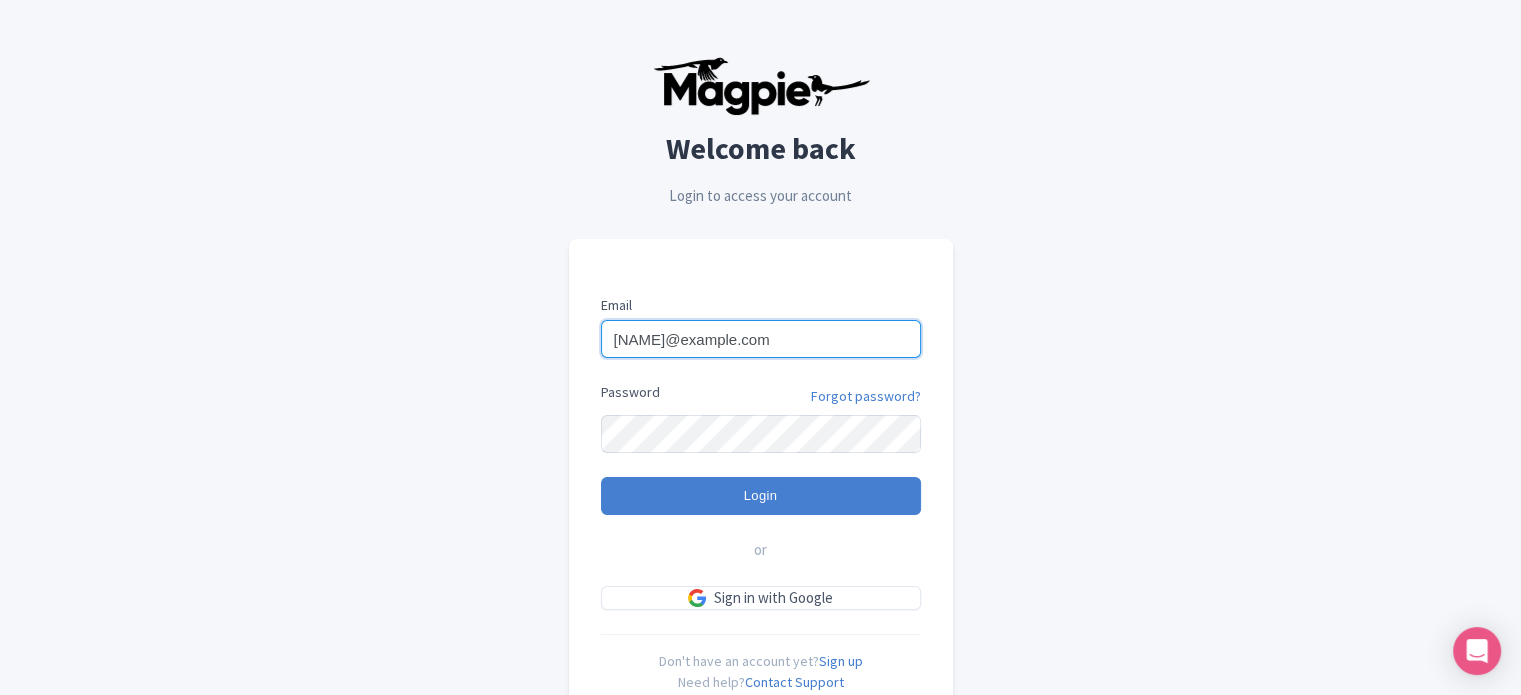 type on "[NAME]@example.com" 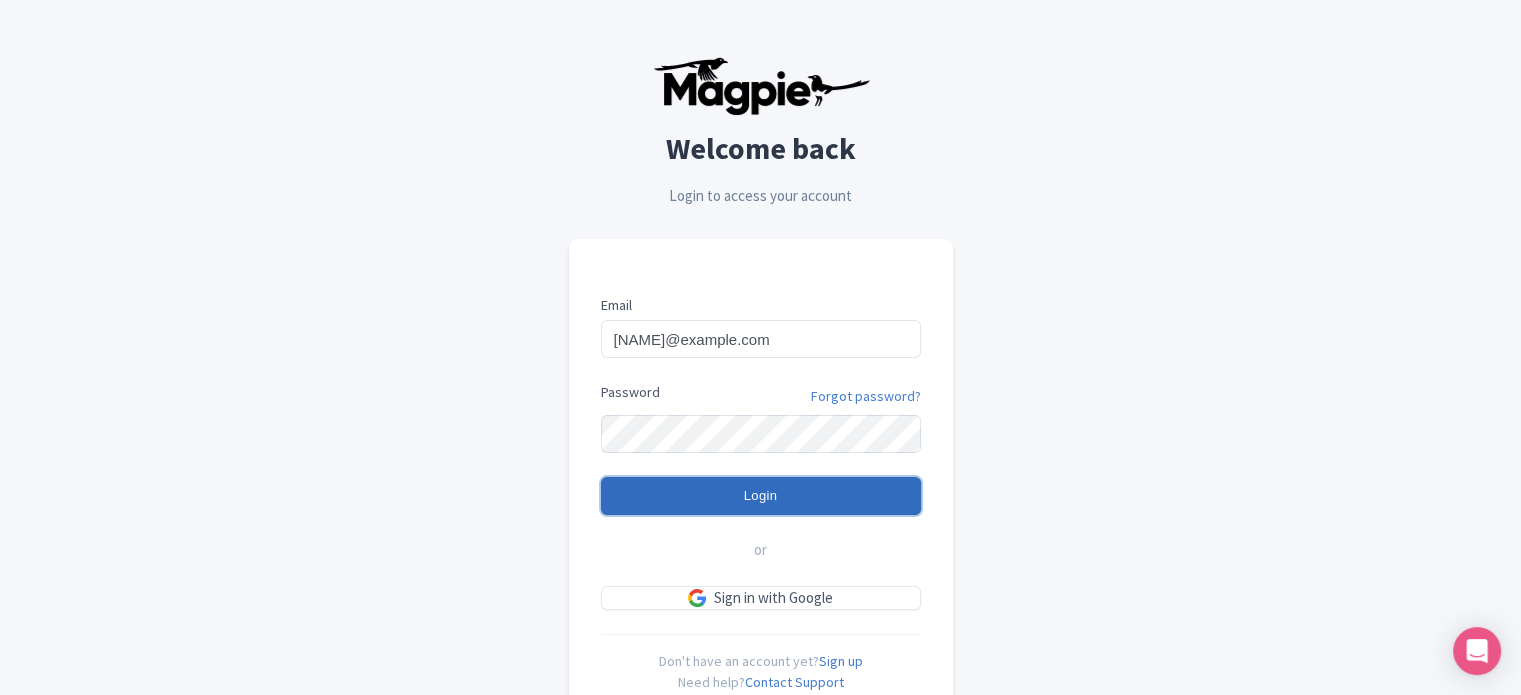 click on "Login" at bounding box center [761, 496] 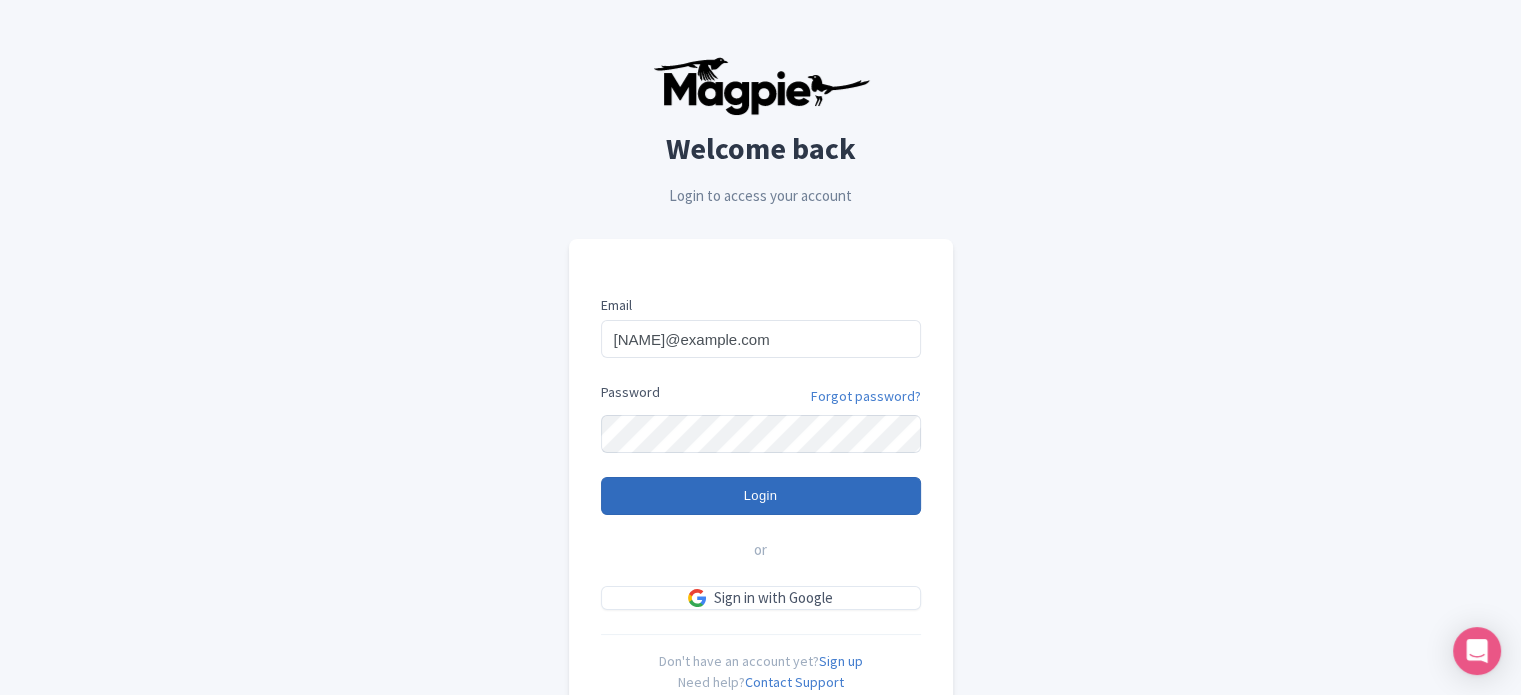 type on "Logging in..." 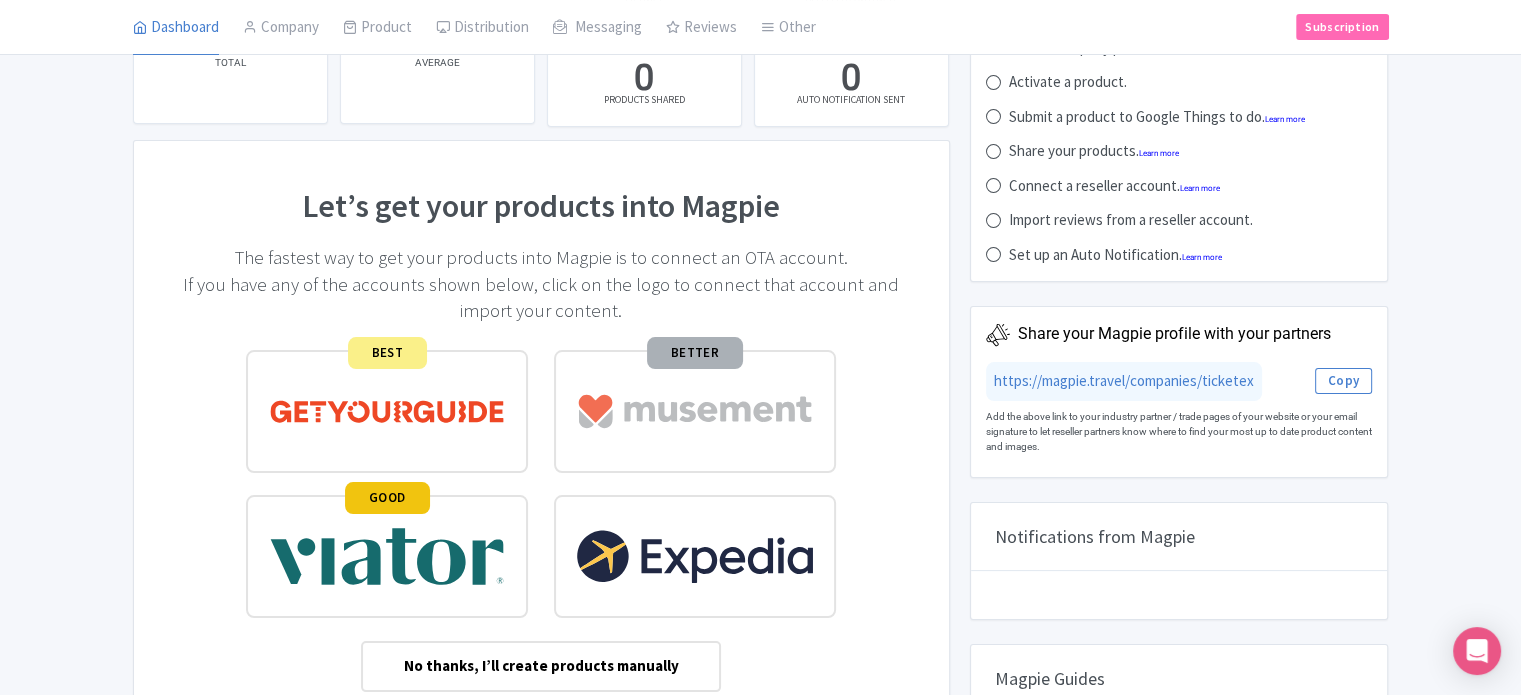 scroll, scrollTop: 0, scrollLeft: 0, axis: both 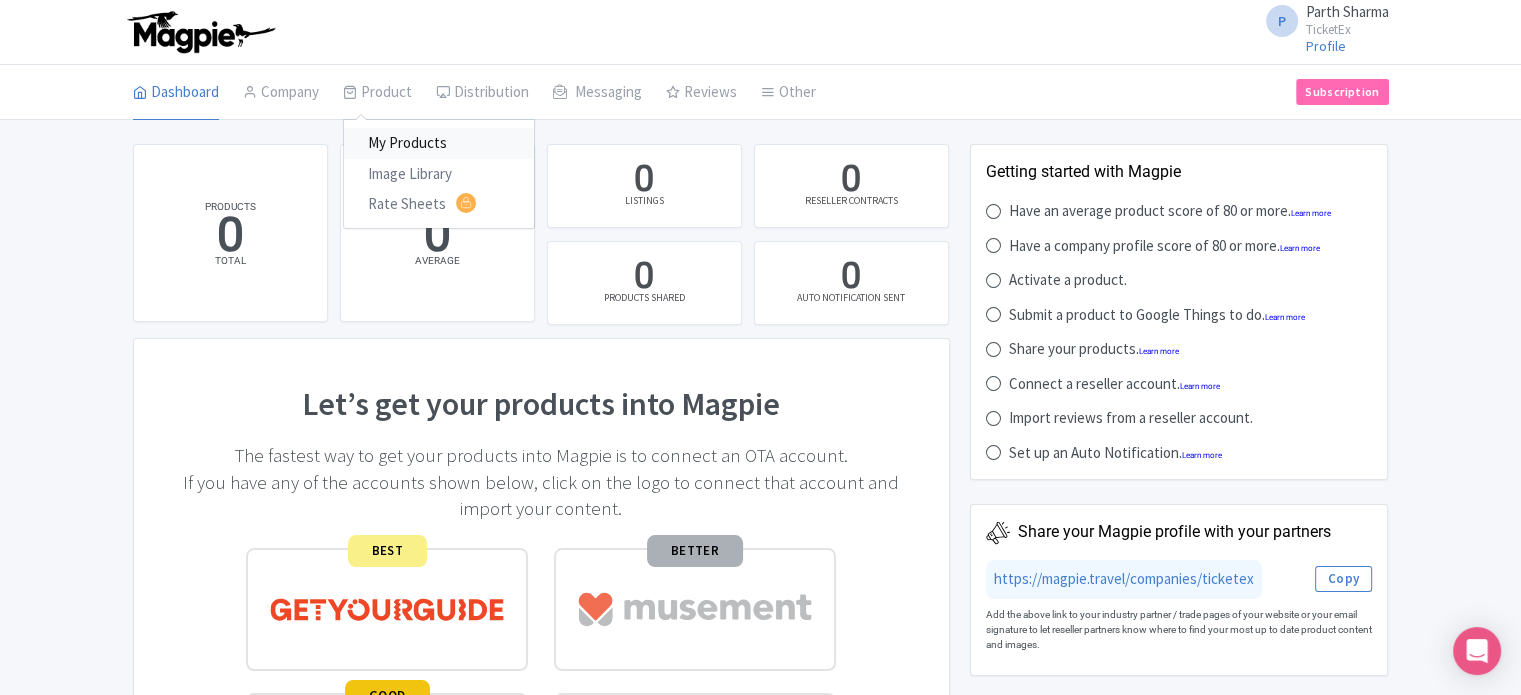 click on "My Products" at bounding box center [439, 143] 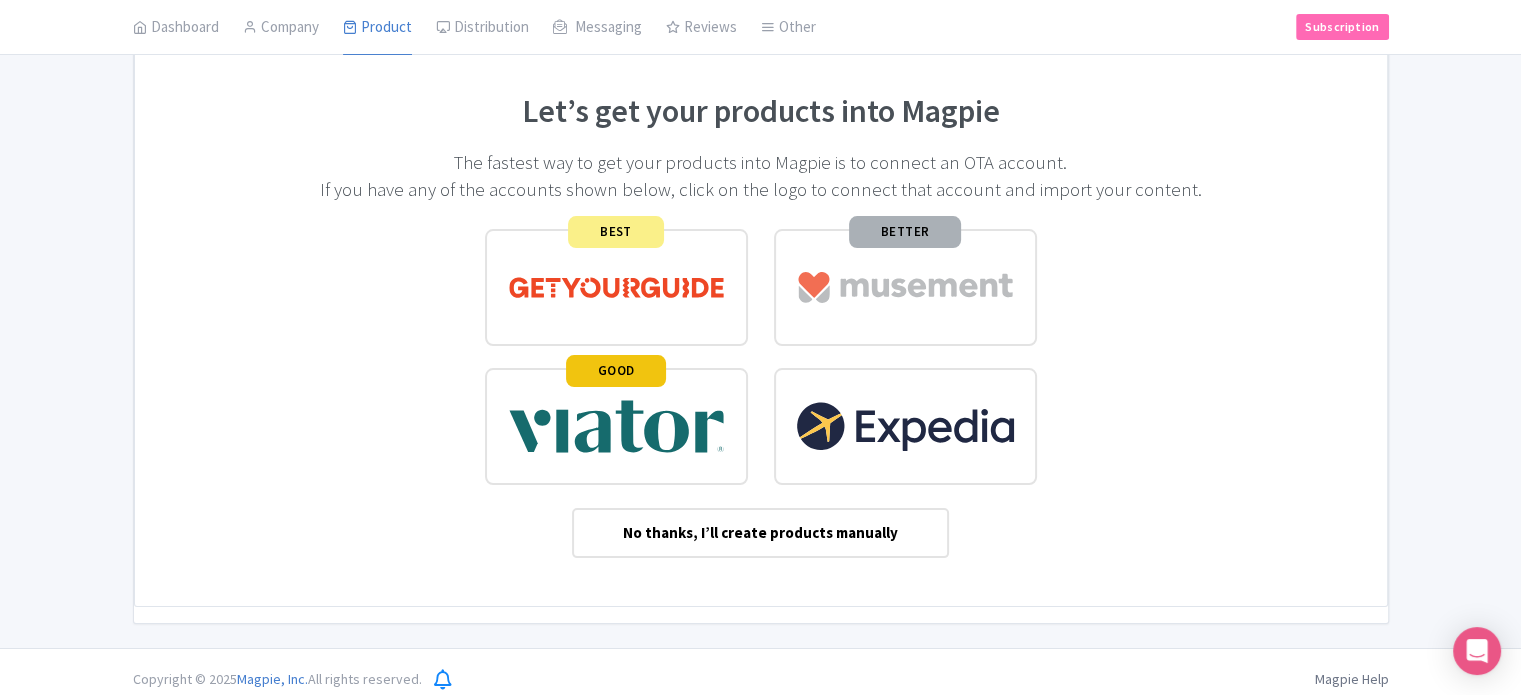 scroll, scrollTop: 167, scrollLeft: 0, axis: vertical 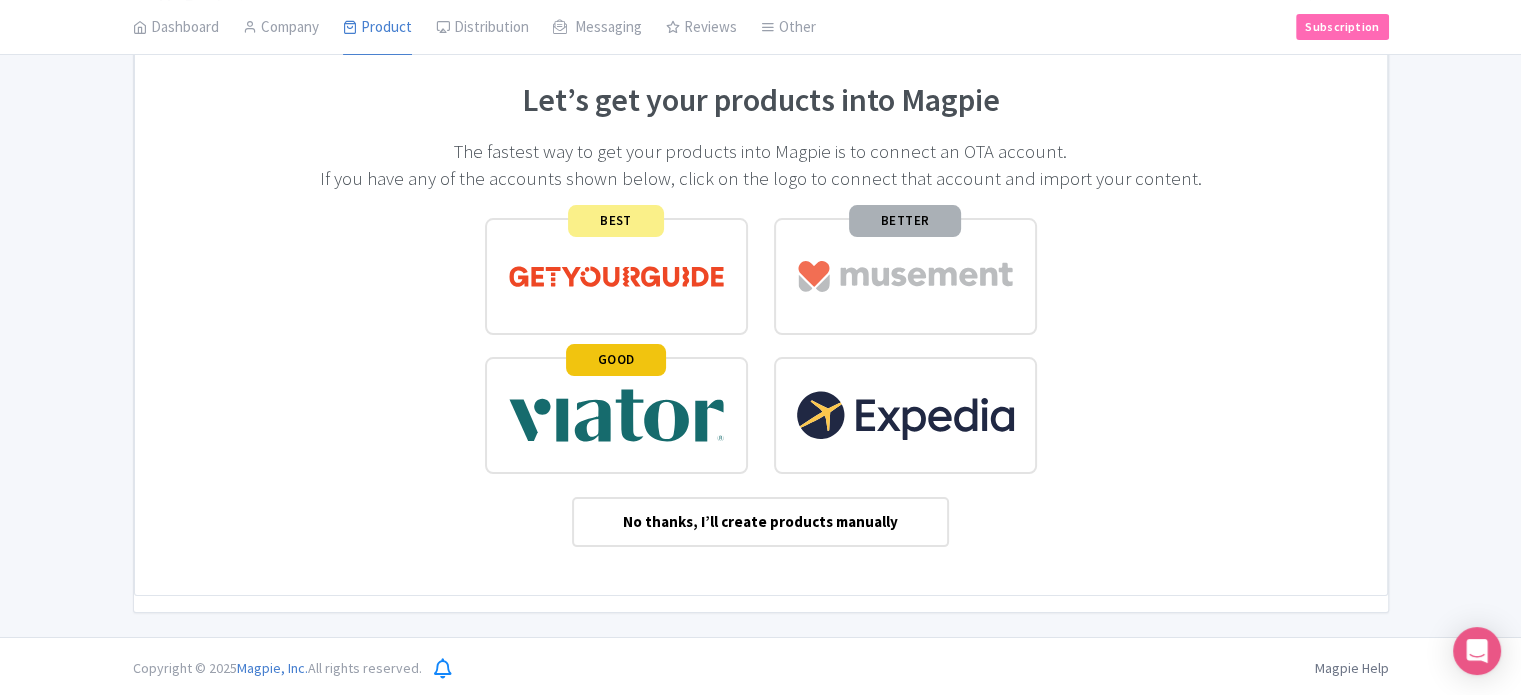 click on "No thanks, I’ll create products manually" at bounding box center (760, 522) 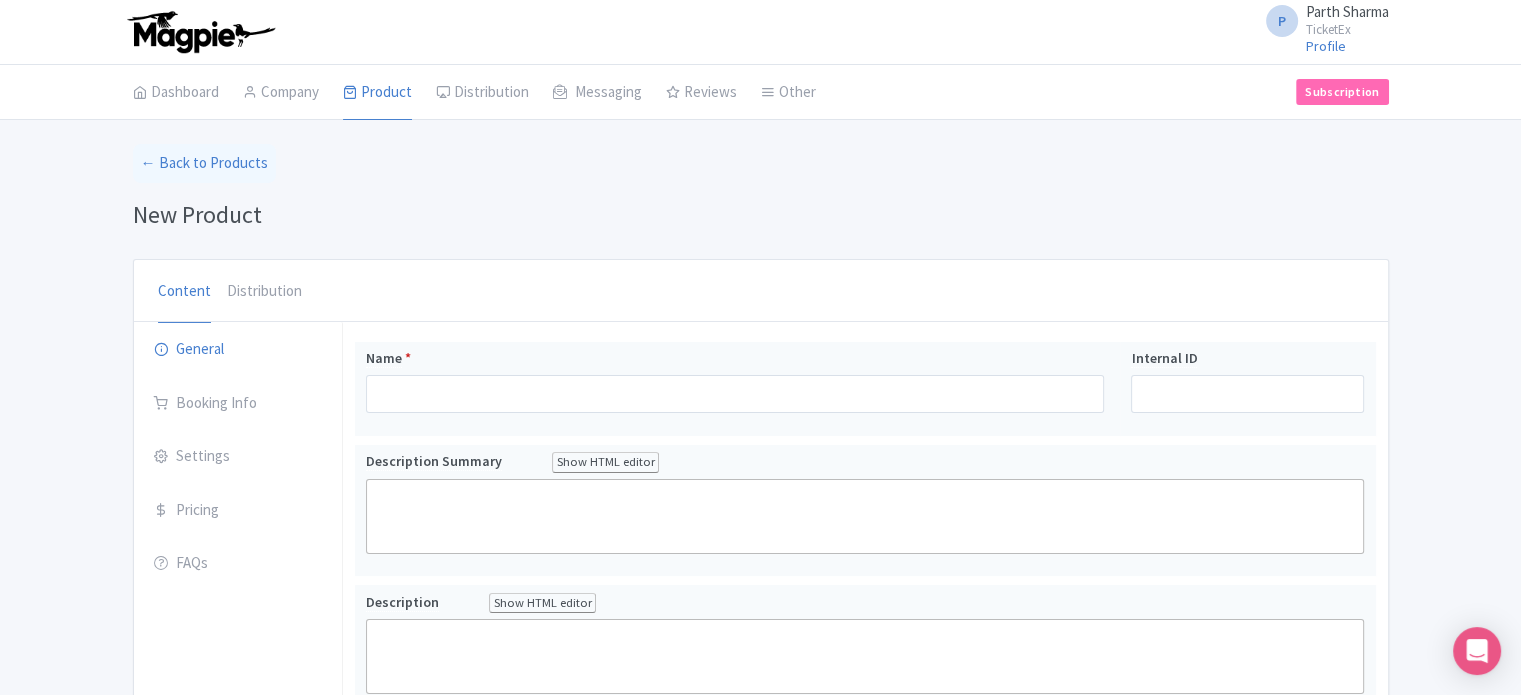 scroll, scrollTop: 0, scrollLeft: 0, axis: both 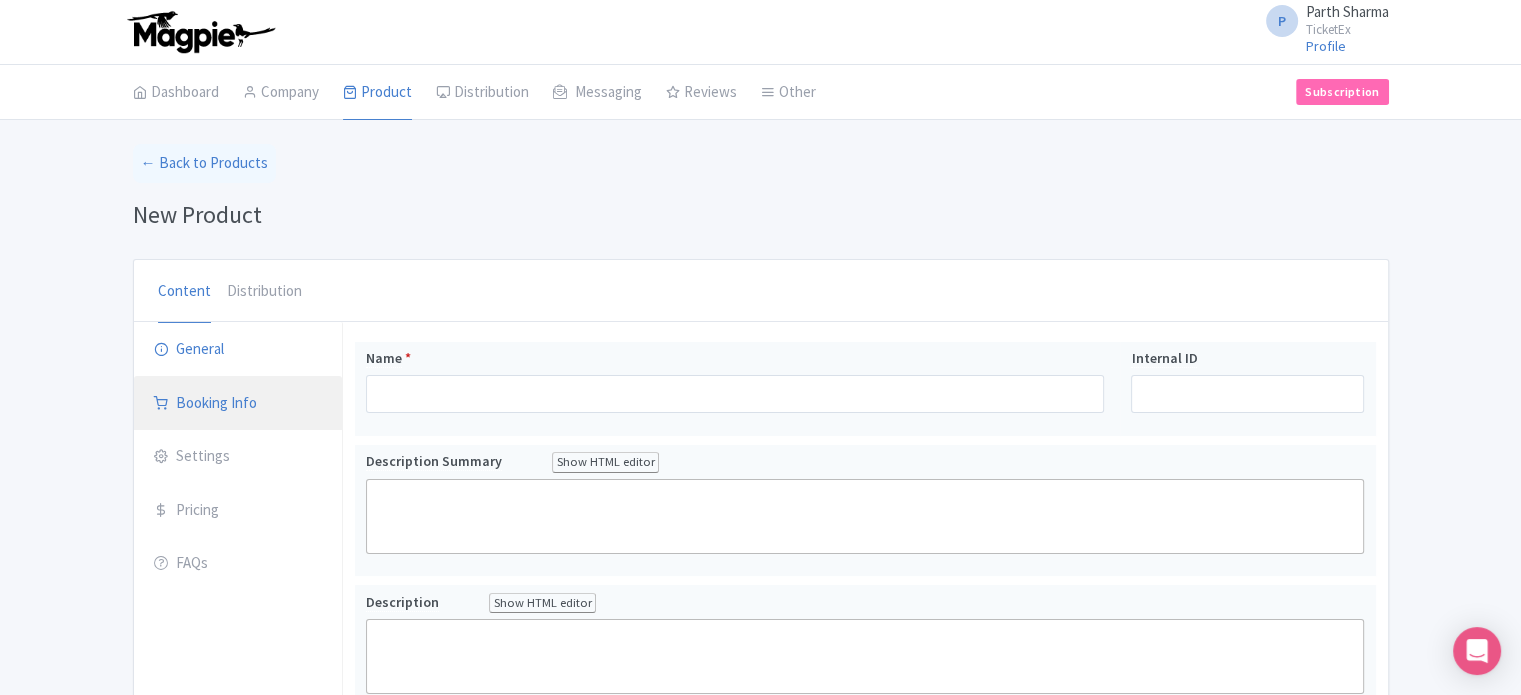 click on "Booking Info" at bounding box center (238, 404) 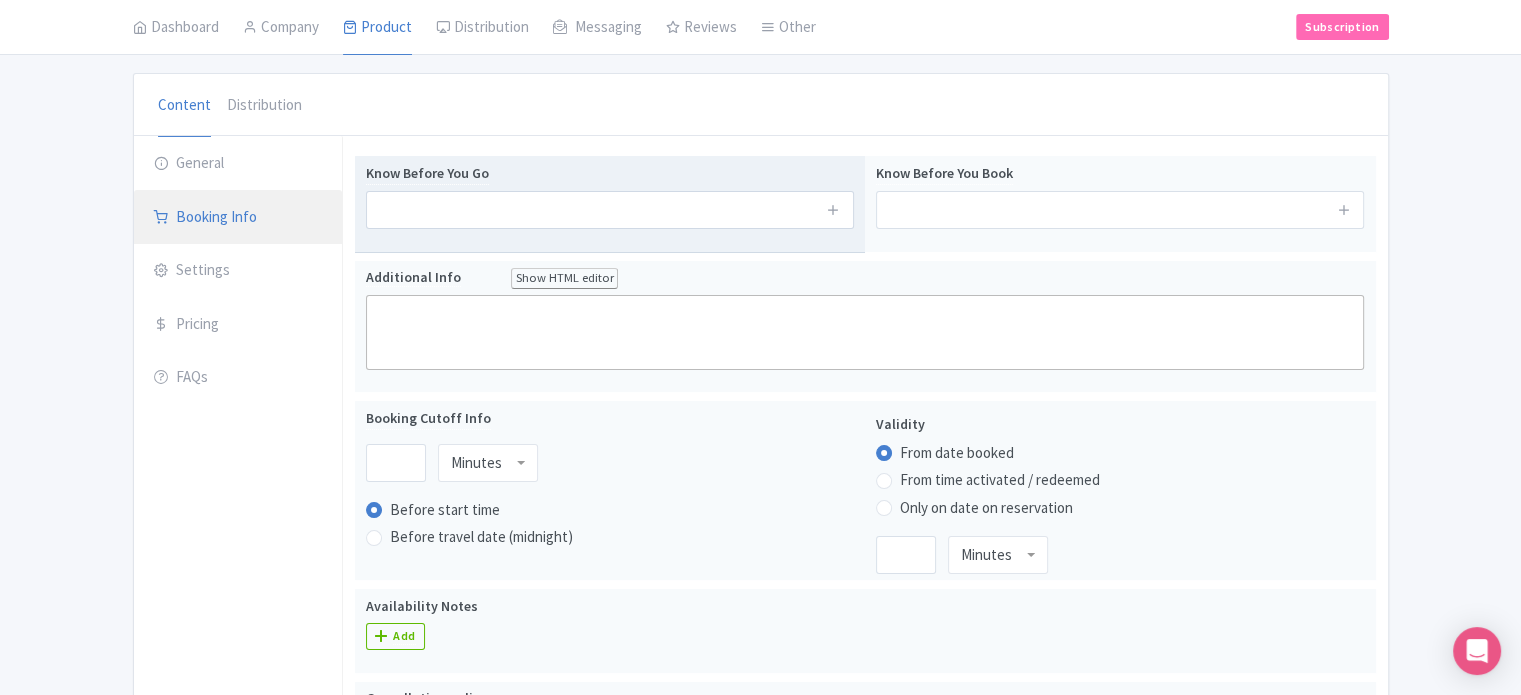 scroll, scrollTop: 164, scrollLeft: 0, axis: vertical 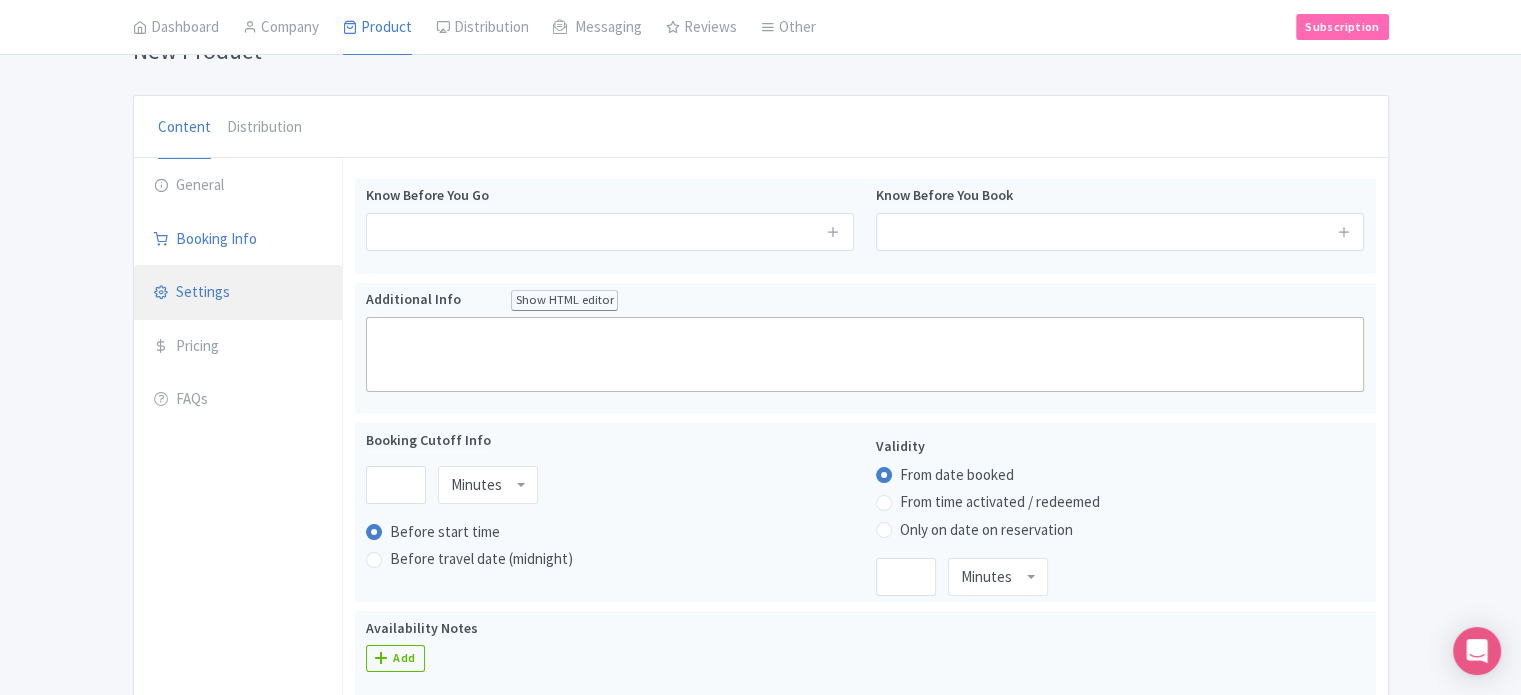 click on "Settings" at bounding box center (238, 293) 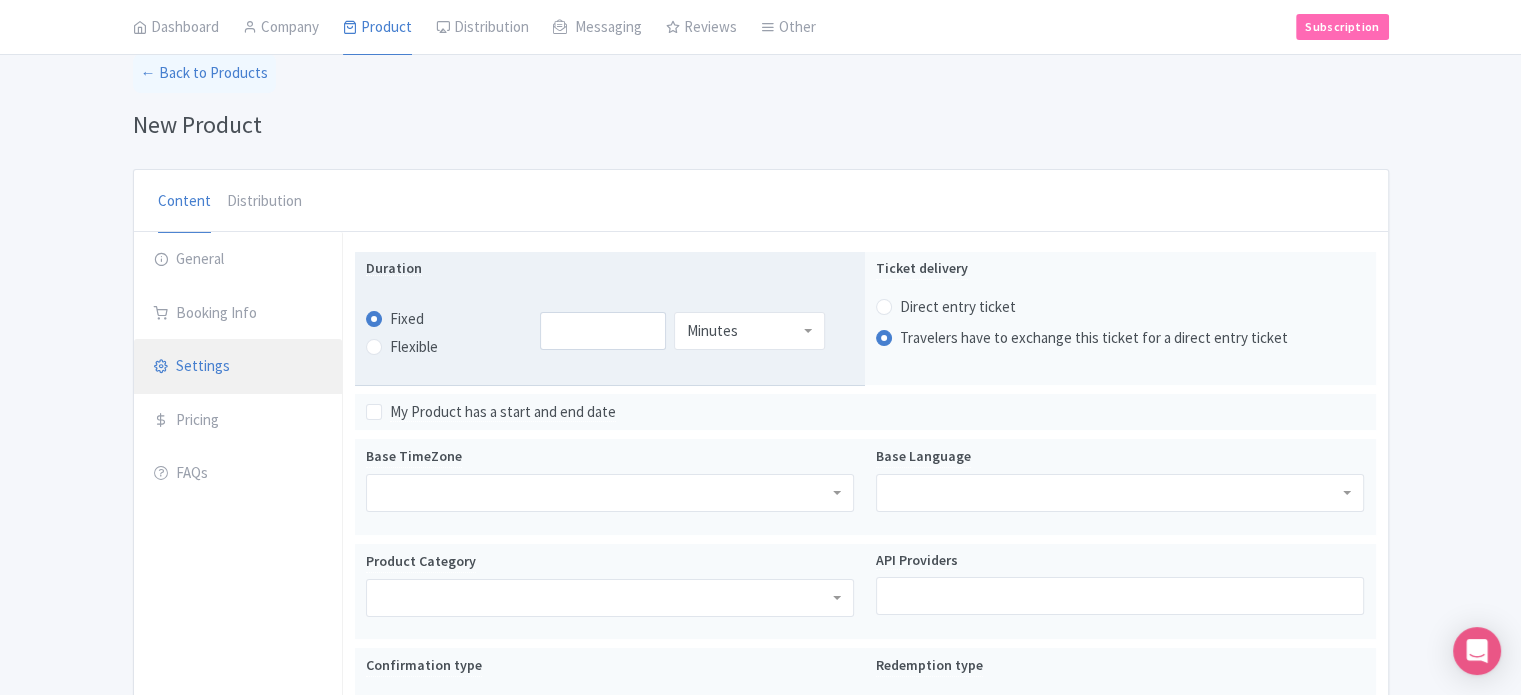 scroll, scrollTop: 89, scrollLeft: 0, axis: vertical 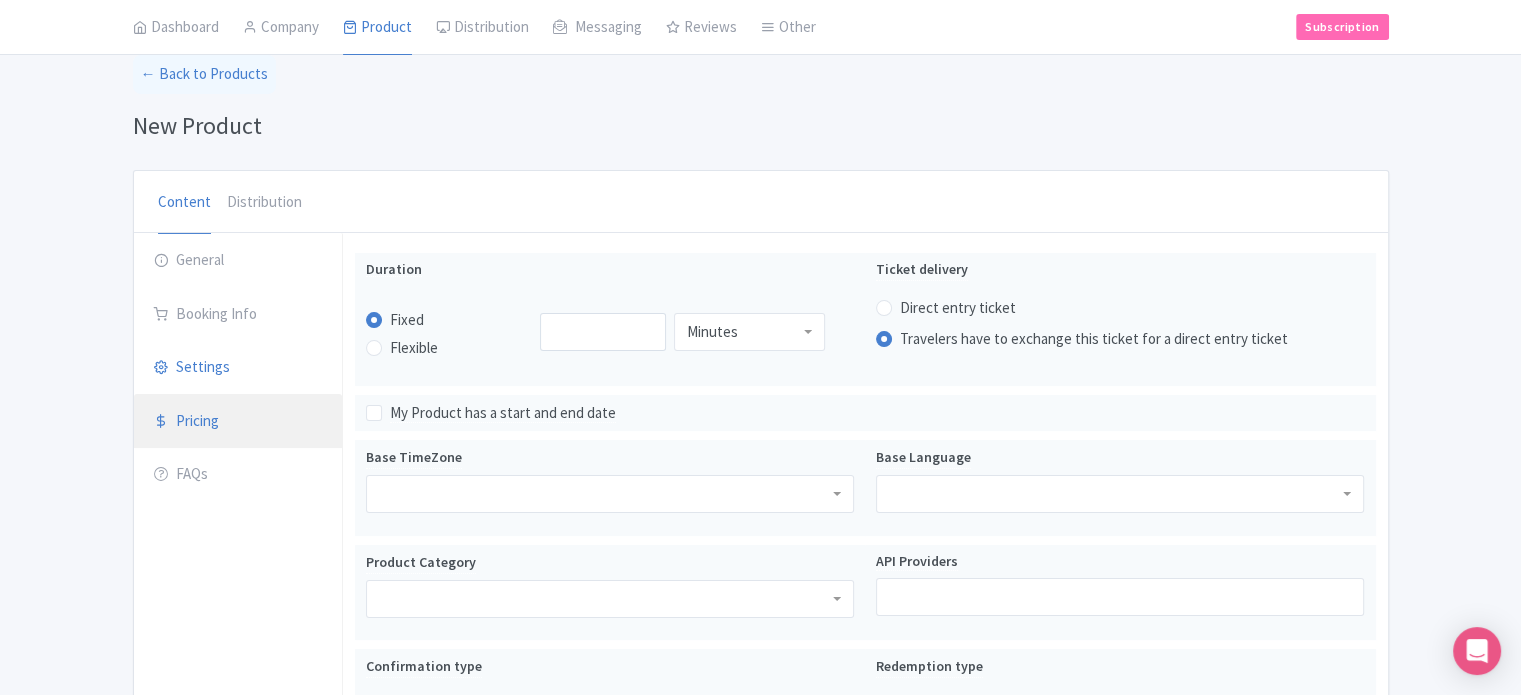click on "Pricing" at bounding box center (238, 422) 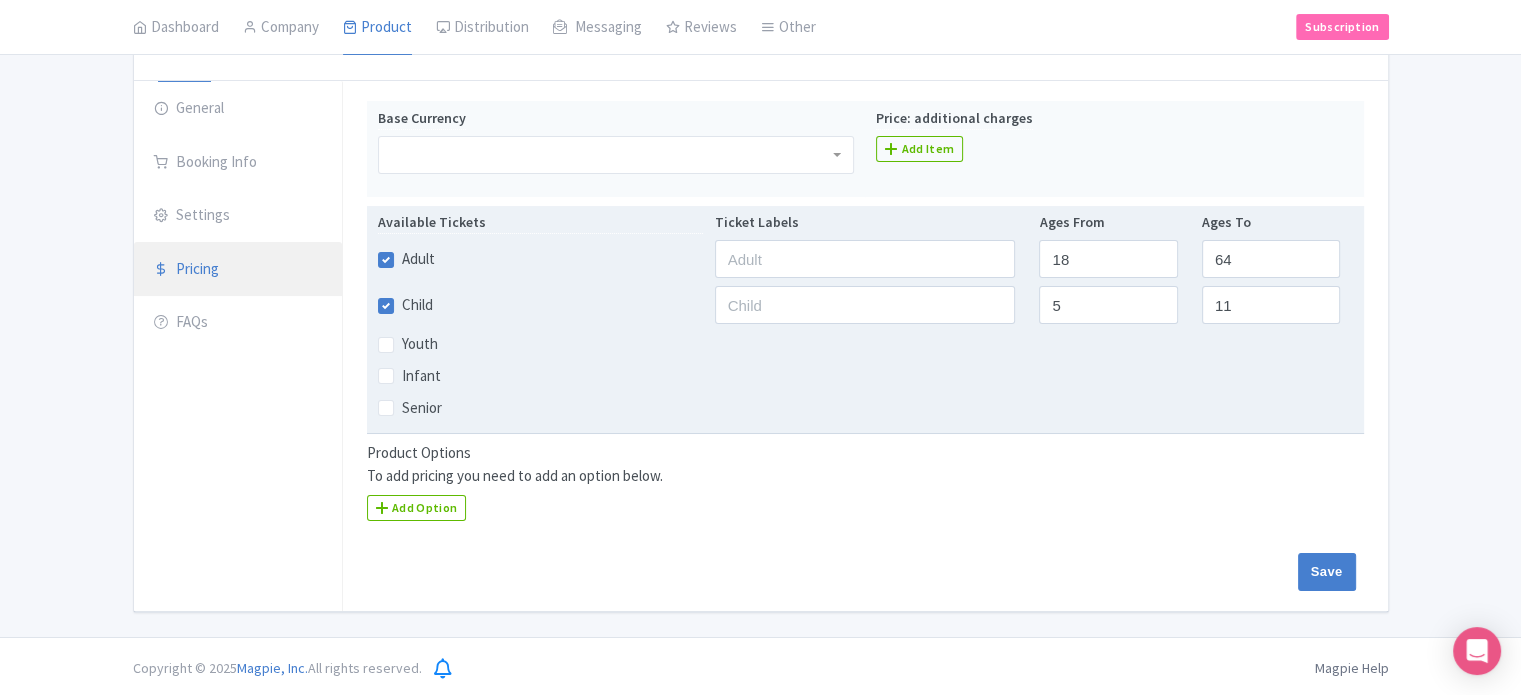 scroll, scrollTop: 240, scrollLeft: 0, axis: vertical 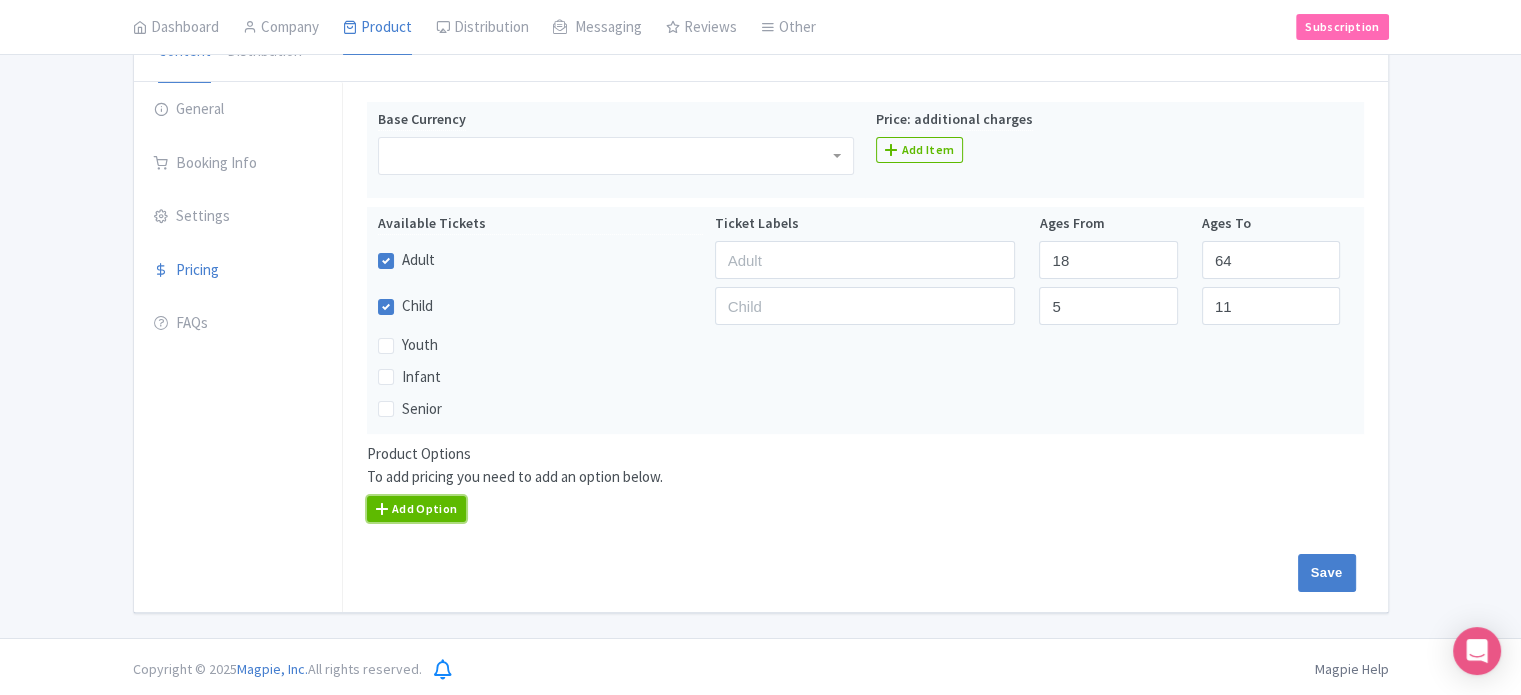 click on "Add Option" at bounding box center [417, 509] 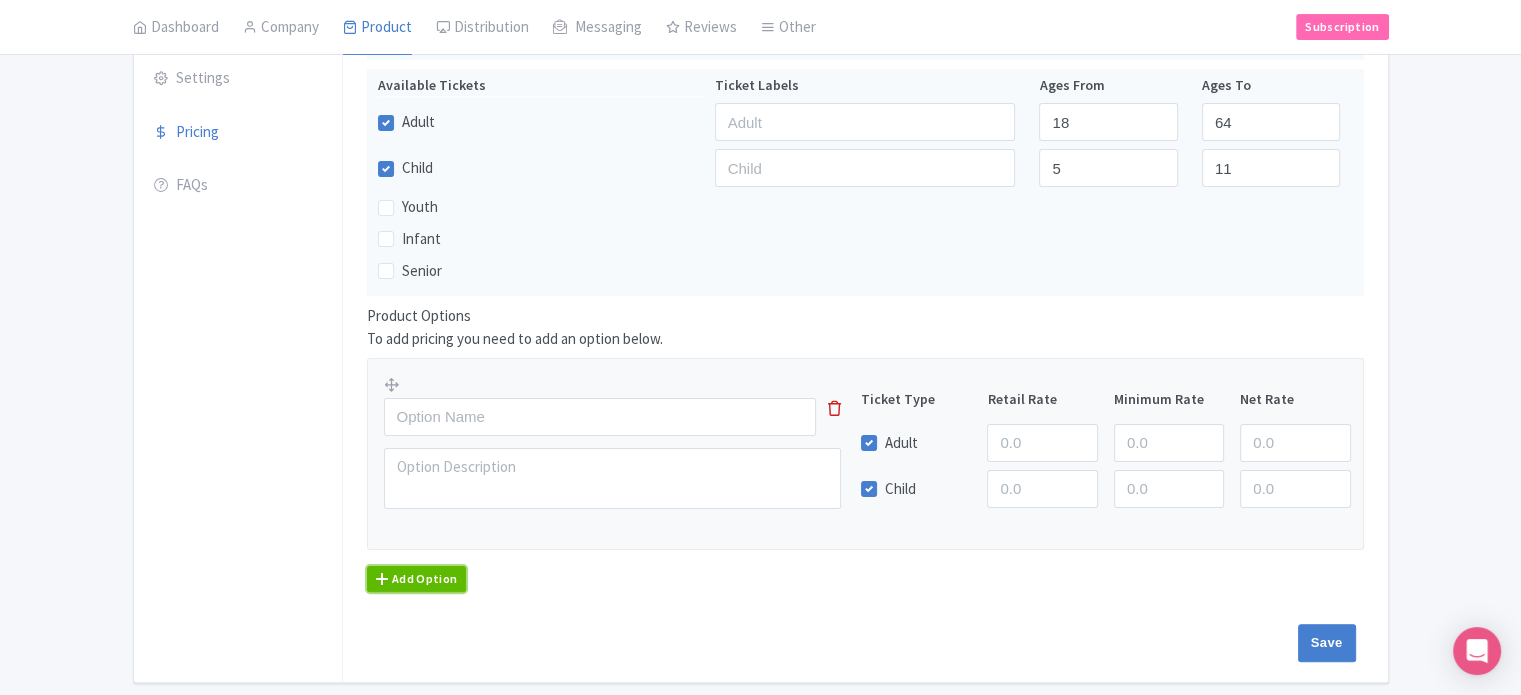 scroll, scrollTop: 380, scrollLeft: 0, axis: vertical 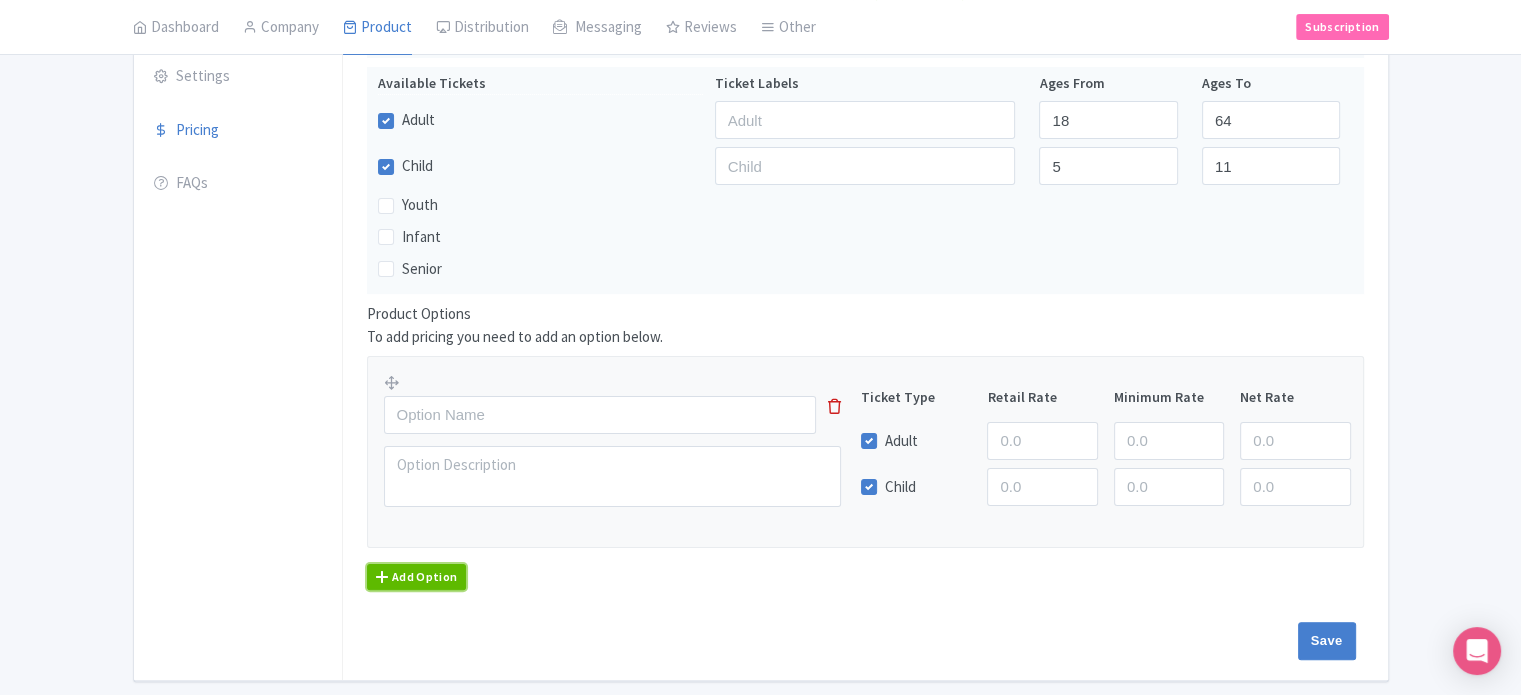 click on "Add Option" at bounding box center [417, 577] 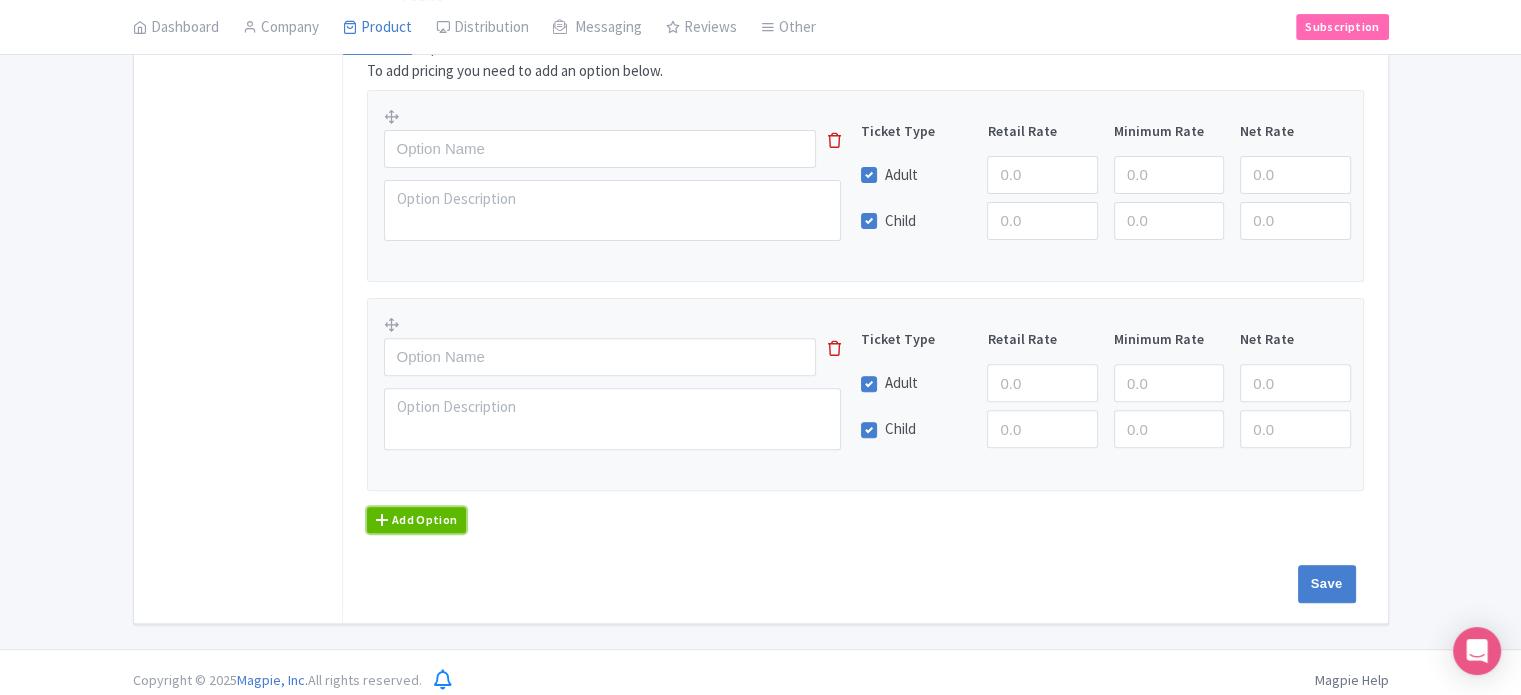 scroll, scrollTop: 656, scrollLeft: 0, axis: vertical 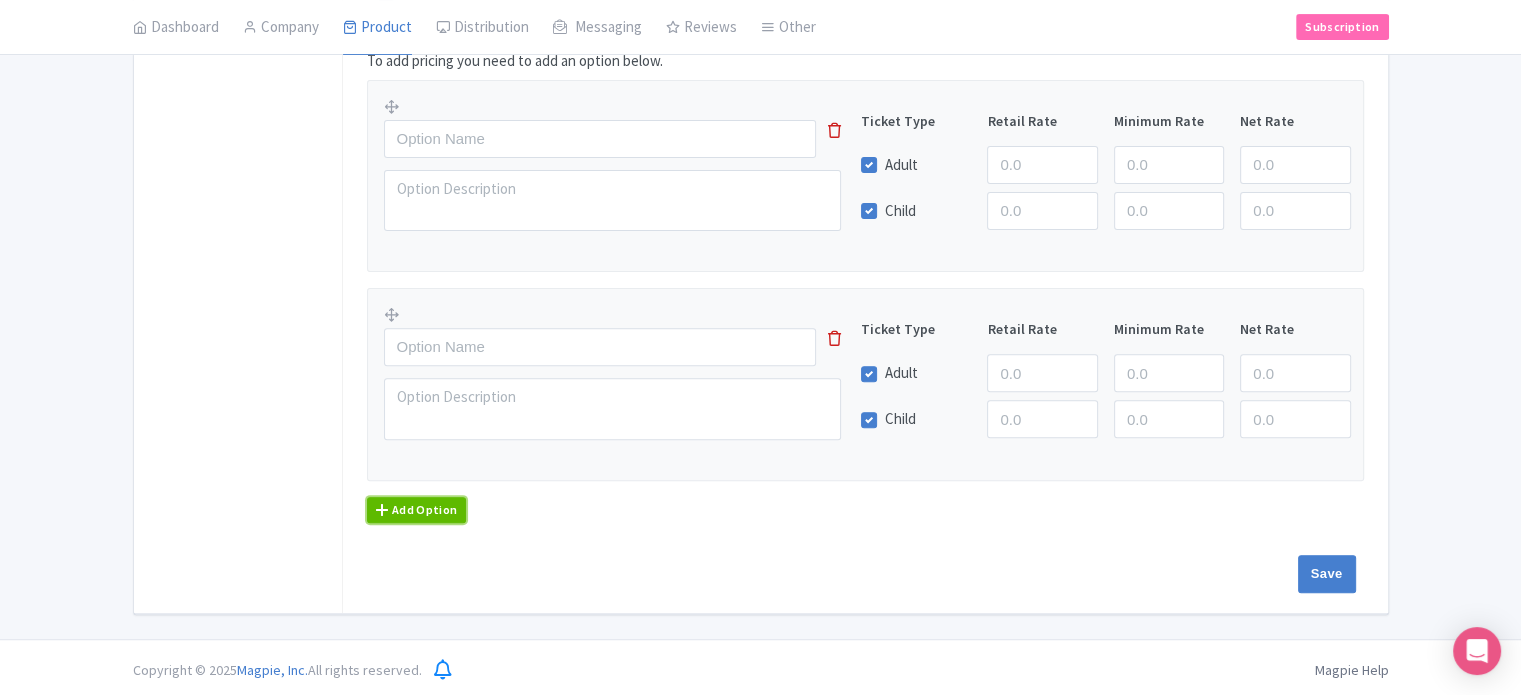 click on "Add Option" at bounding box center [417, 510] 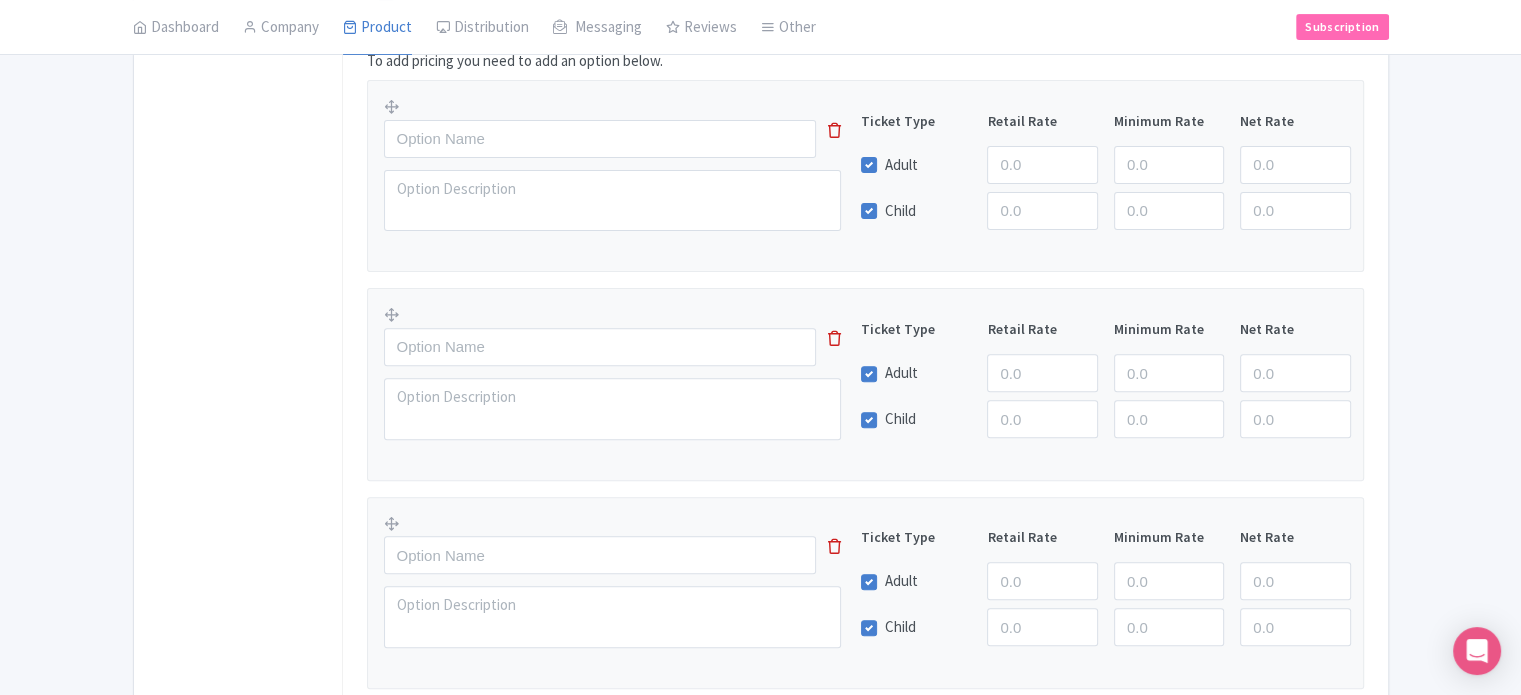 scroll, scrollTop: 864, scrollLeft: 0, axis: vertical 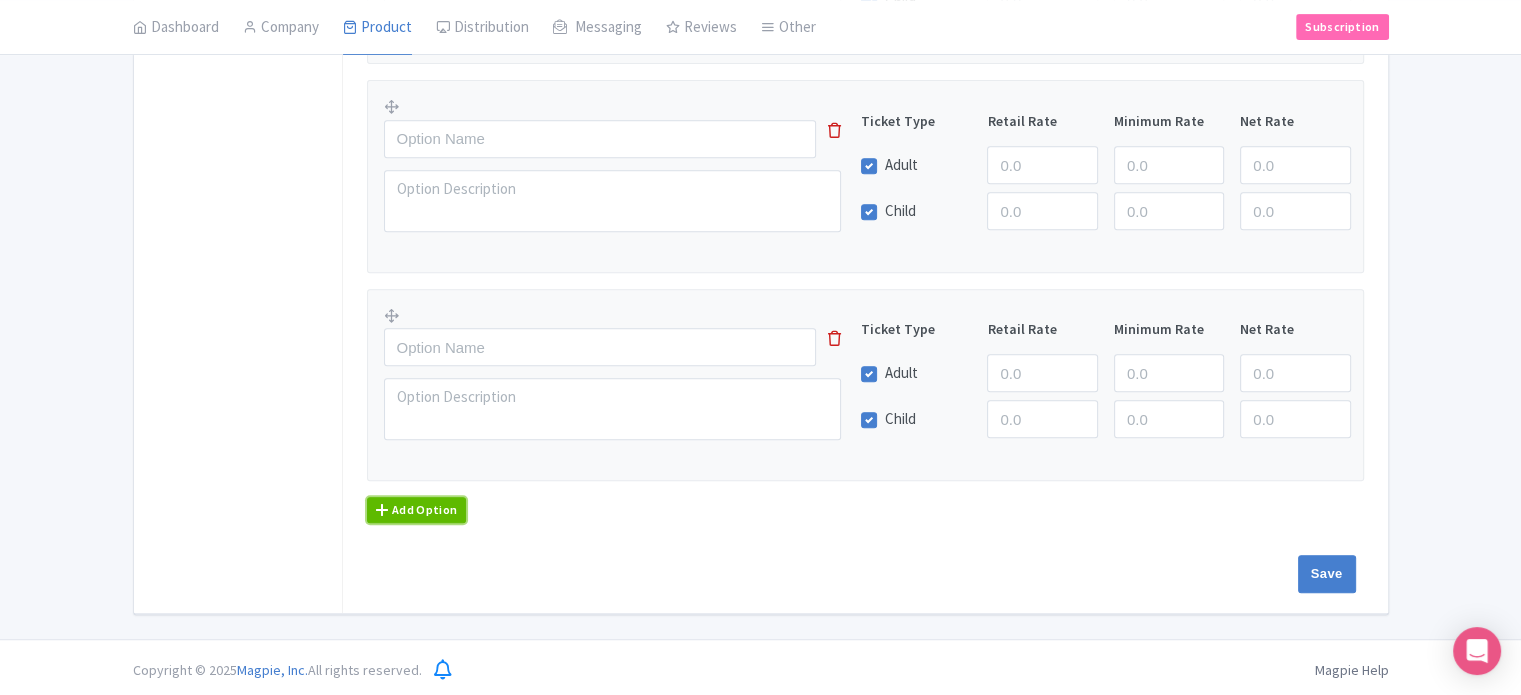 click on "Add Option" at bounding box center (417, 510) 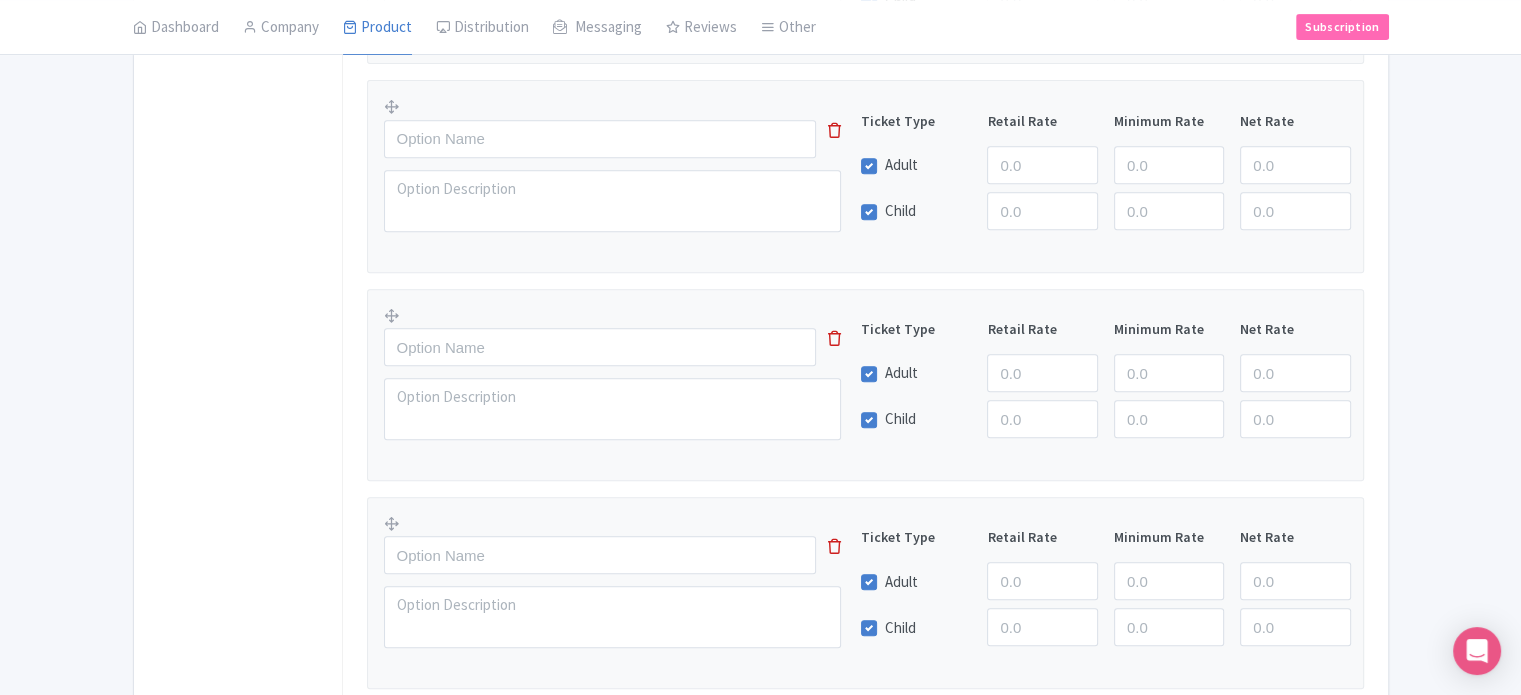 scroll, scrollTop: 1072, scrollLeft: 0, axis: vertical 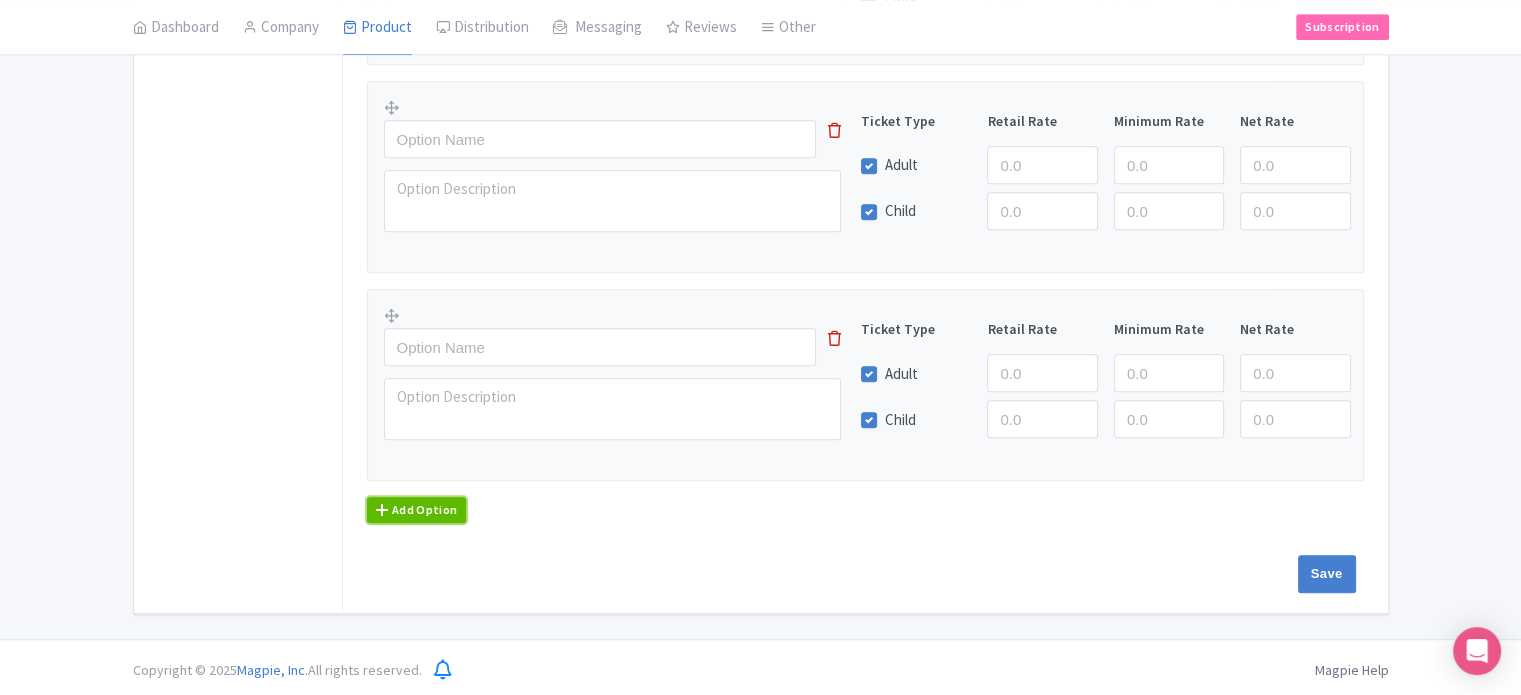 click on "Add Option" at bounding box center (417, 510) 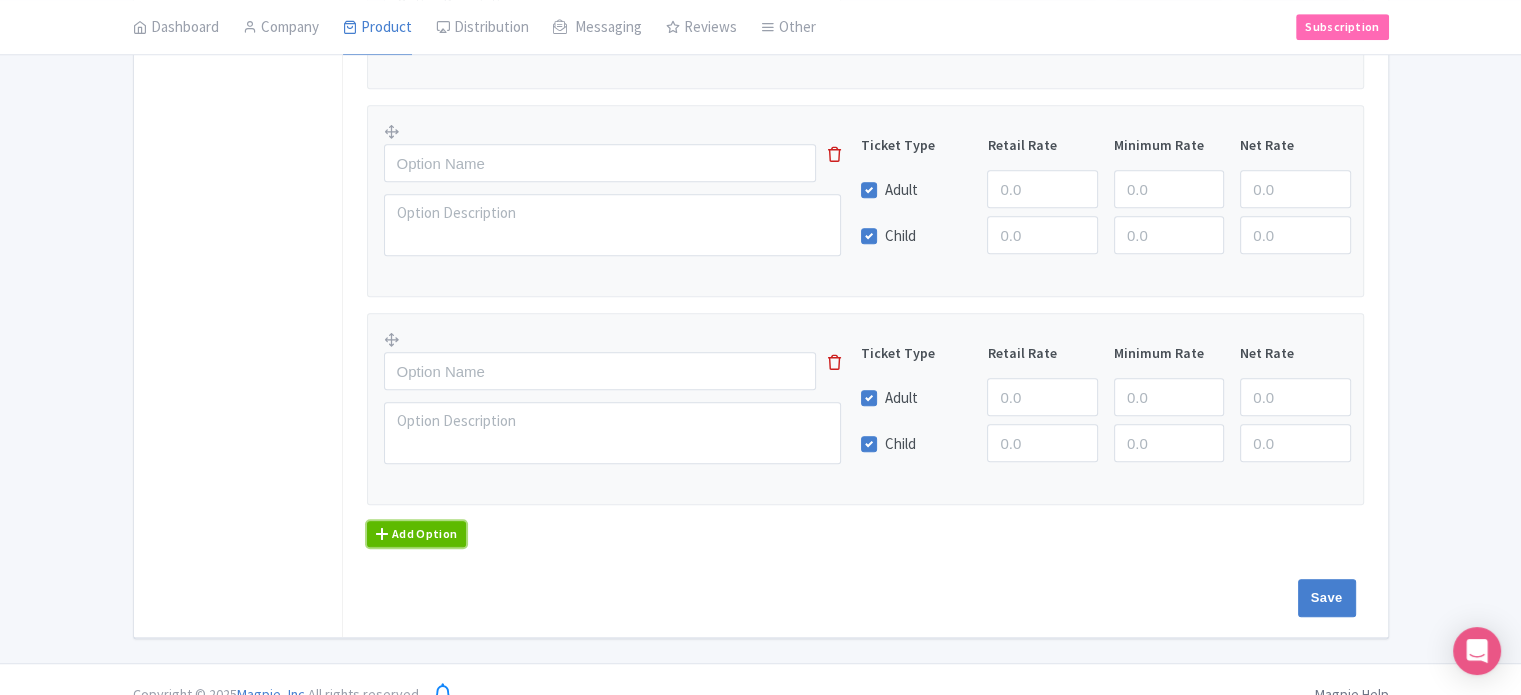 scroll, scrollTop: 1280, scrollLeft: 0, axis: vertical 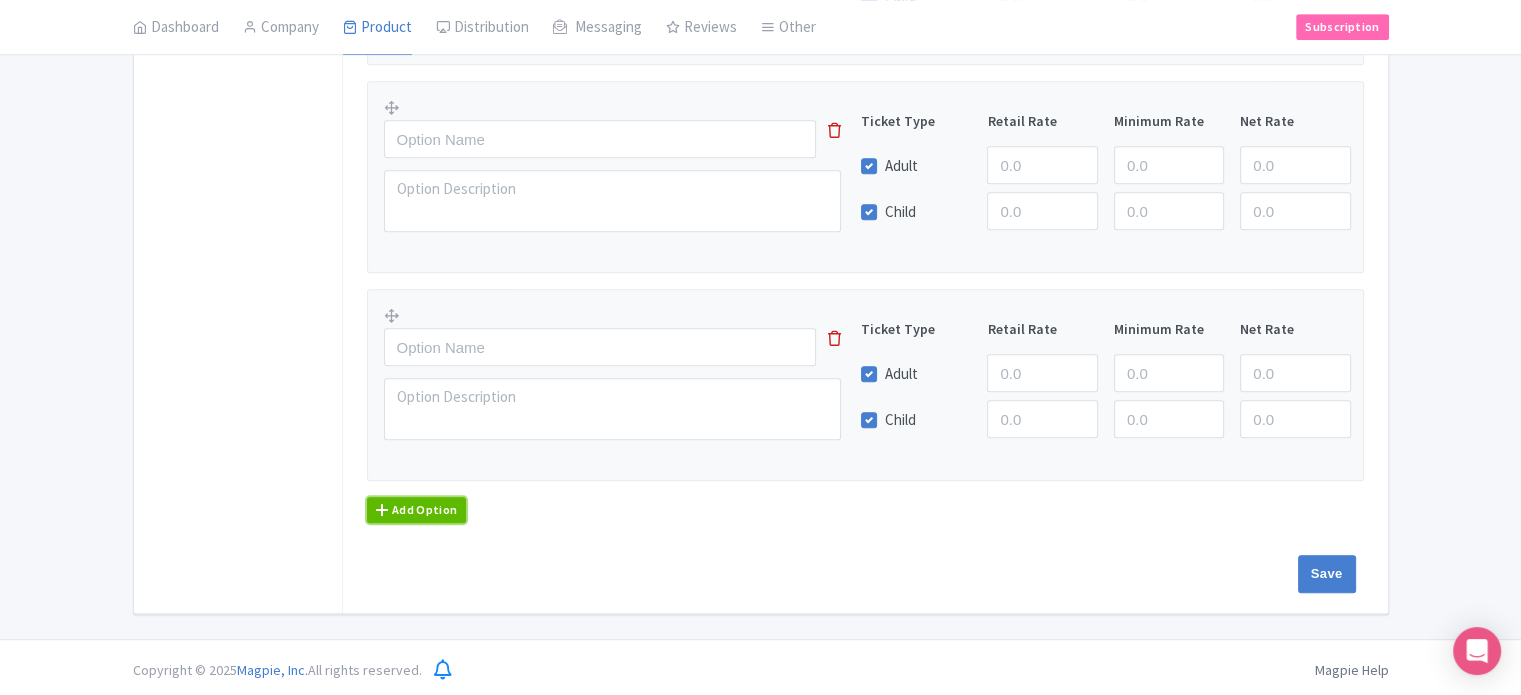 click on "Add Option" at bounding box center [417, 510] 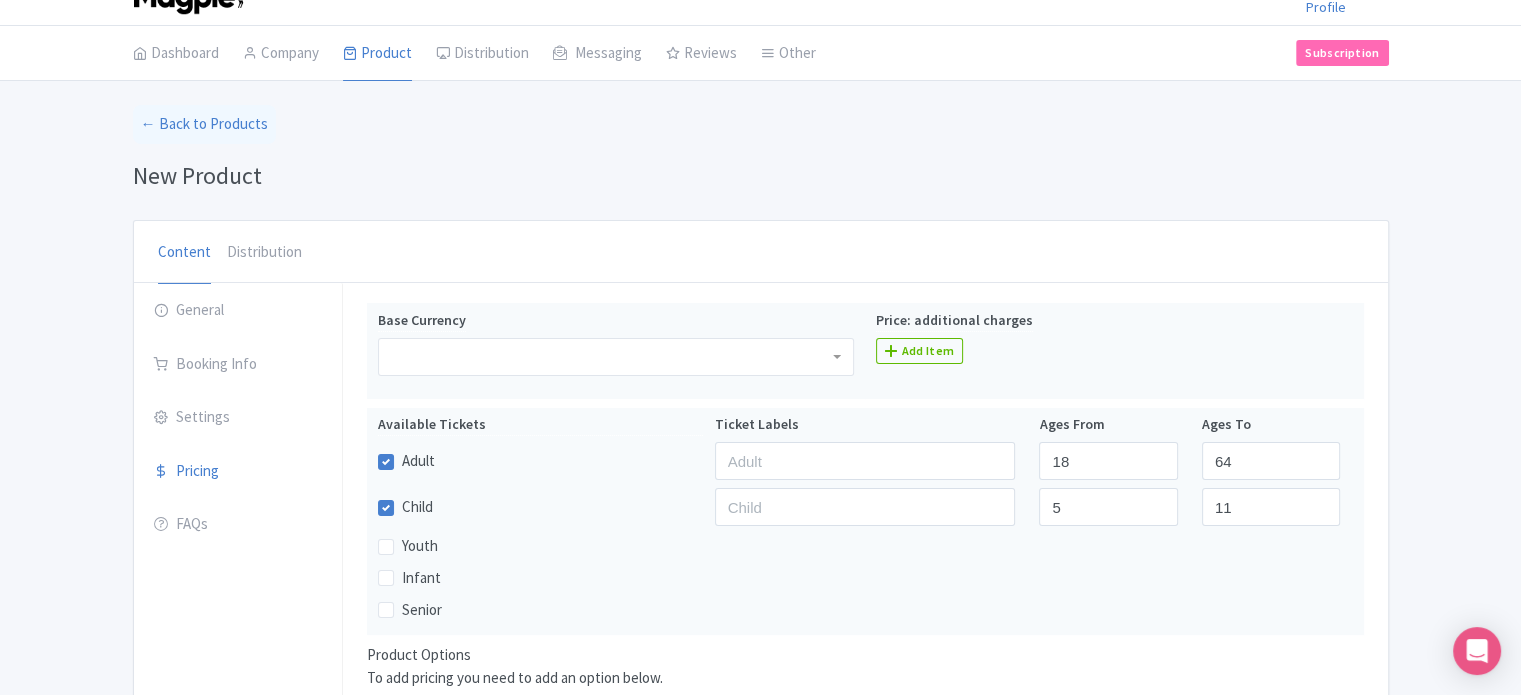 scroll, scrollTop: 0, scrollLeft: 0, axis: both 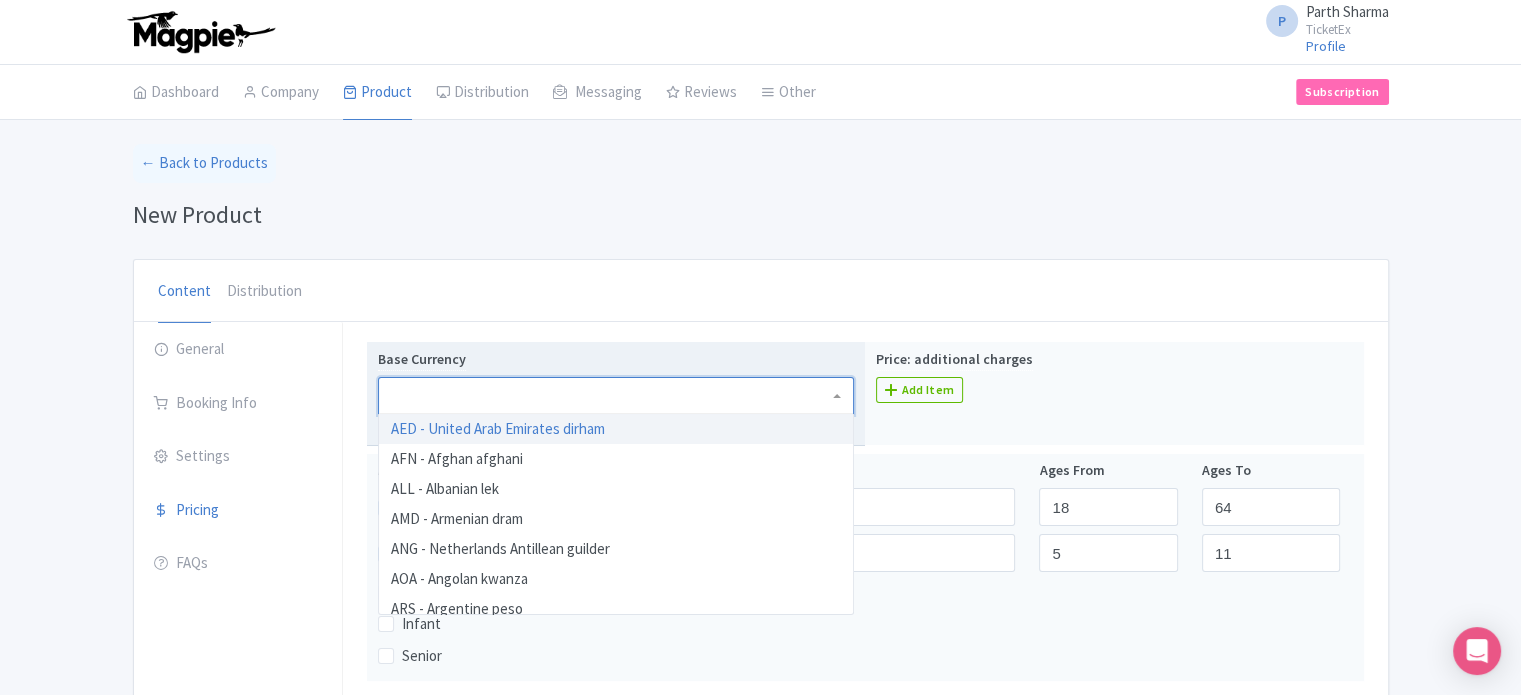click at bounding box center [616, 396] 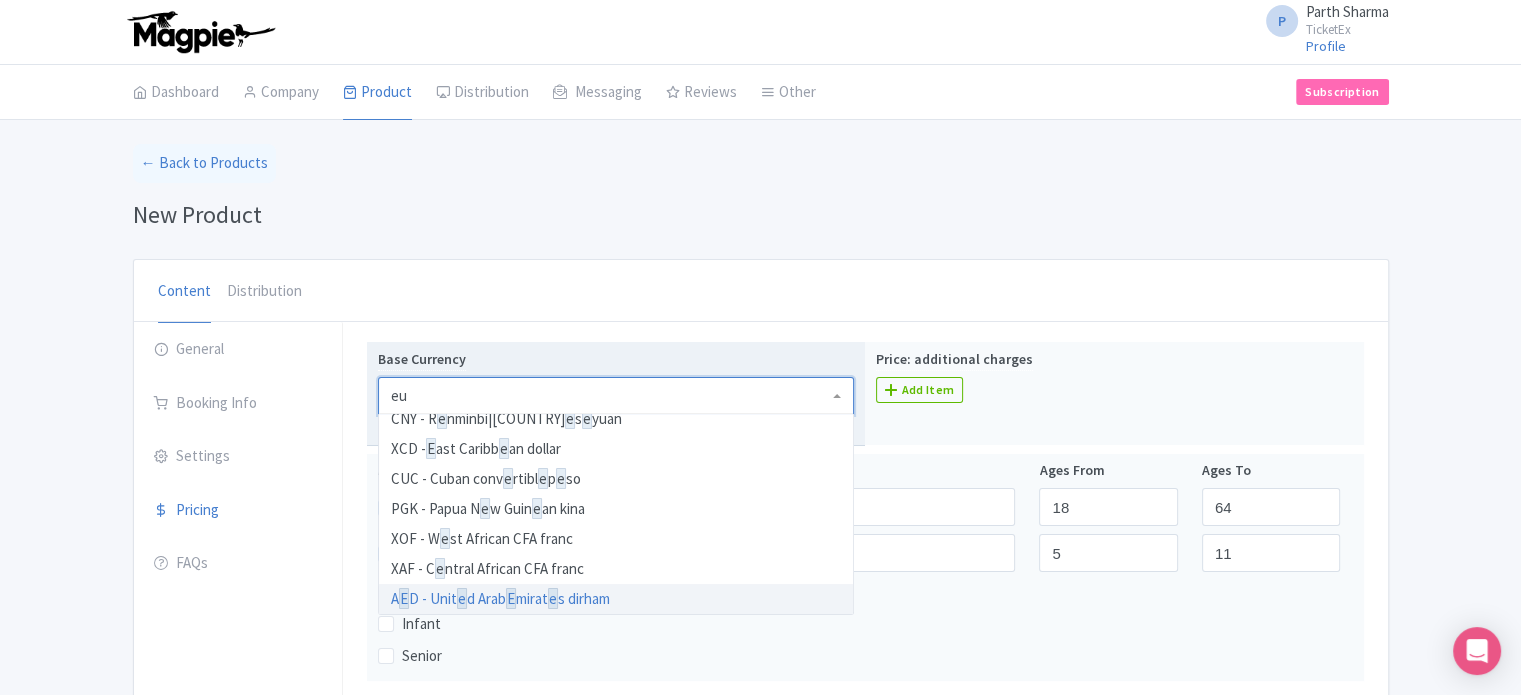 scroll, scrollTop: 0, scrollLeft: 0, axis: both 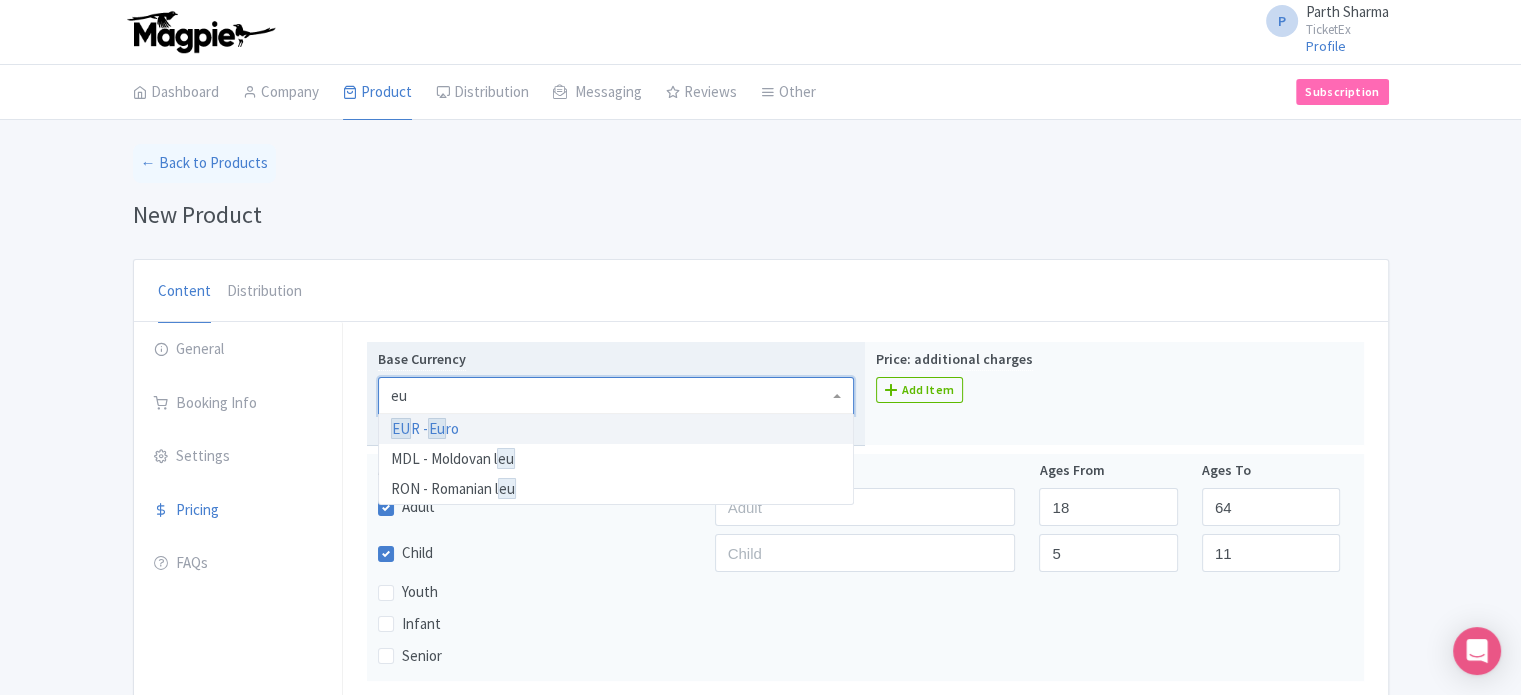 type on "eur" 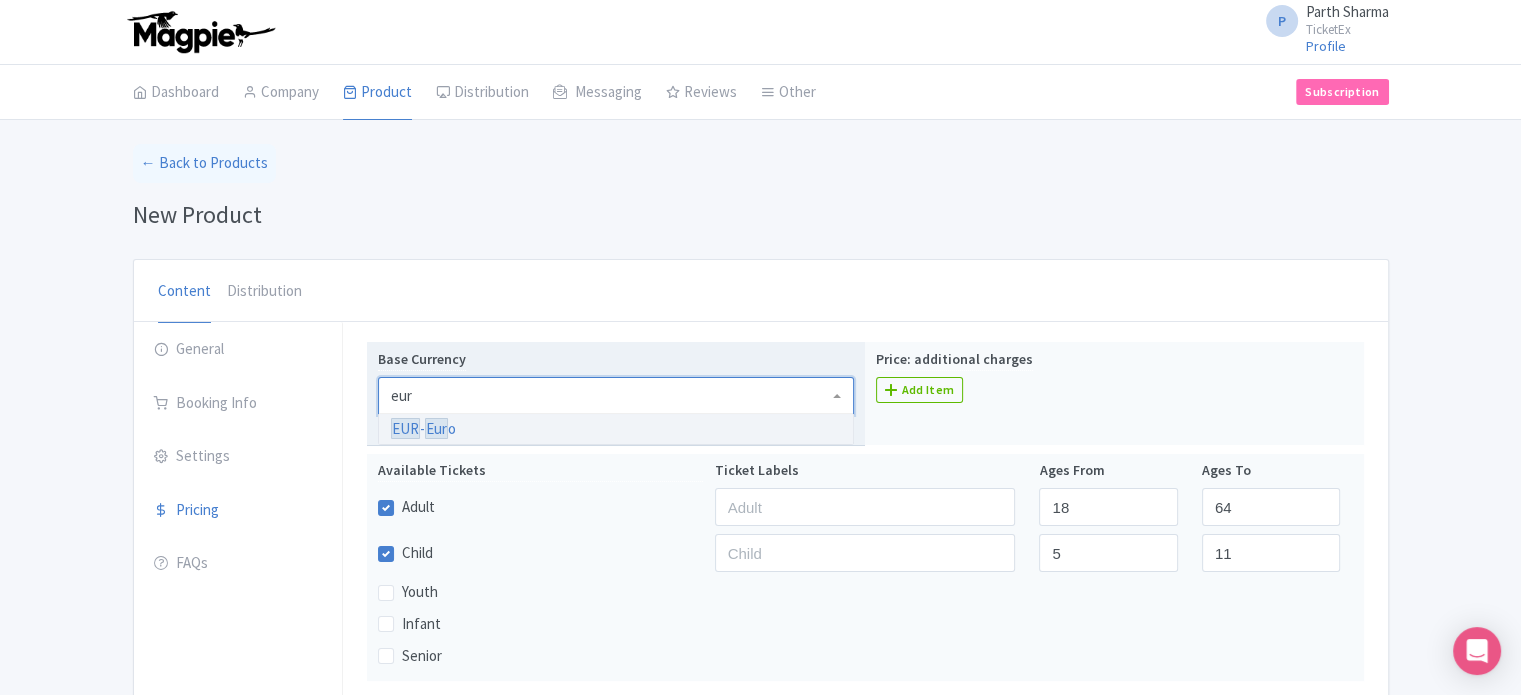 type 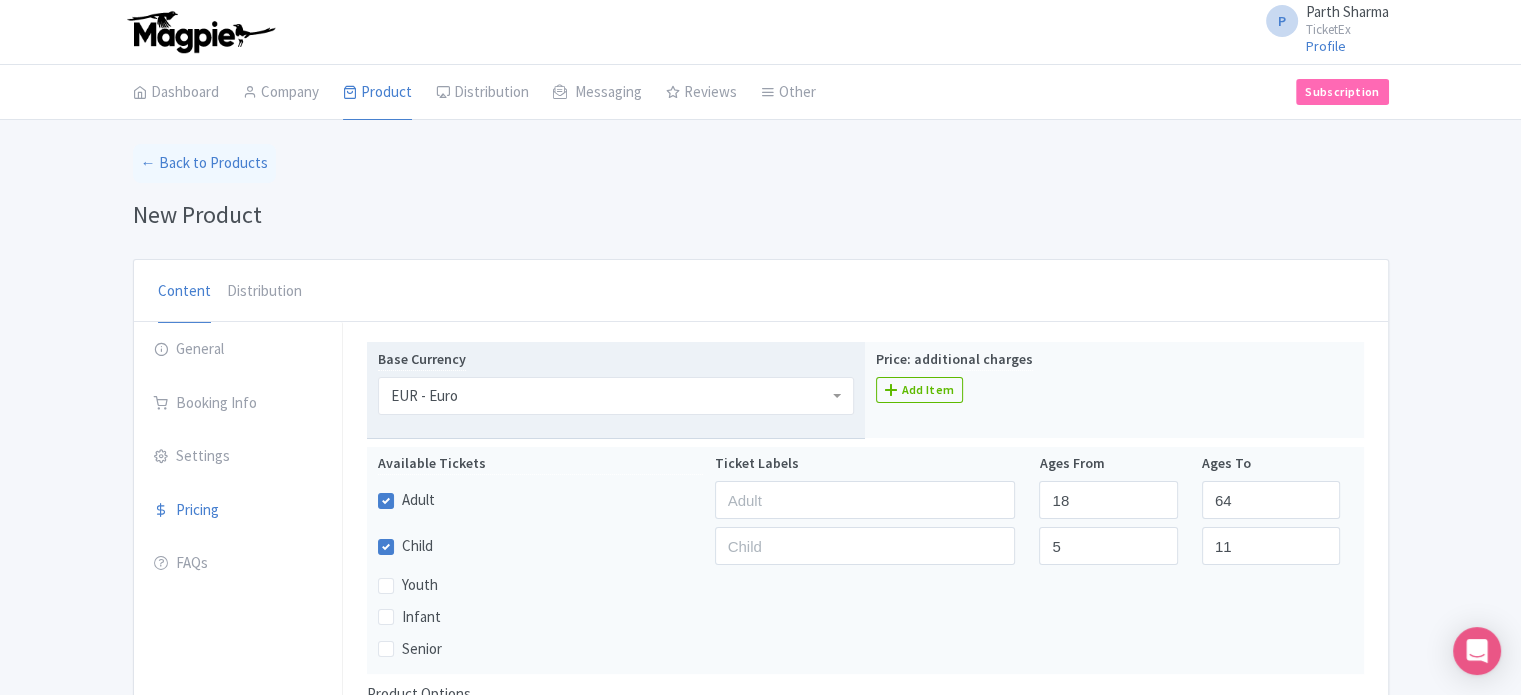 scroll, scrollTop: 0, scrollLeft: 0, axis: both 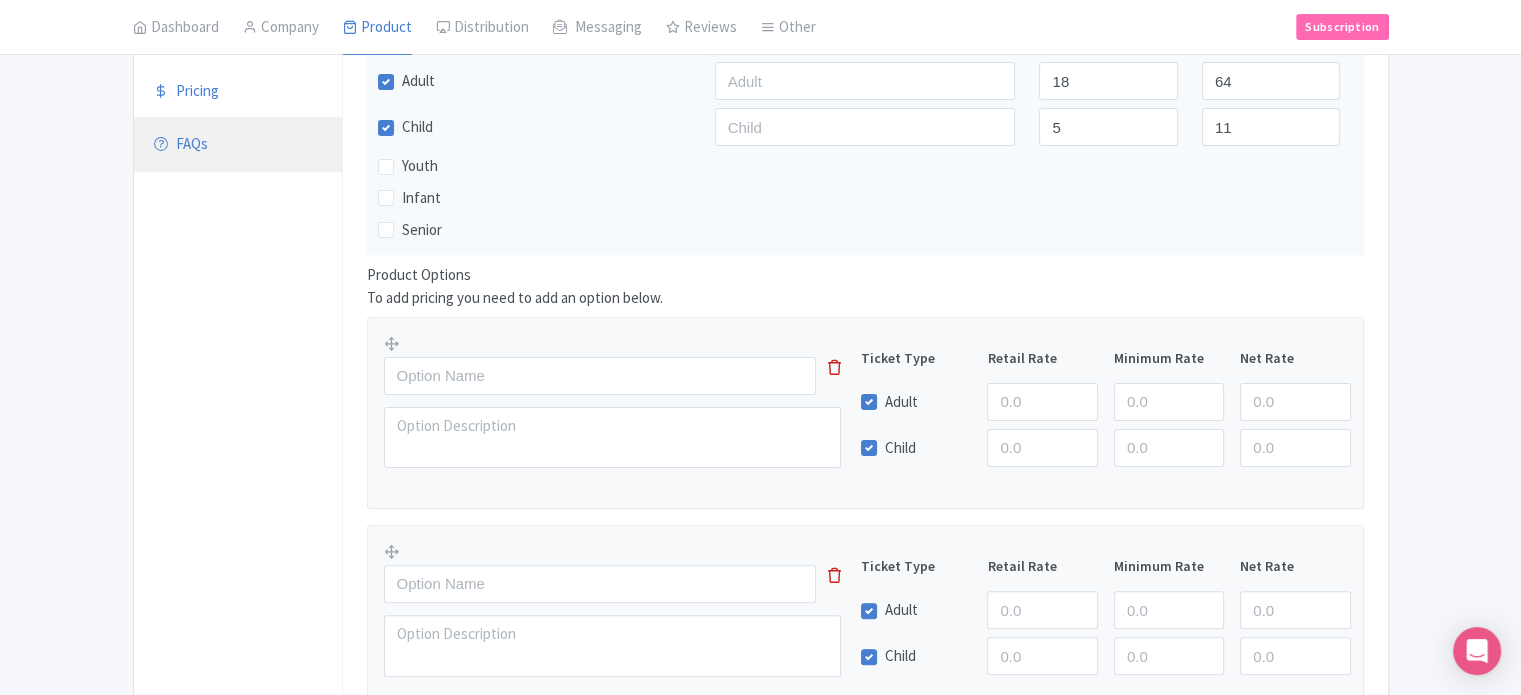 click on "FAQs" at bounding box center [238, 145] 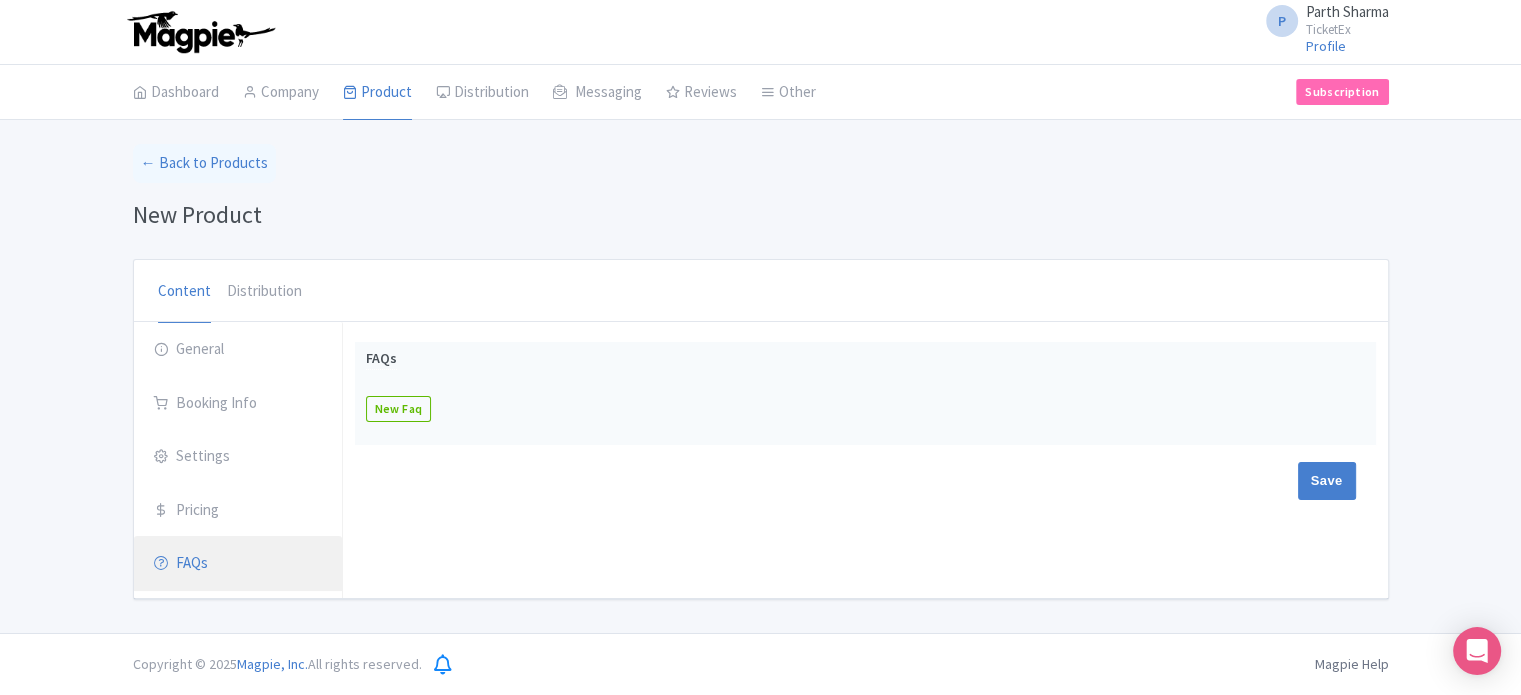 scroll, scrollTop: 0, scrollLeft: 0, axis: both 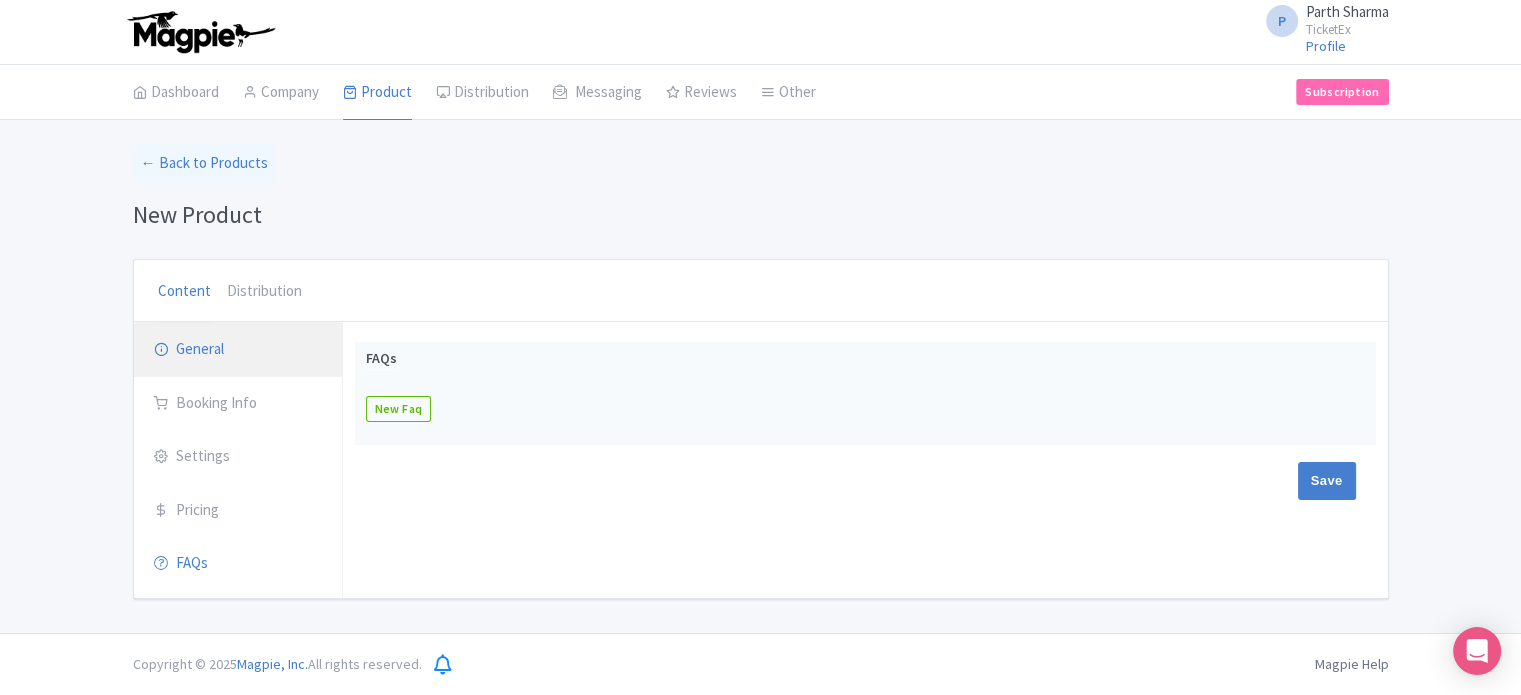 click on "General" at bounding box center (238, 350) 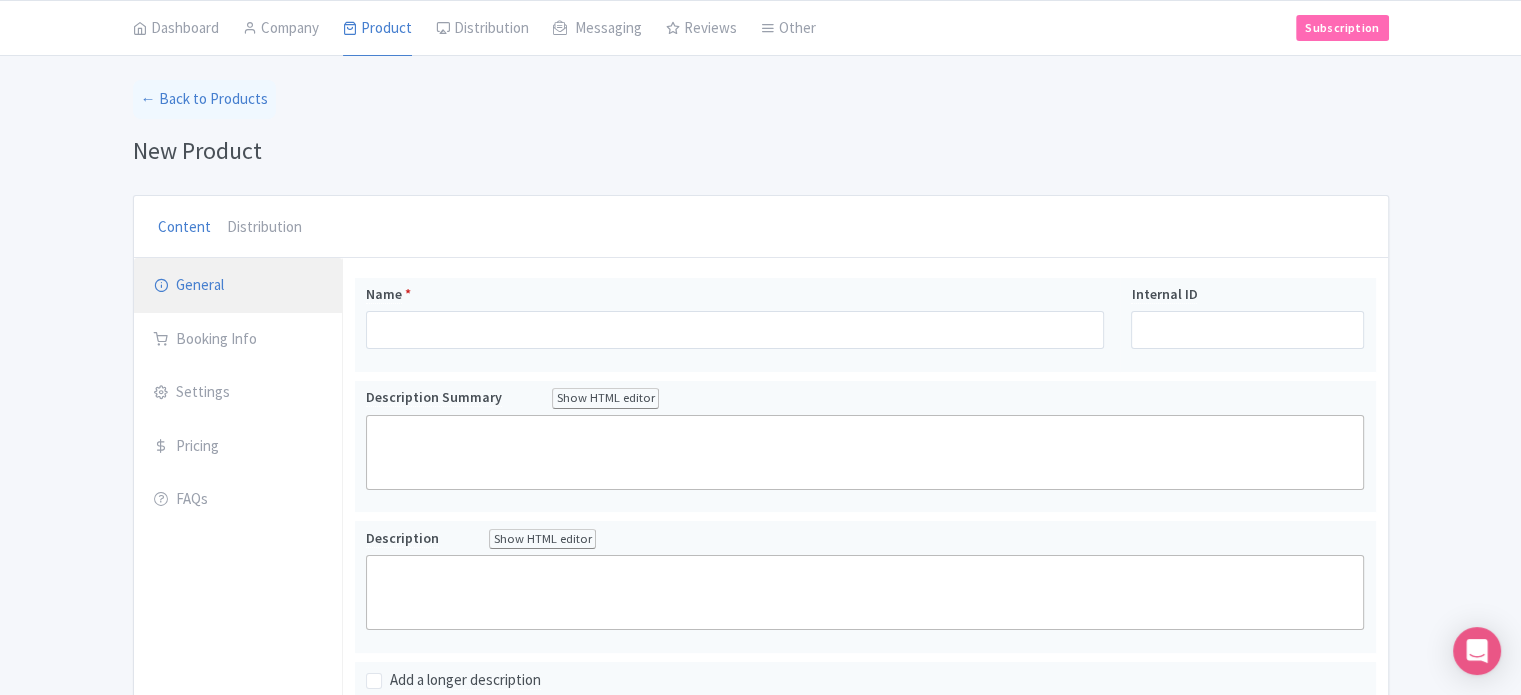 scroll, scrollTop: 0, scrollLeft: 0, axis: both 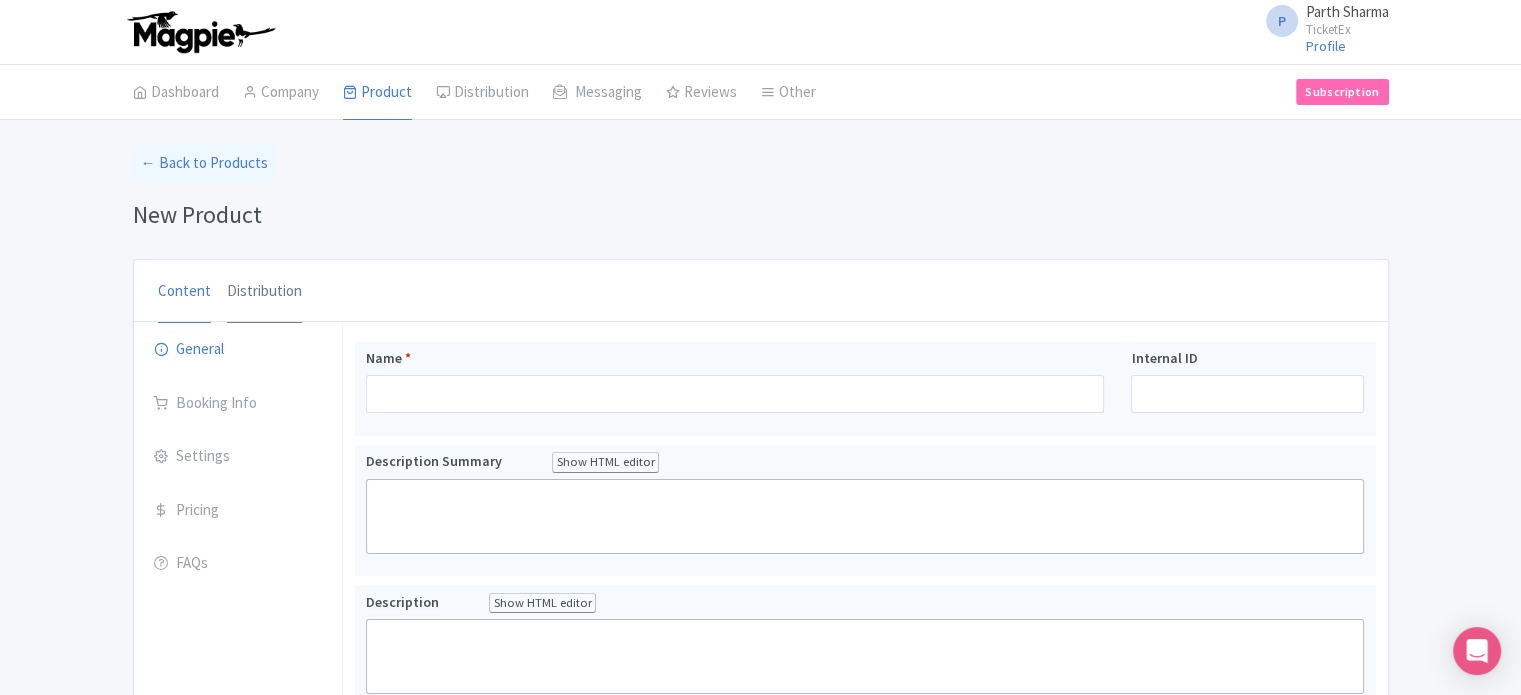 click on "Distribution" at bounding box center [264, 292] 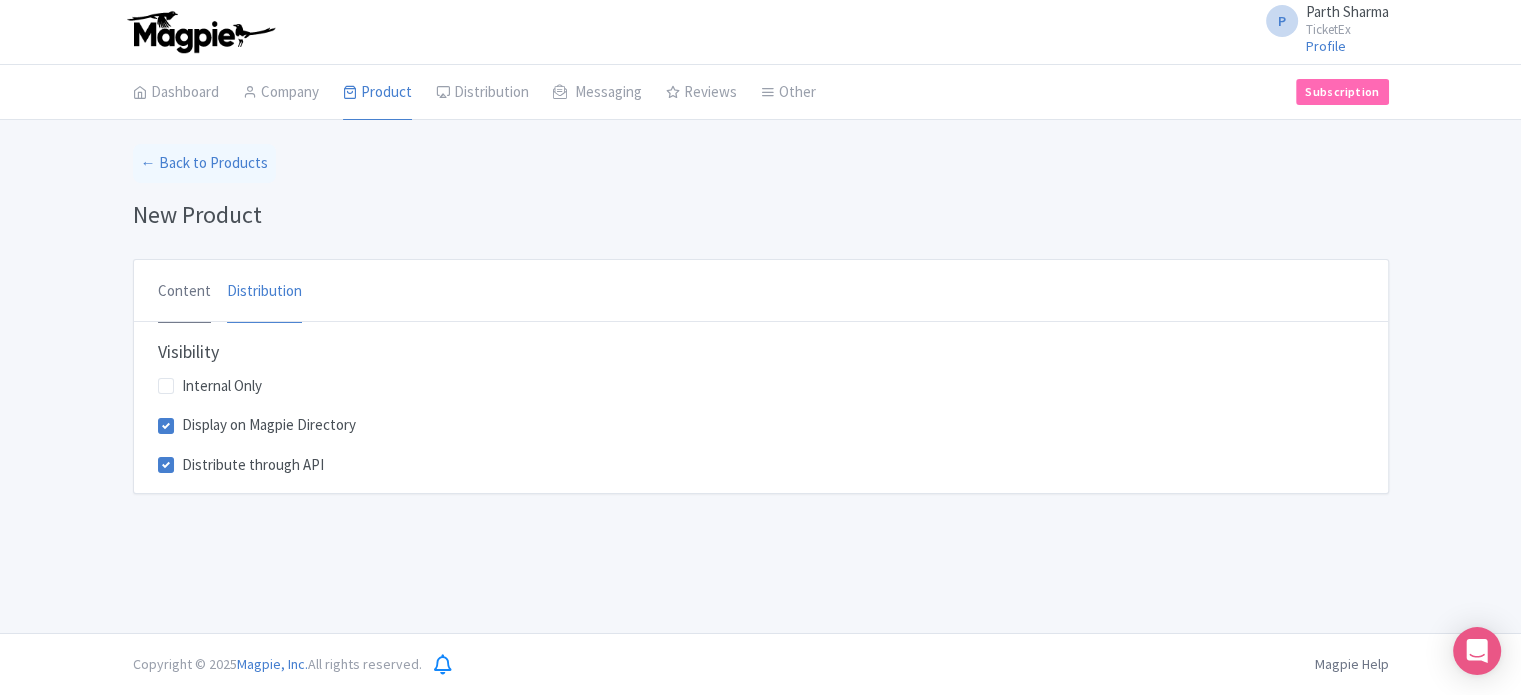 click on "Content" at bounding box center [184, 292] 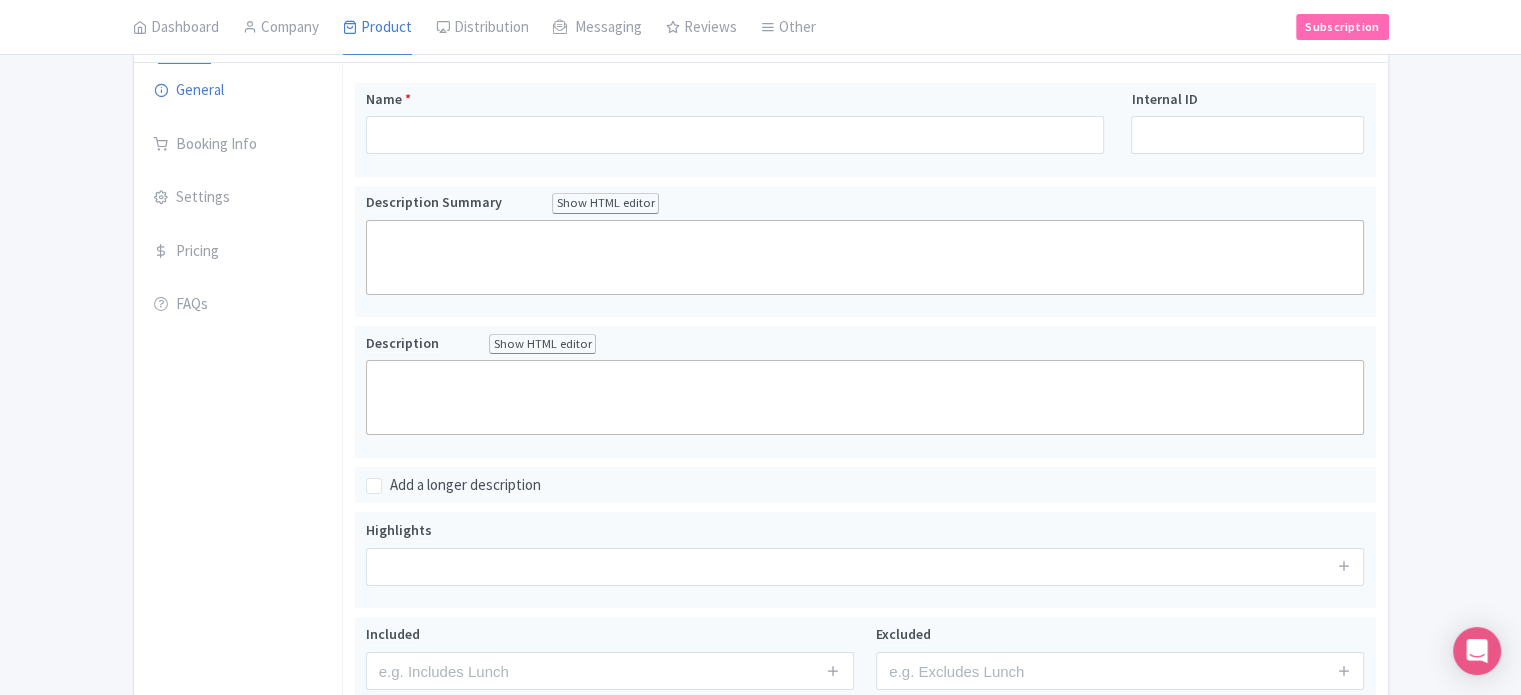scroll, scrollTop: 0, scrollLeft: 0, axis: both 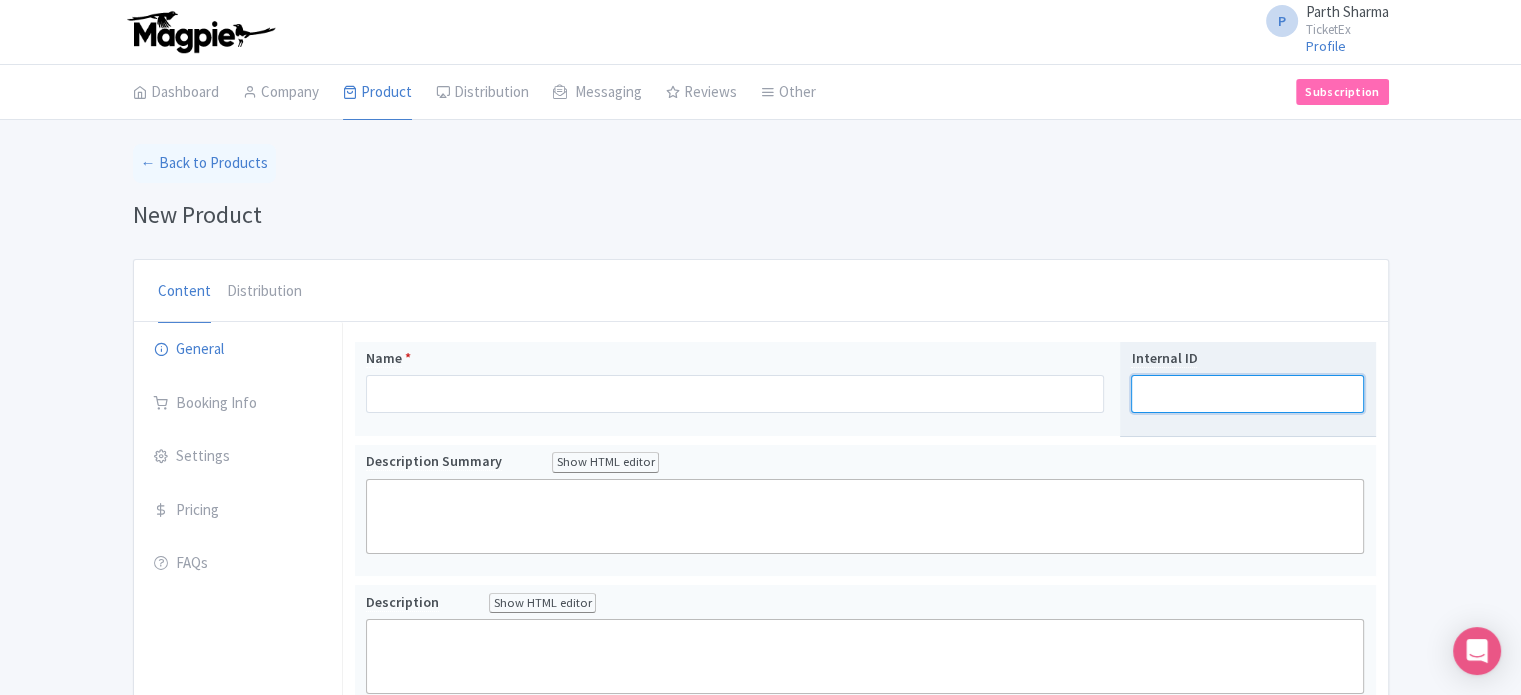 click on "Internal ID" at bounding box center (1247, 394) 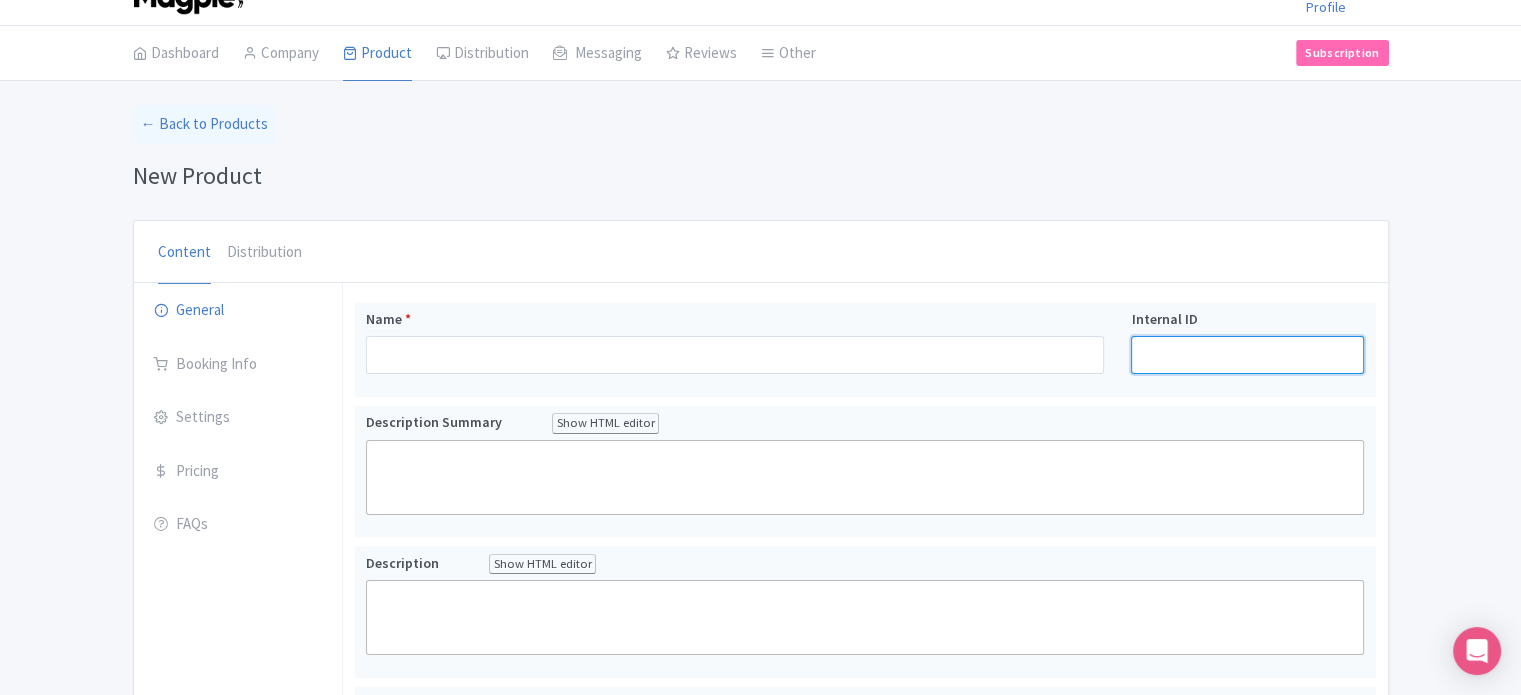 scroll, scrollTop: 35, scrollLeft: 0, axis: vertical 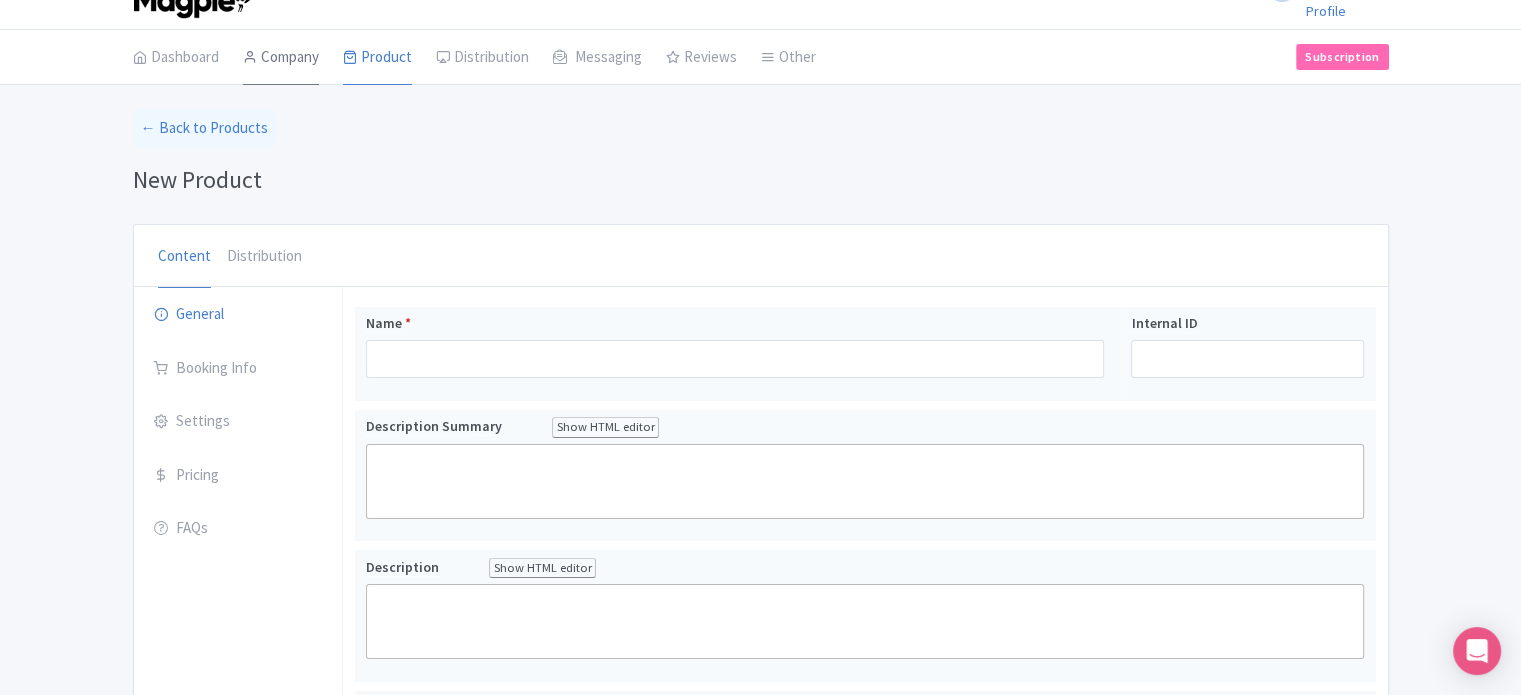 click on "Company" at bounding box center (281, 58) 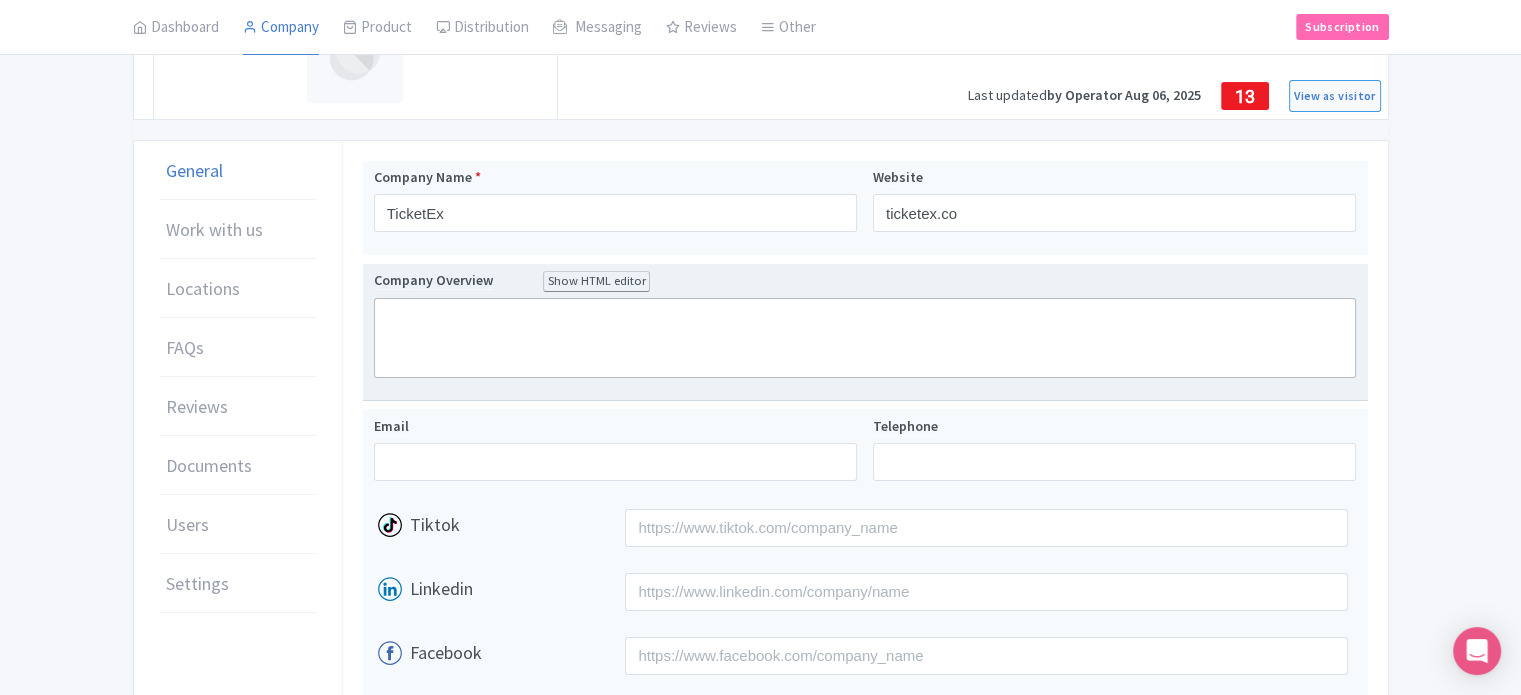scroll, scrollTop: 0, scrollLeft: 0, axis: both 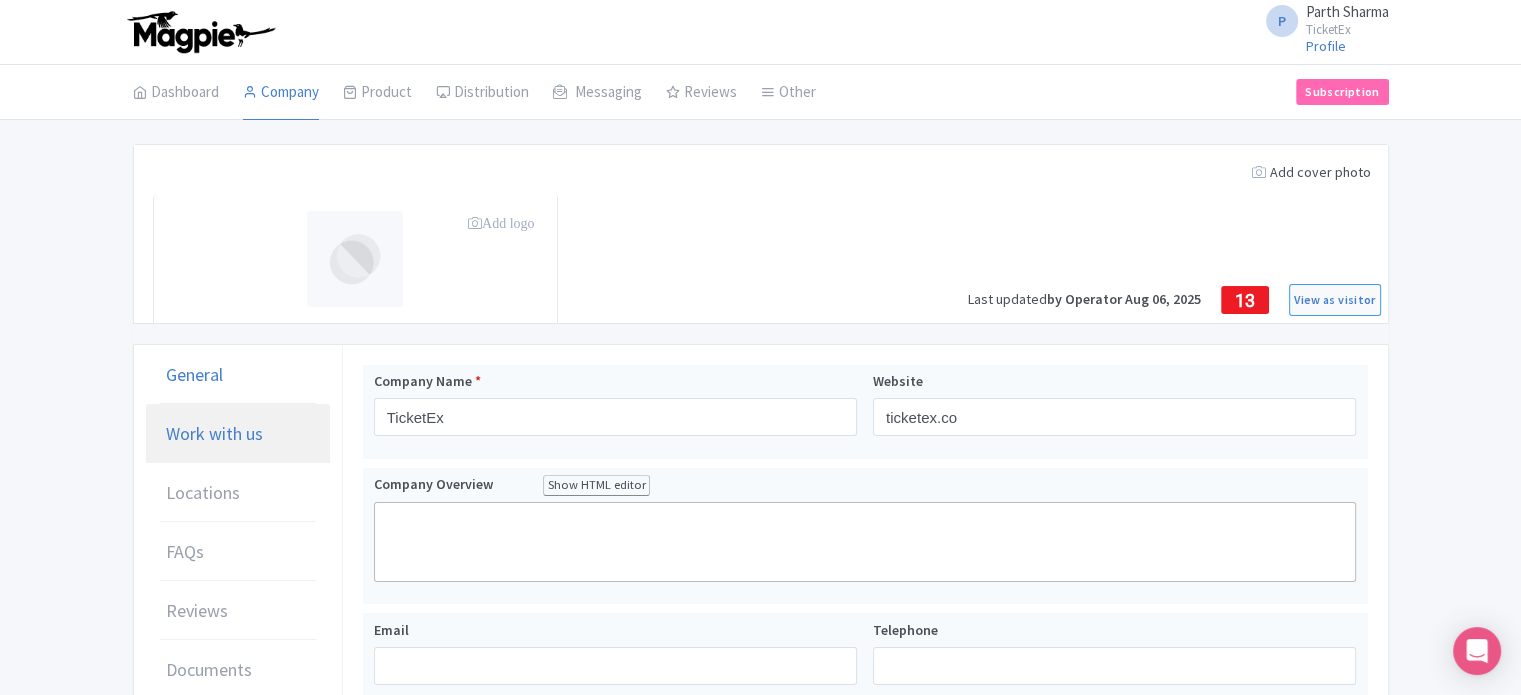 click on "Work with us" at bounding box center (214, 433) 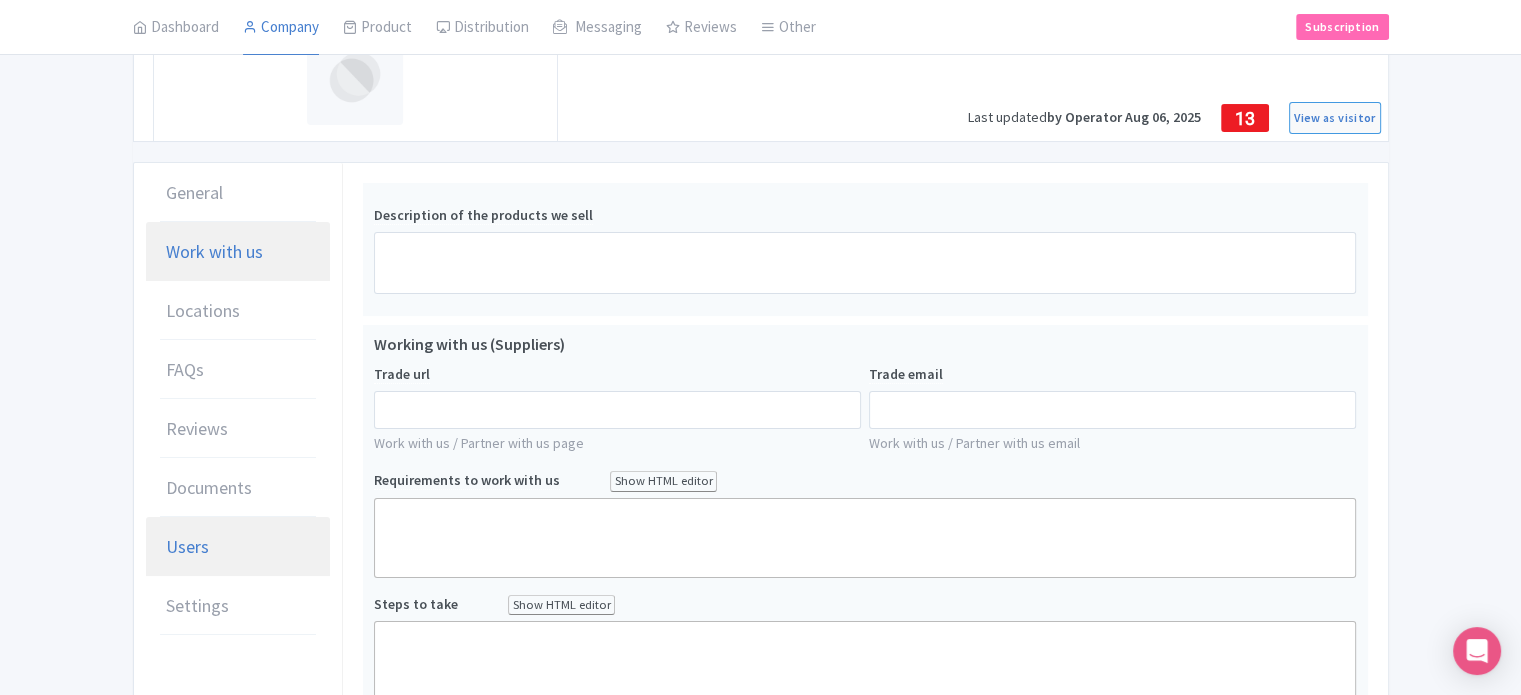 scroll, scrollTop: 0, scrollLeft: 0, axis: both 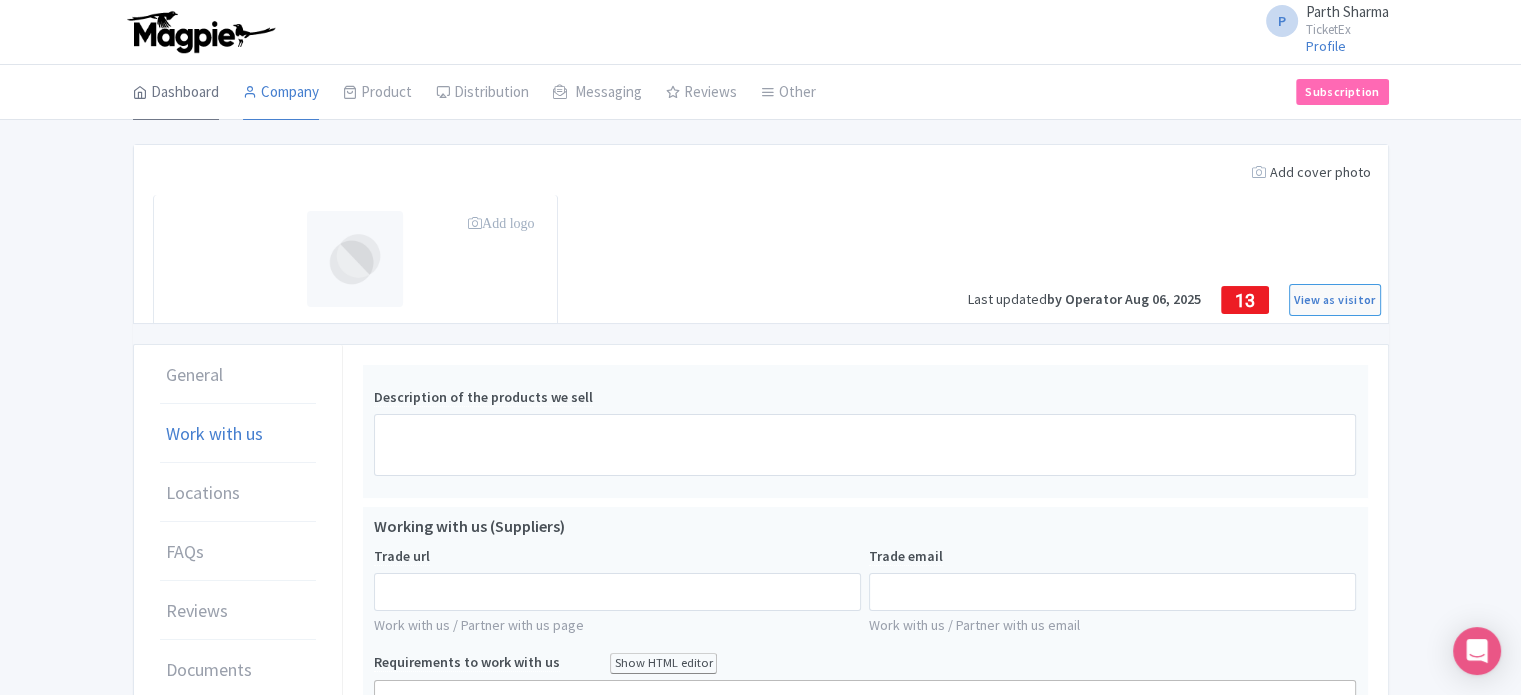 click on "Dashboard" at bounding box center (176, 93) 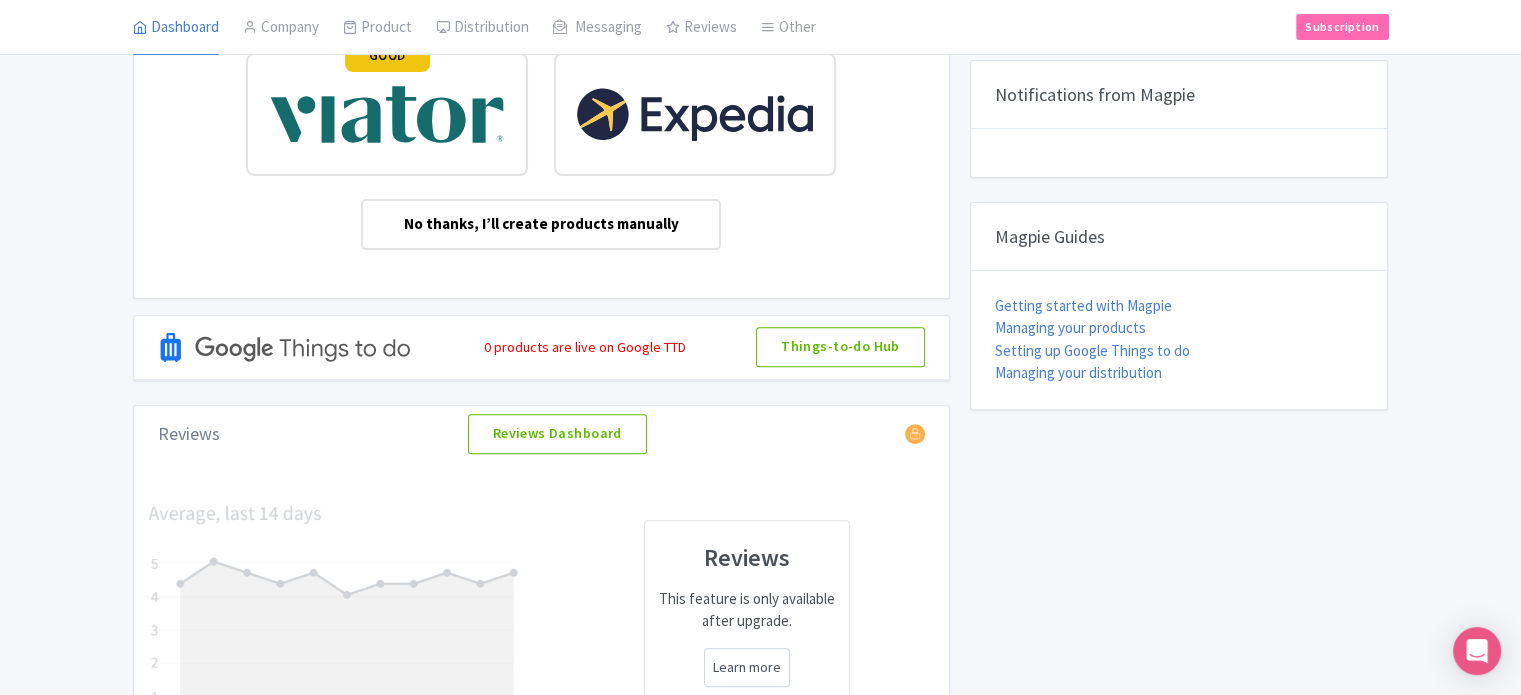 scroll, scrollTop: 640, scrollLeft: 0, axis: vertical 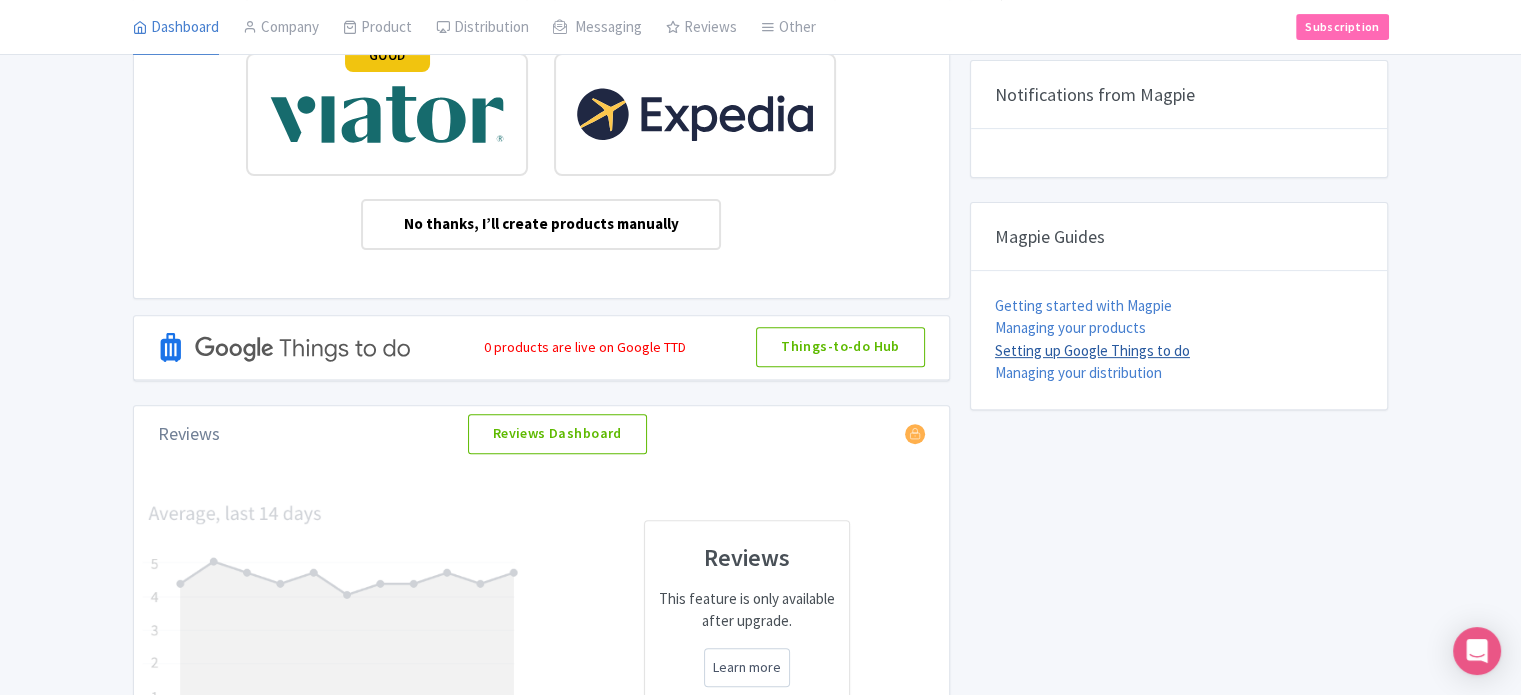 click on "Setting up Google Things to do" at bounding box center [1092, 350] 